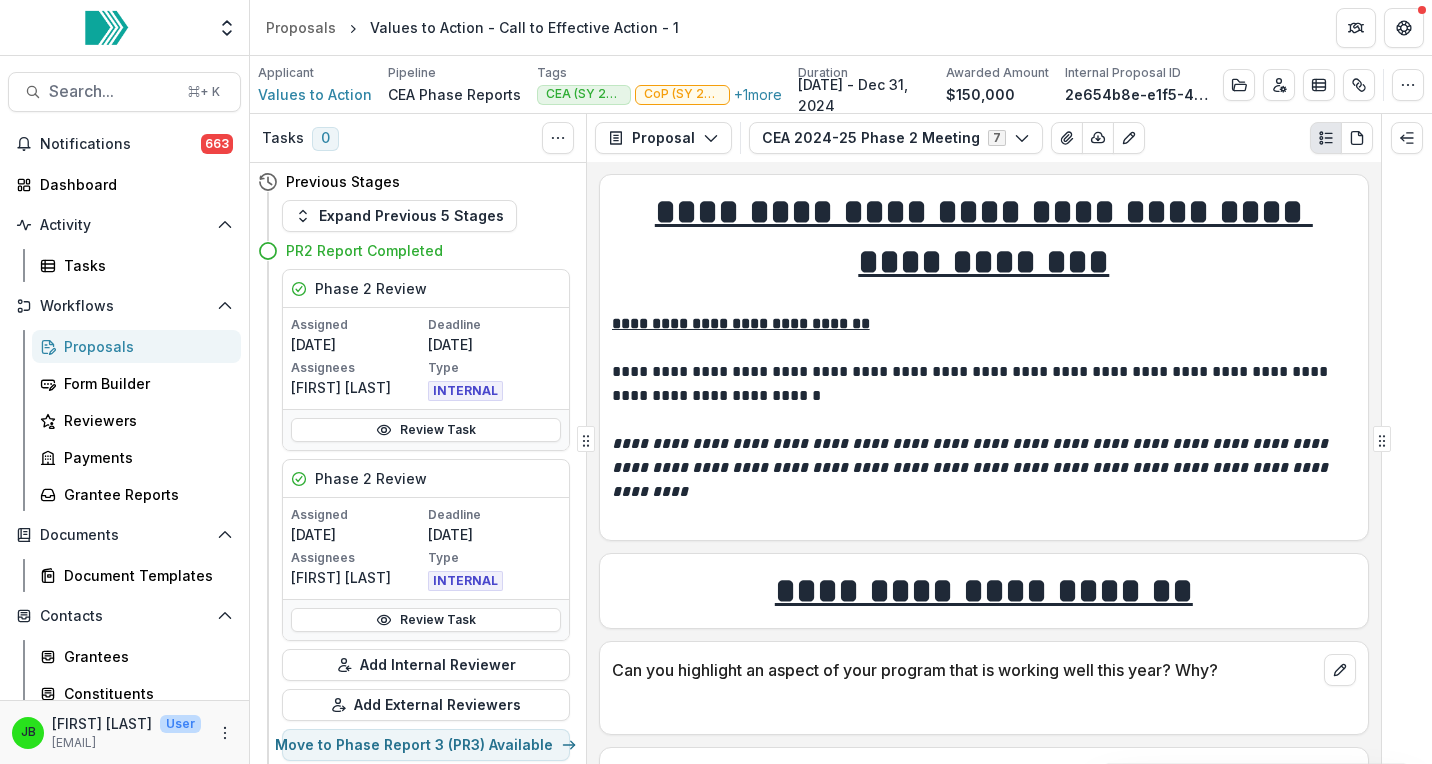 scroll, scrollTop: 0, scrollLeft: 0, axis: both 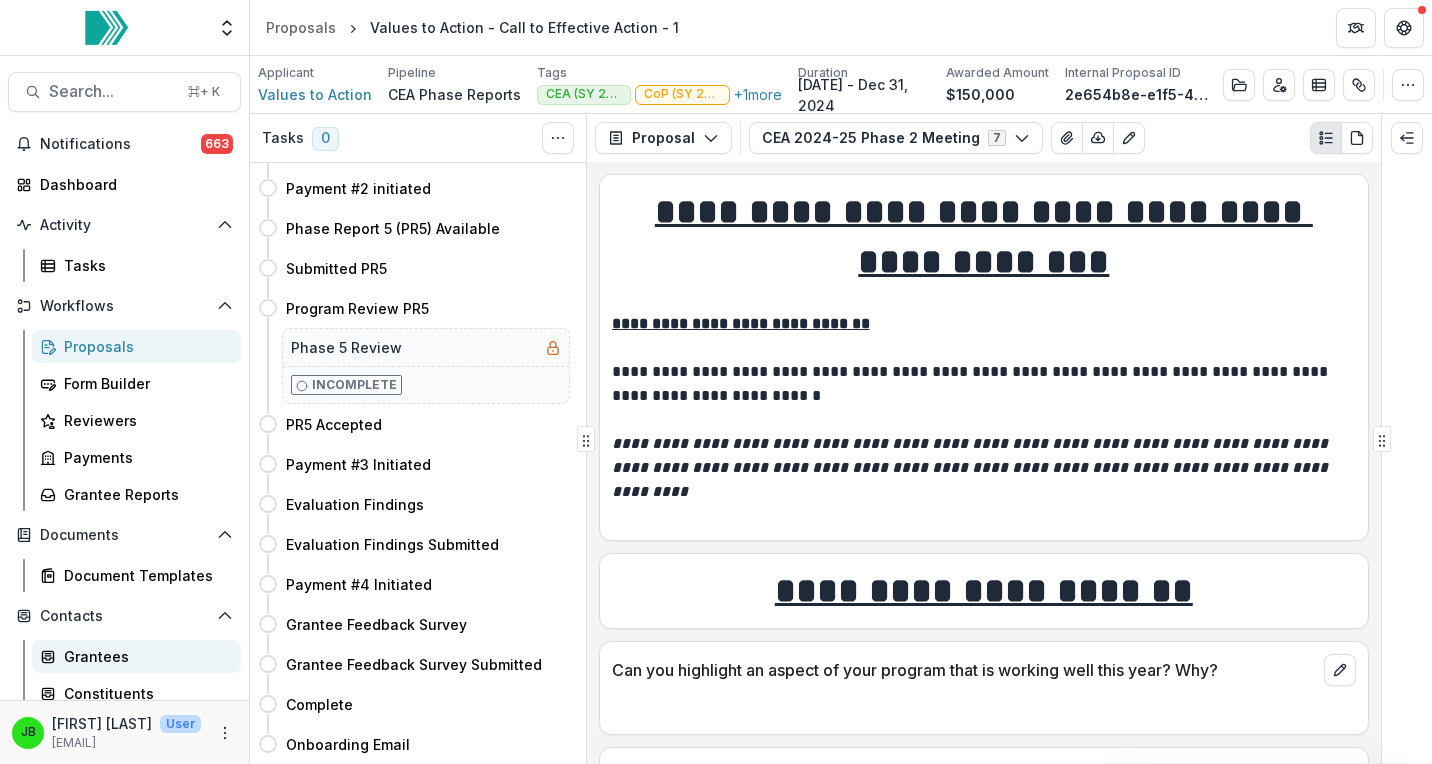 click on "Grantees" at bounding box center (144, 656) 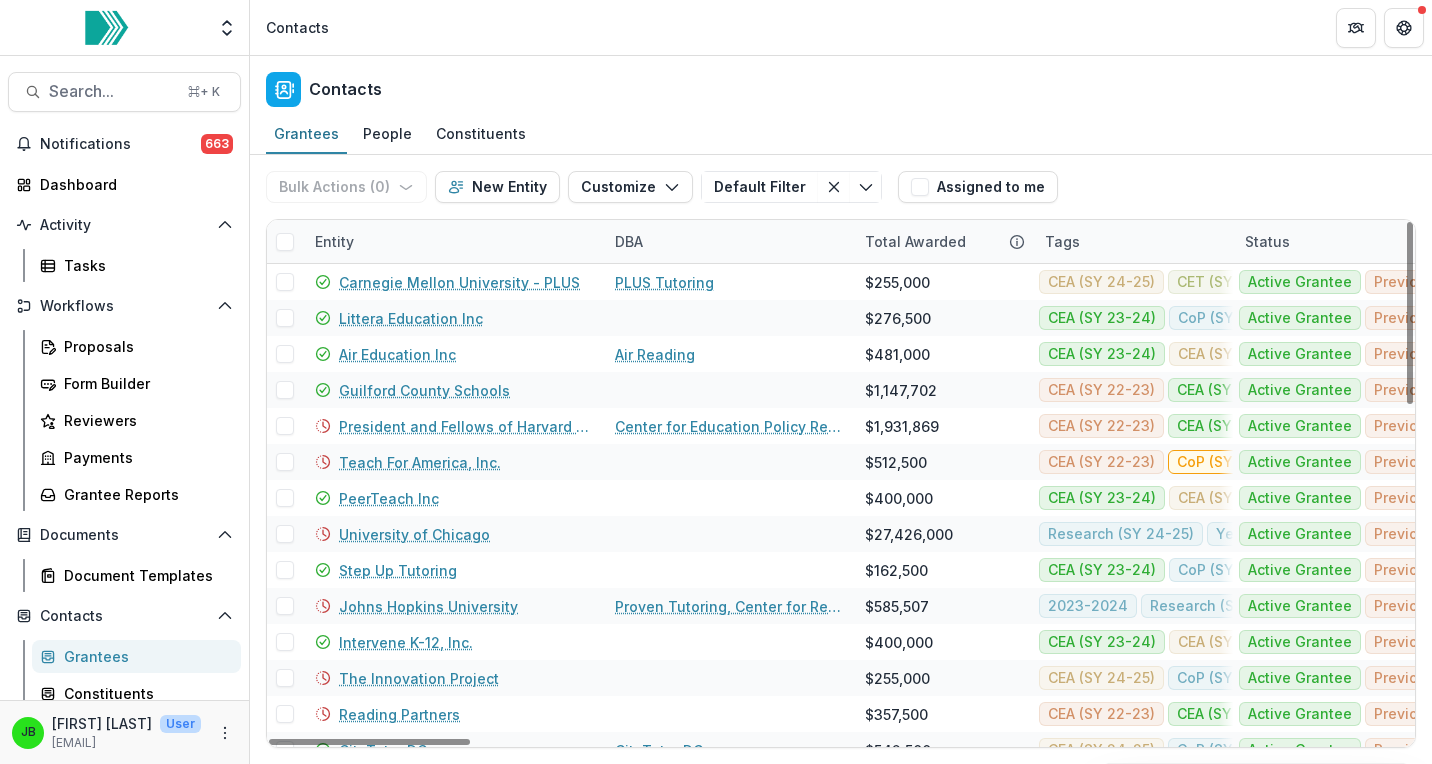 click on "Entity" at bounding box center (334, 241) 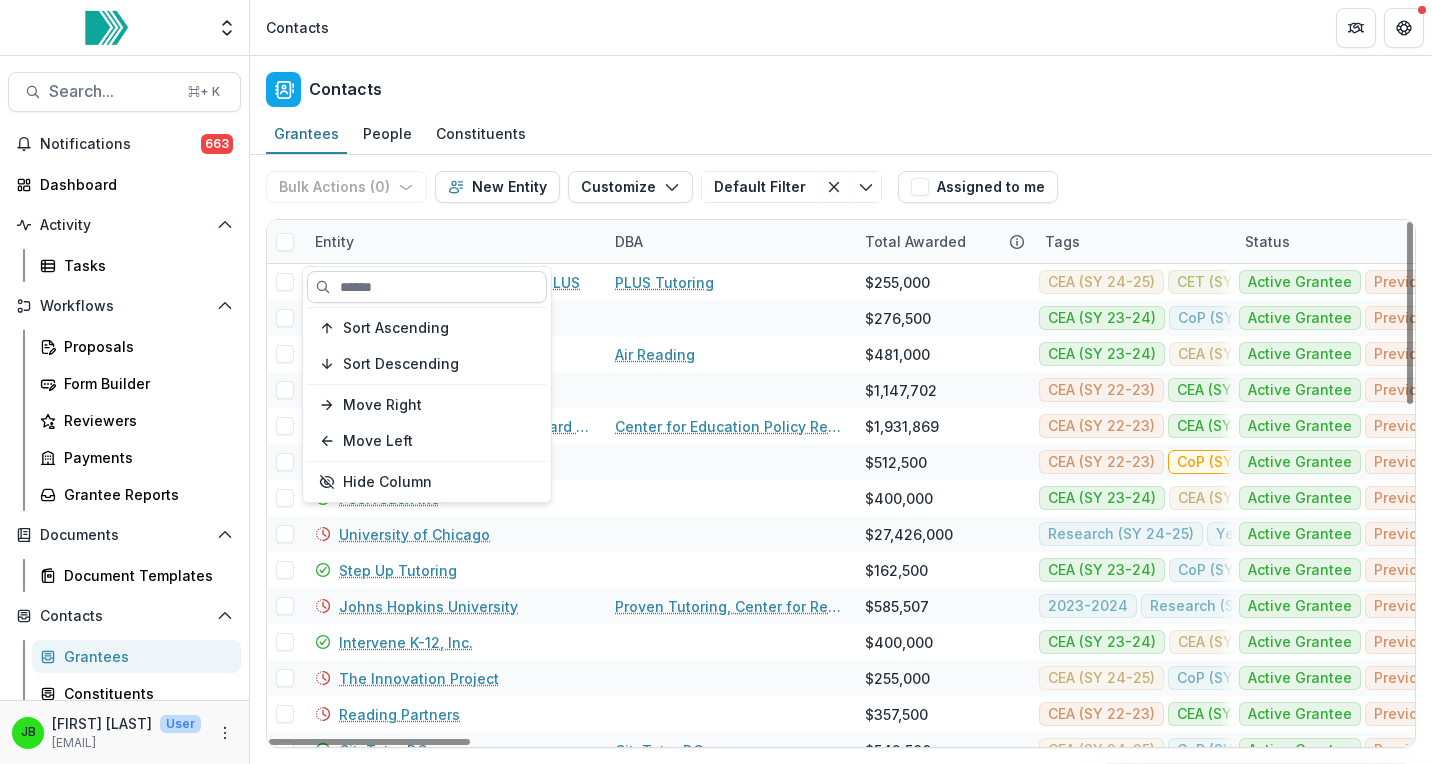 click at bounding box center [427, 287] 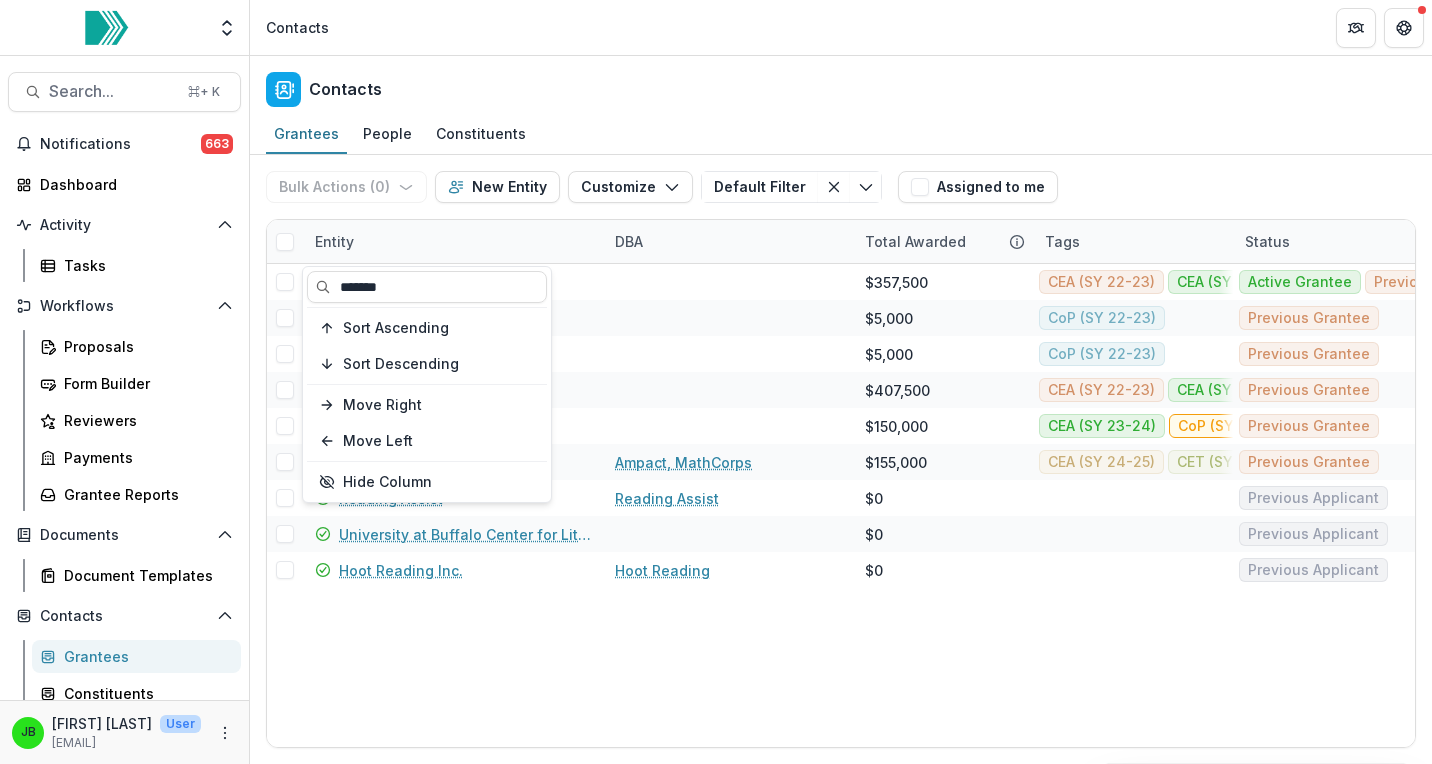 type on "*******" 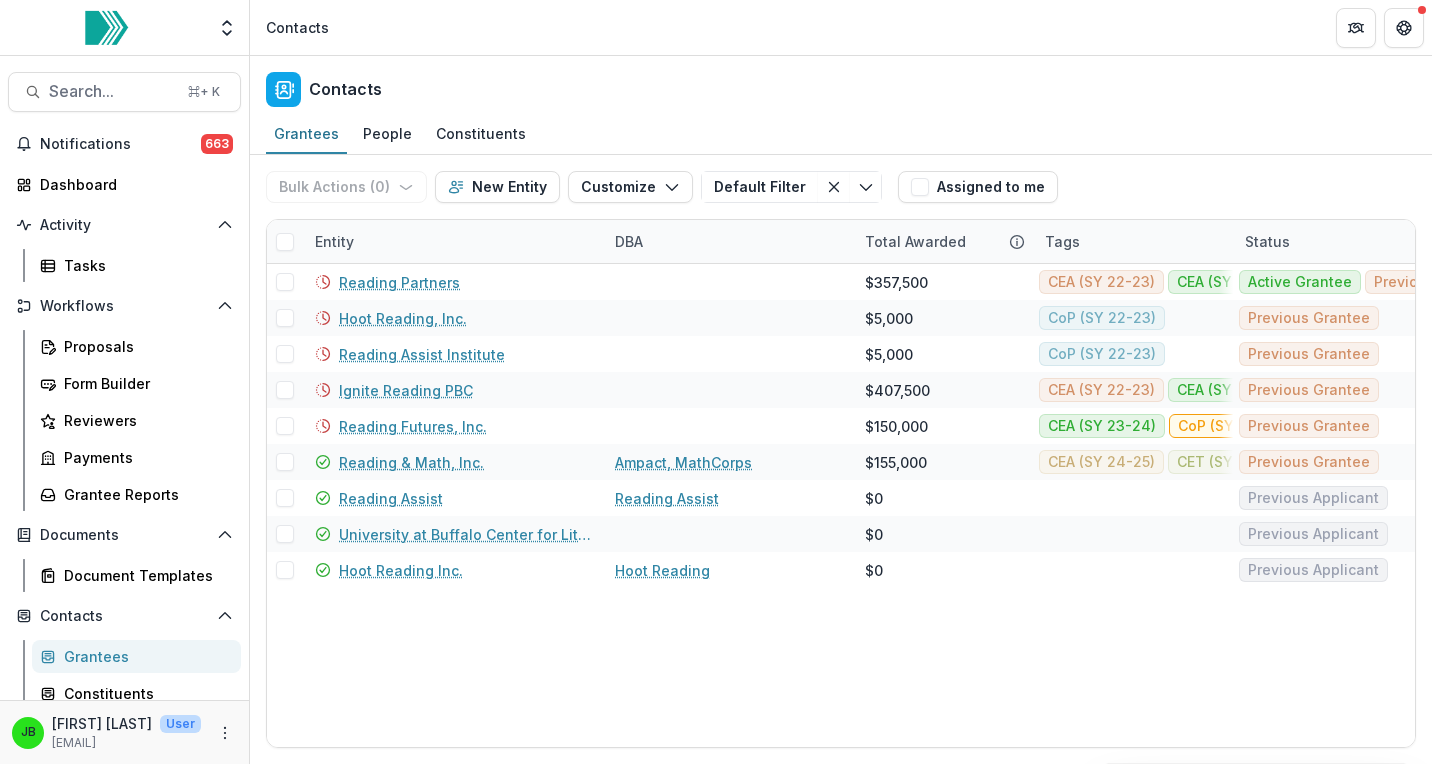 click on "Contacts" at bounding box center (841, 85) 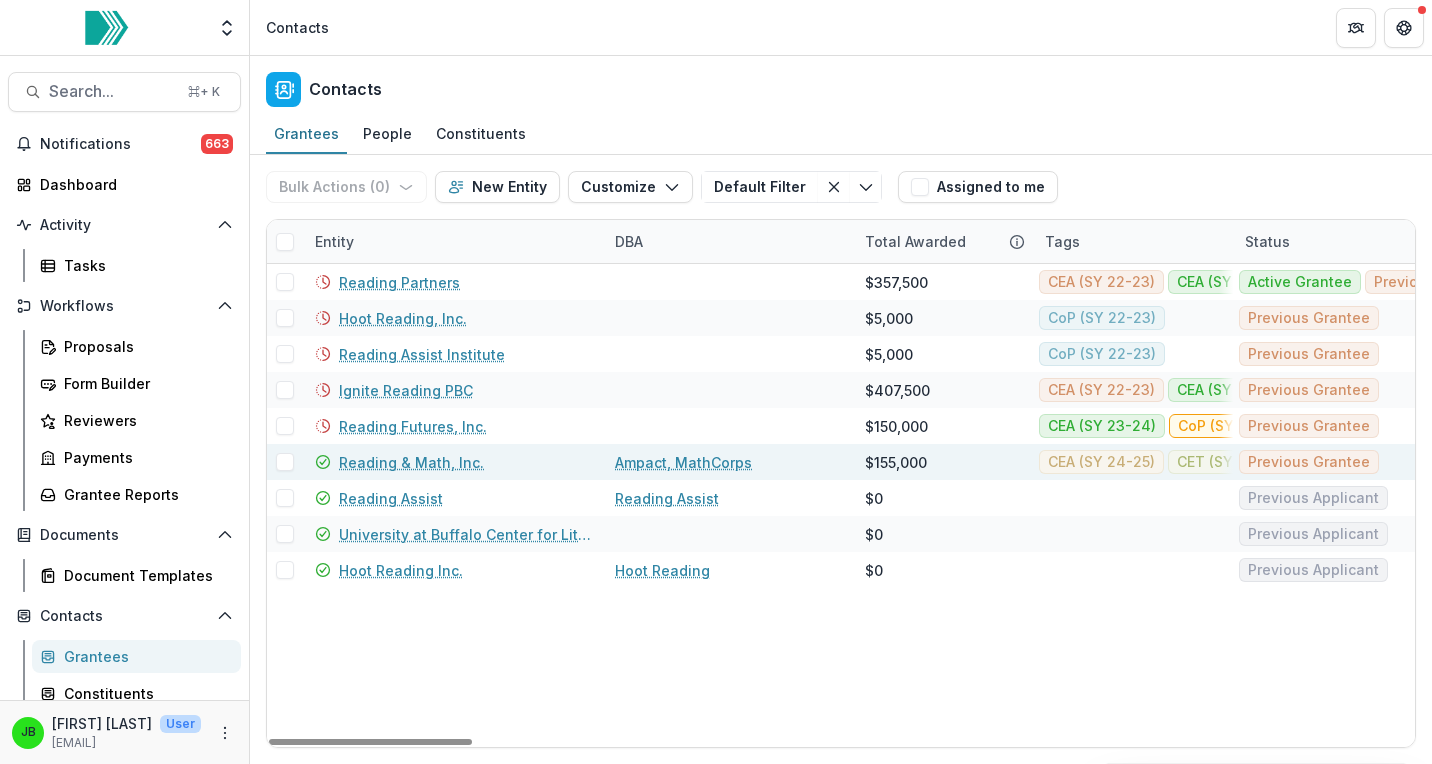 click on "Reading & Math, Inc." at bounding box center (411, 462) 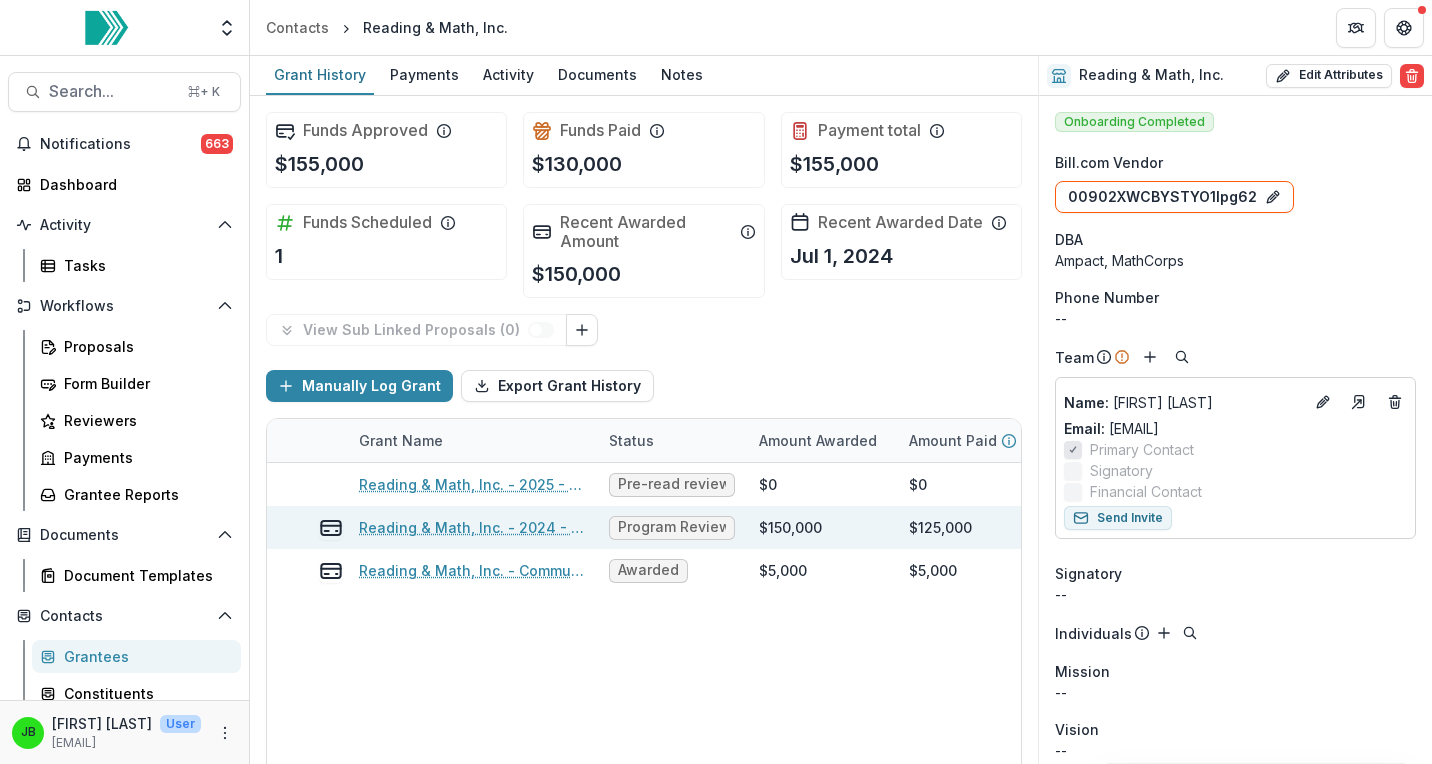 click on "Reading & Math, Inc. - 2024 - Call to Effective Action - 1" at bounding box center [472, 527] 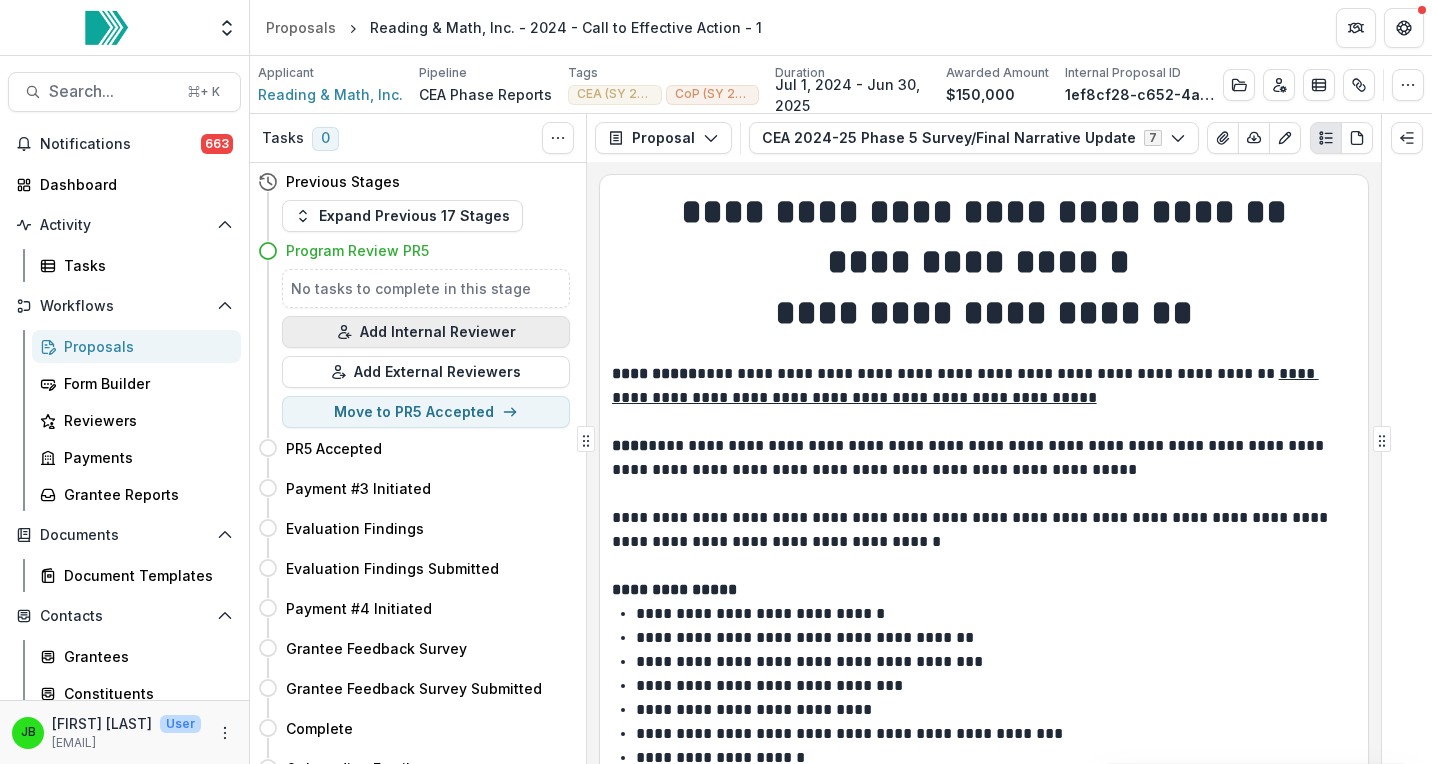 click on "Add Internal Reviewer" at bounding box center [426, 332] 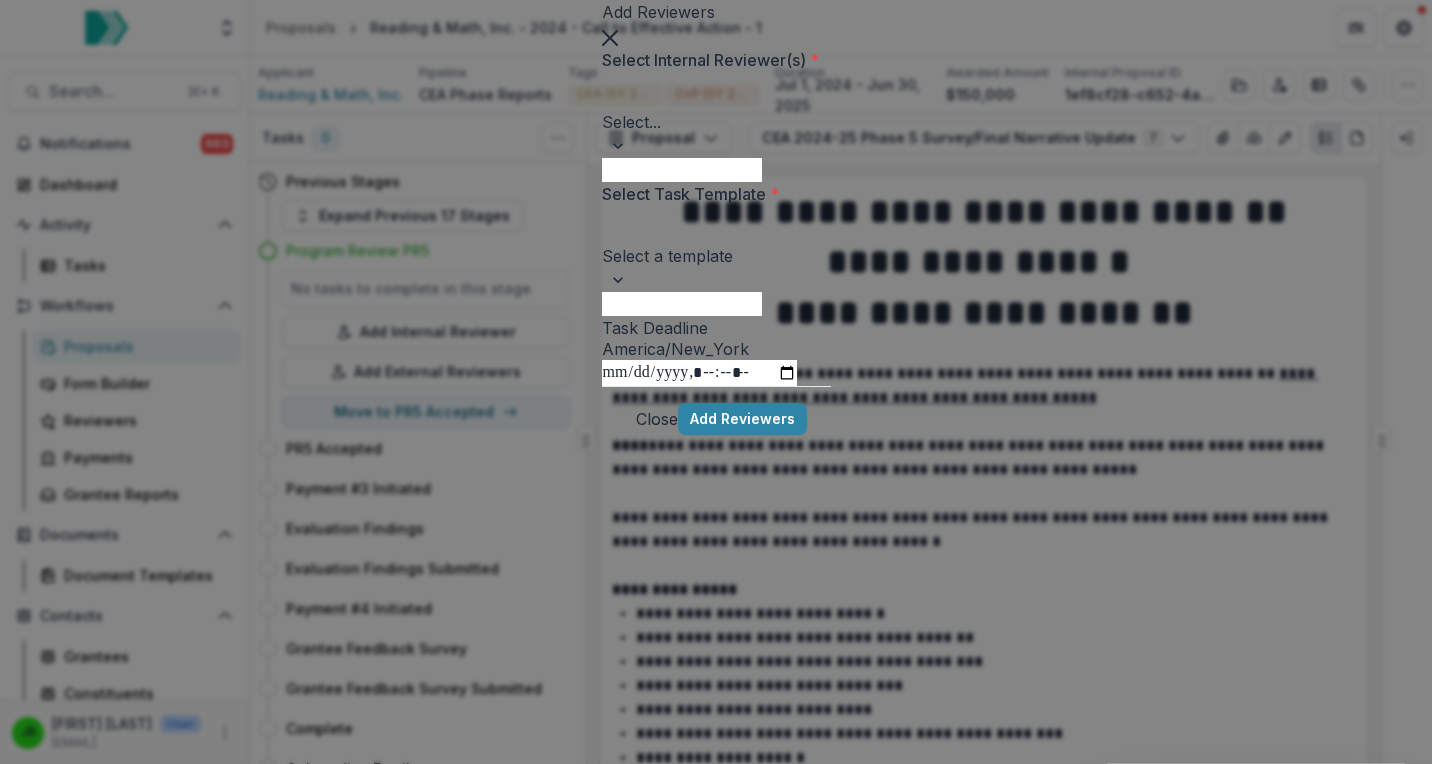 click at bounding box center (716, 96) 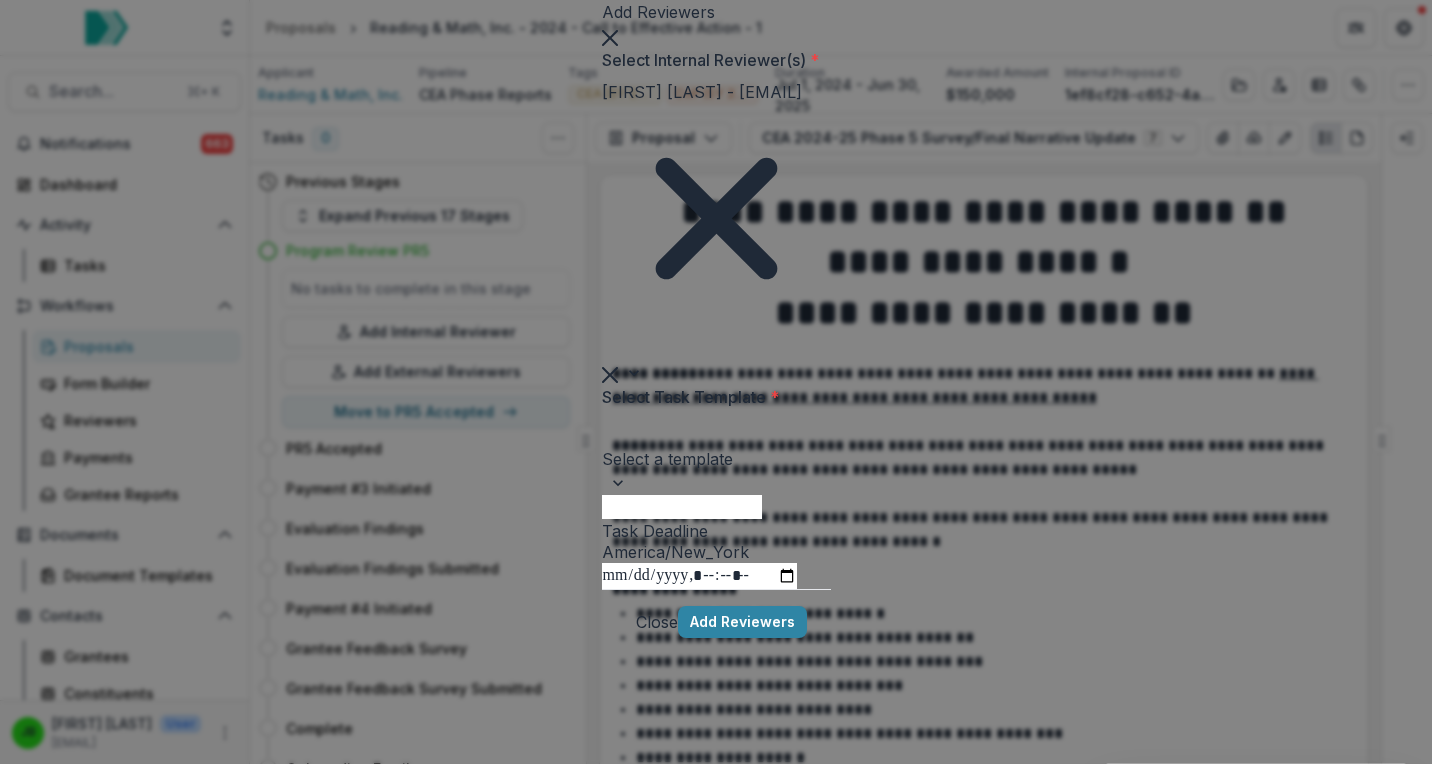 click at bounding box center [716, 433] 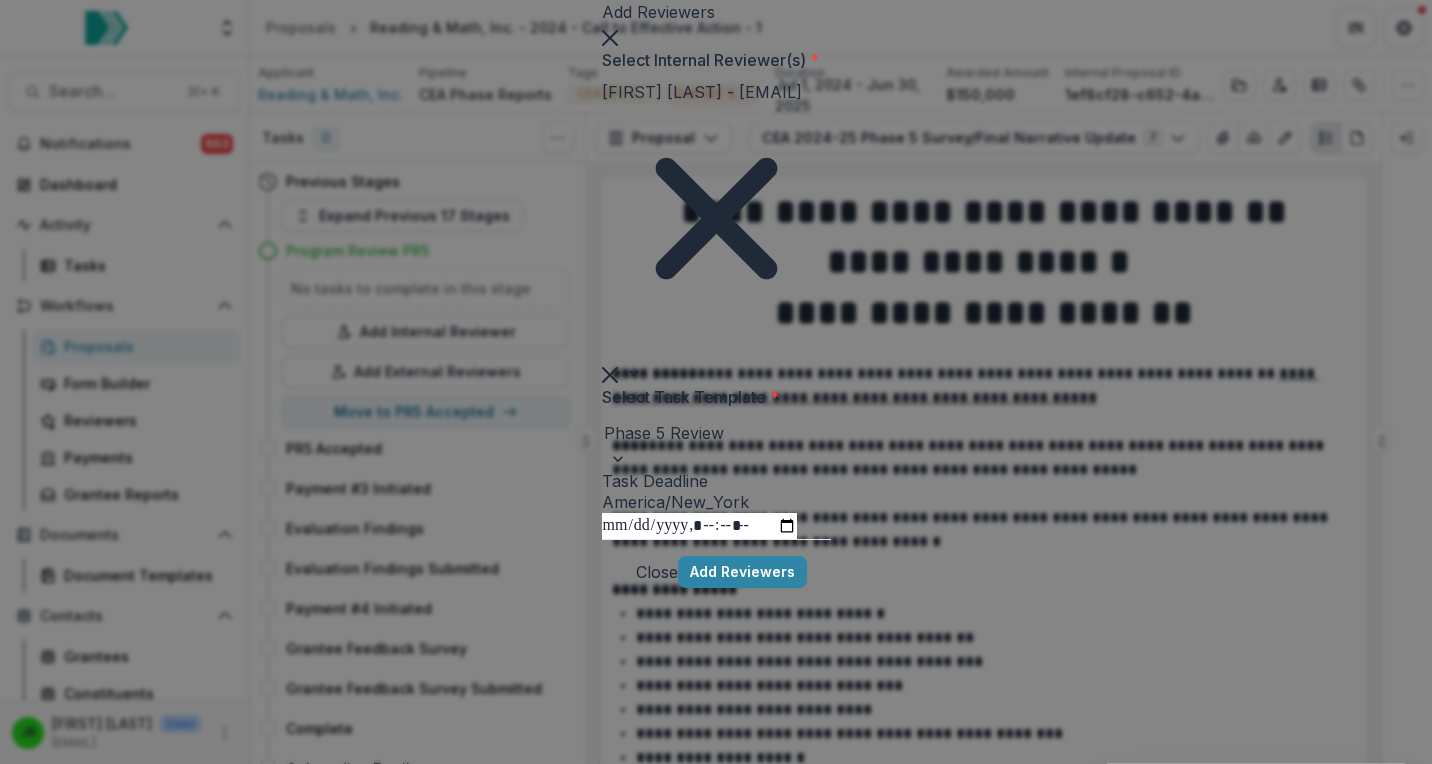click on "Task Deadline" at bounding box center [699, 526] 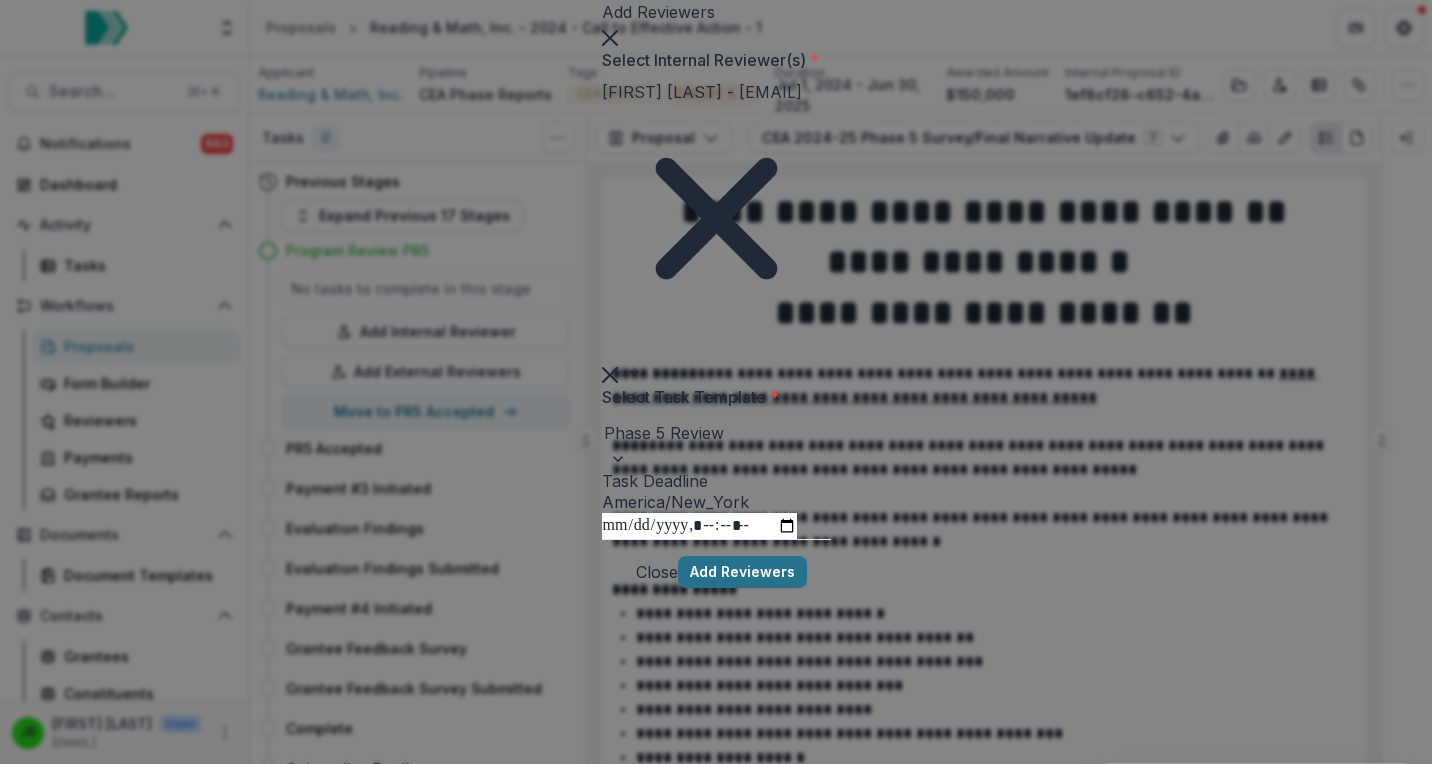 type on "**********" 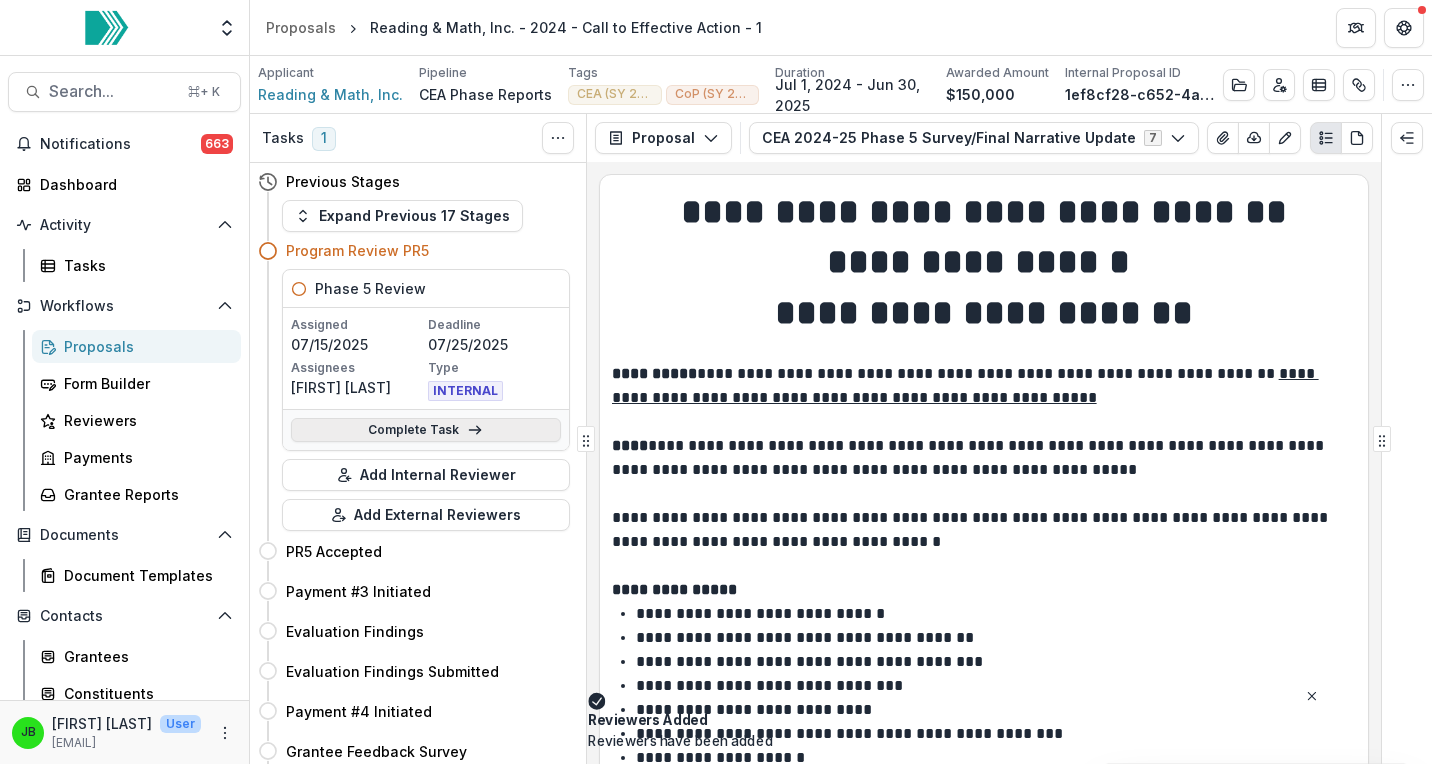 click 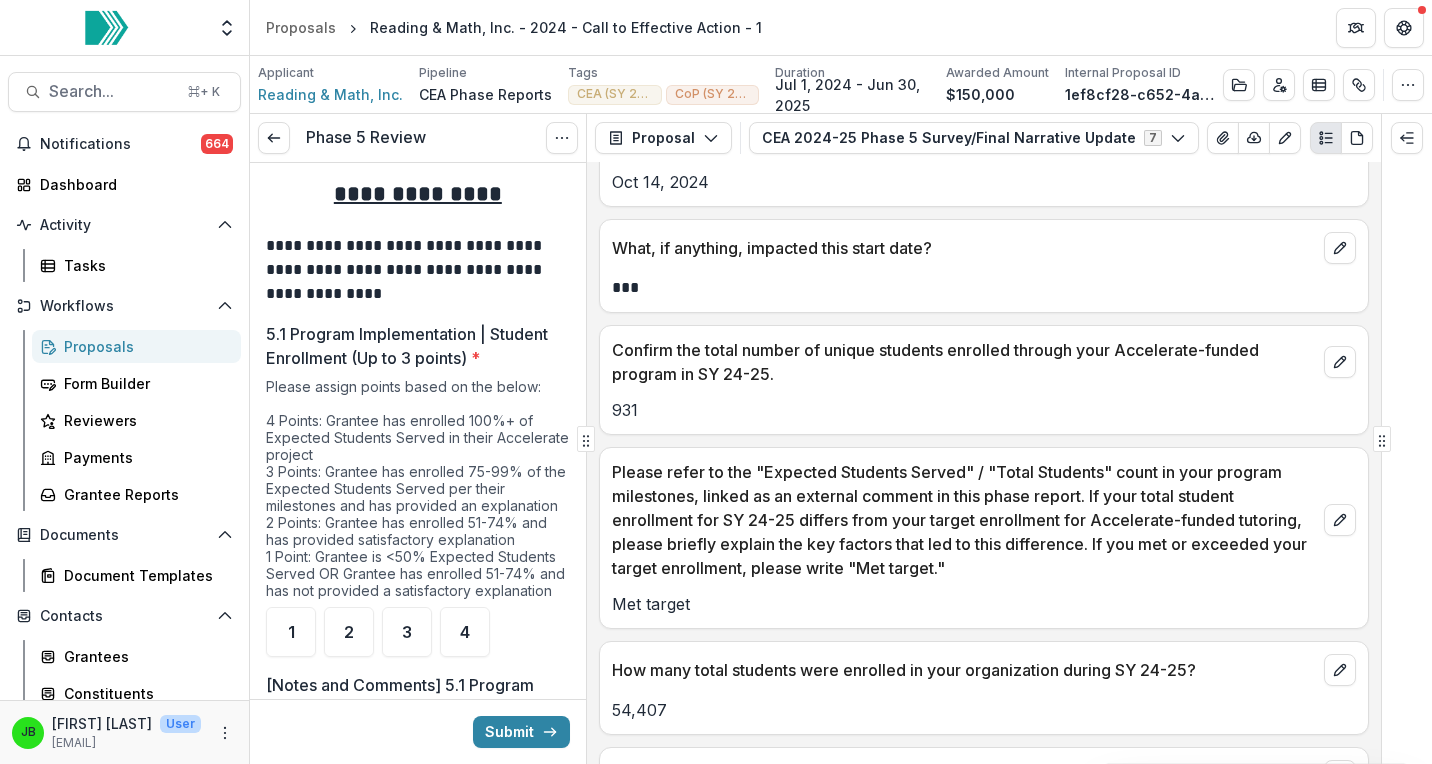 scroll, scrollTop: 1554, scrollLeft: 0, axis: vertical 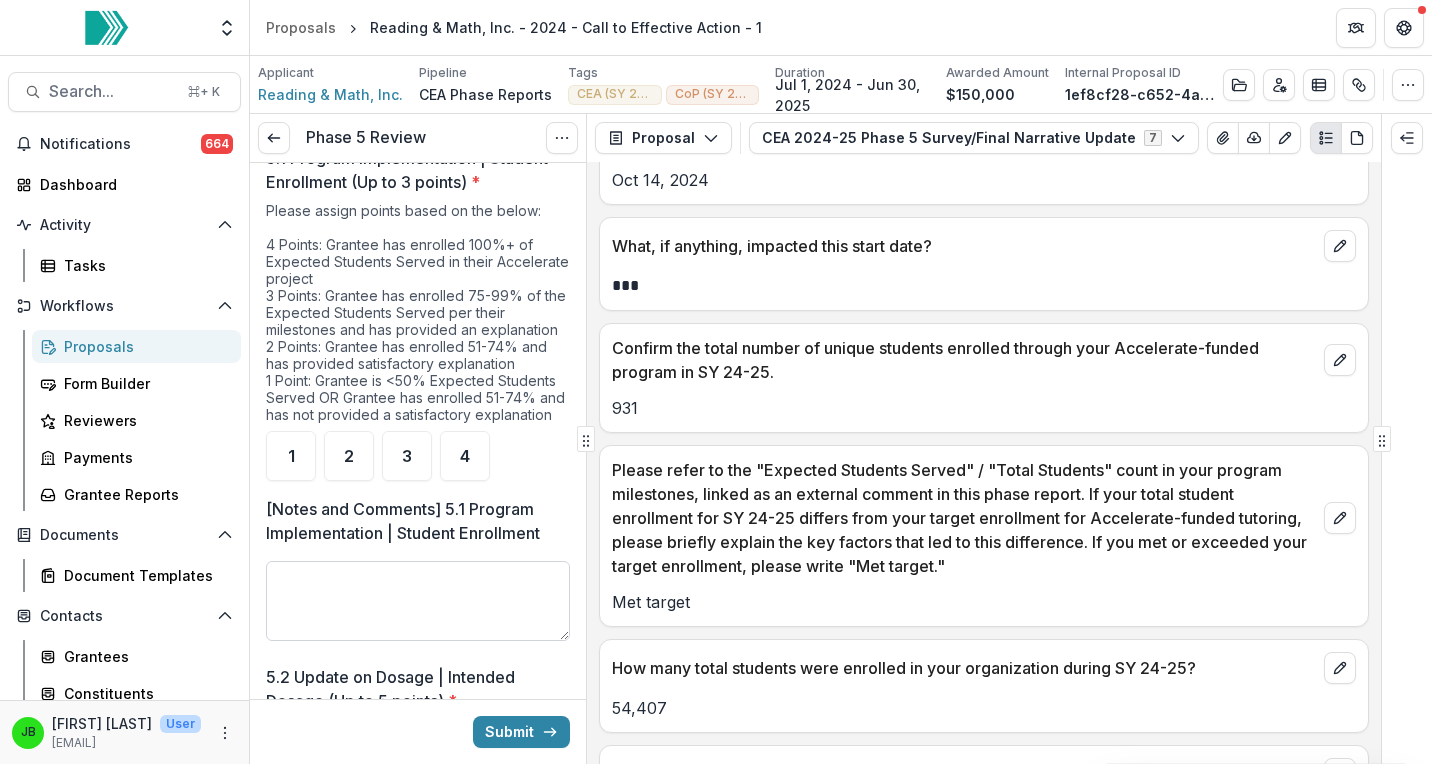 click on "[Notes and Comments] 5.1 Program Implementation | Student Enrollment" at bounding box center (418, 601) 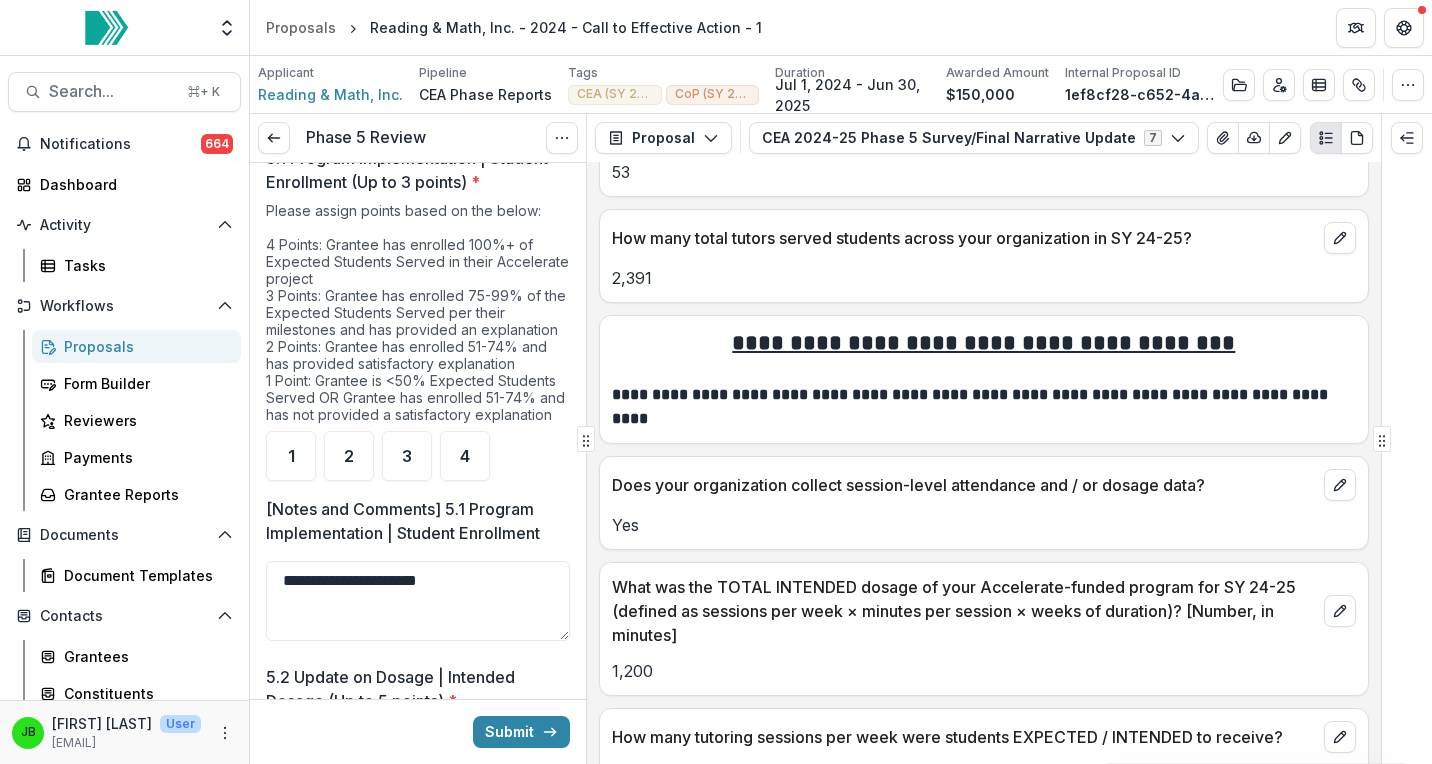 scroll, scrollTop: 2197, scrollLeft: 0, axis: vertical 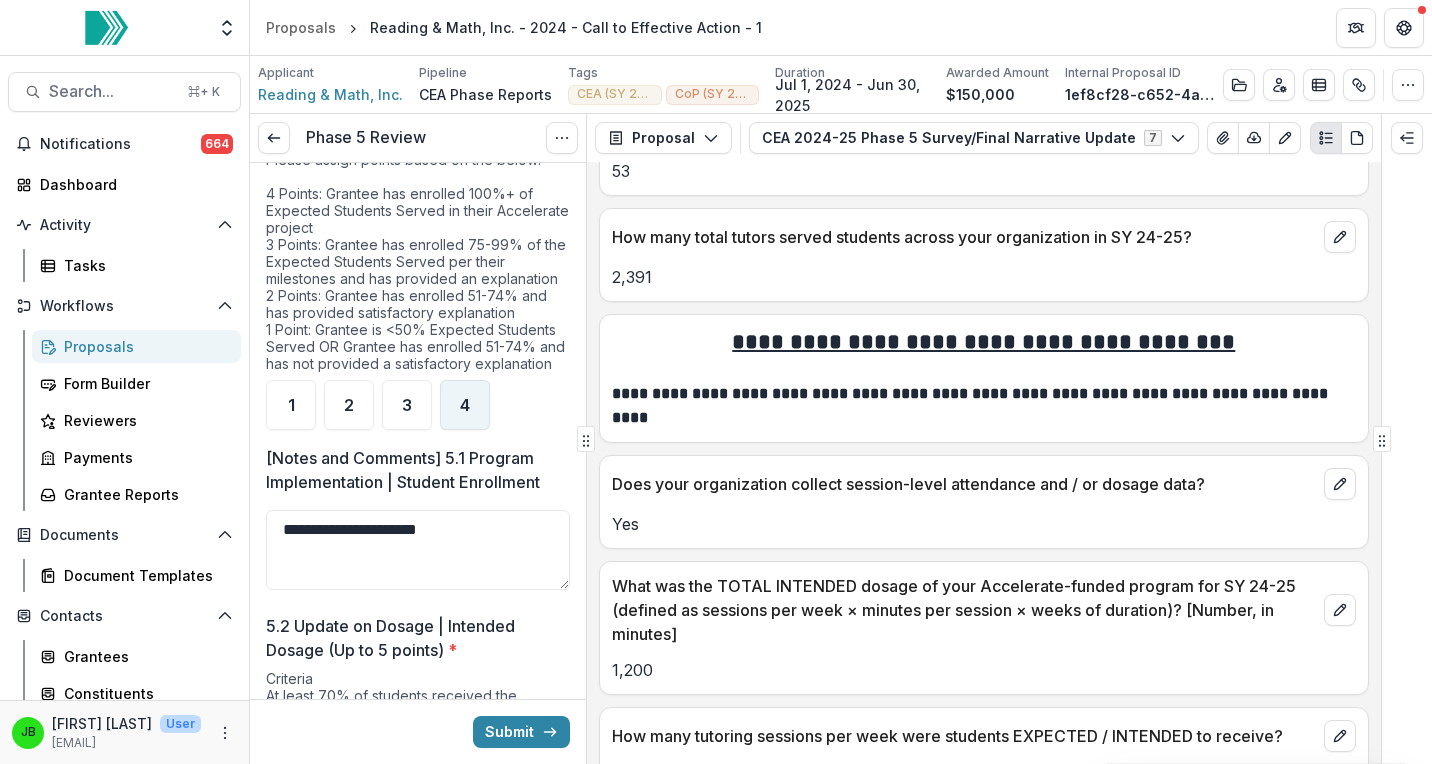 type on "**********" 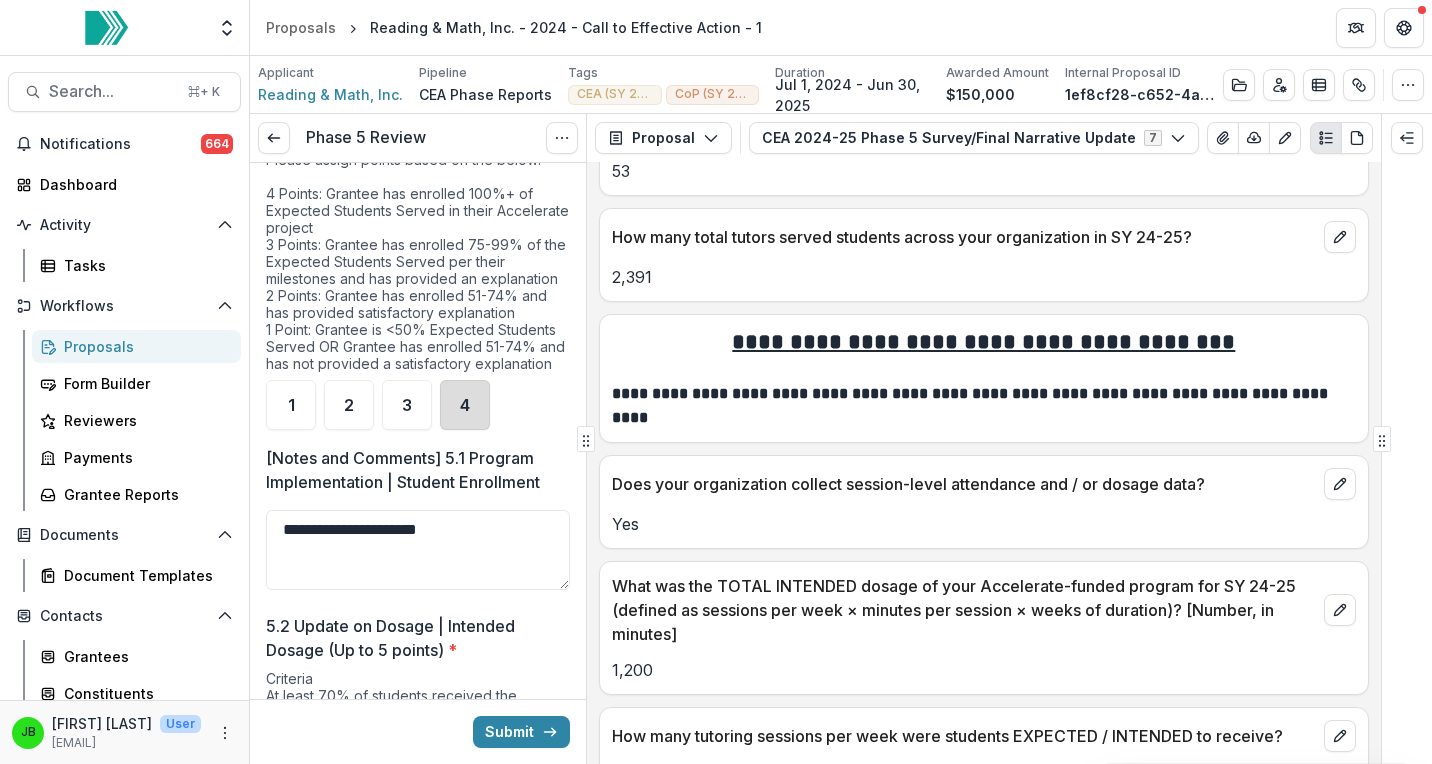 click on "4" at bounding box center [465, 405] 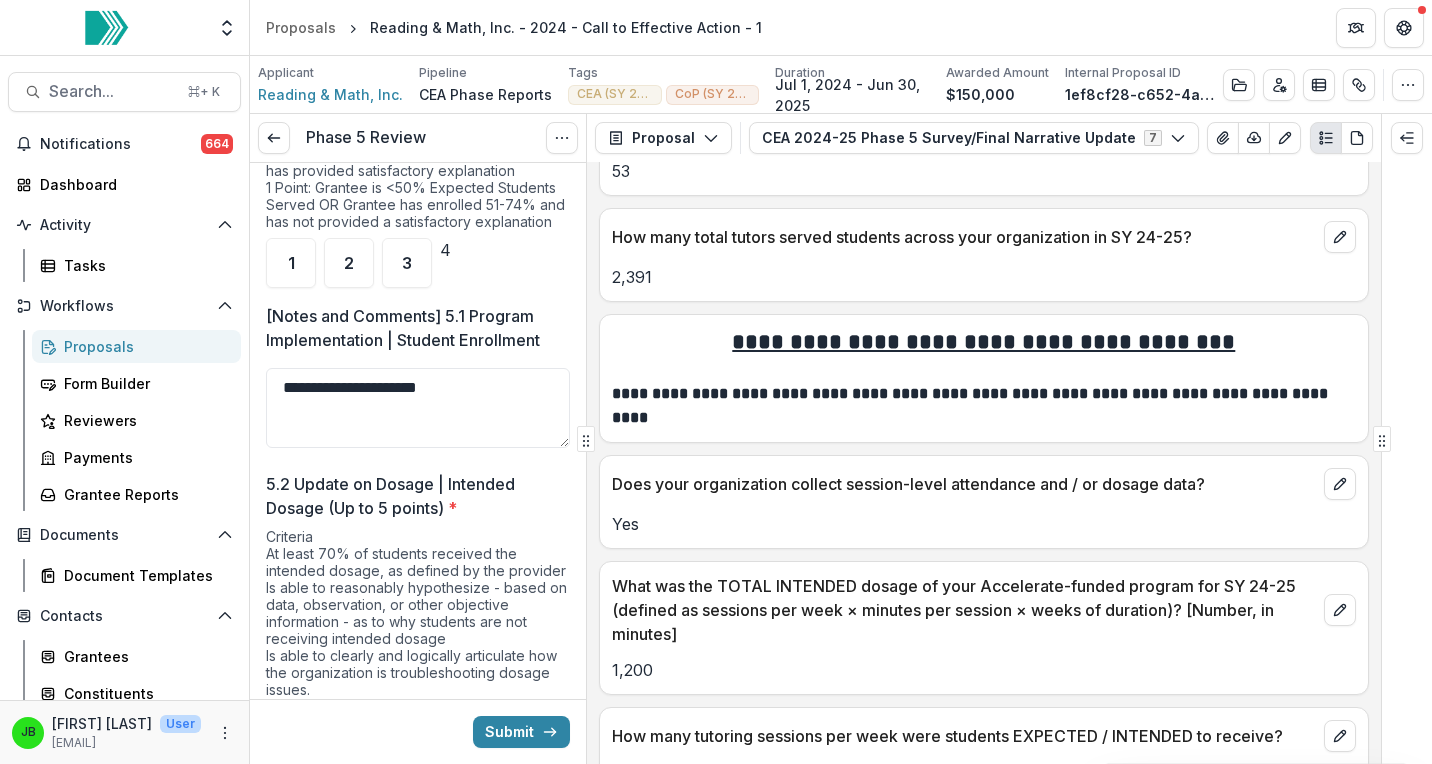 scroll, scrollTop: 498, scrollLeft: 0, axis: vertical 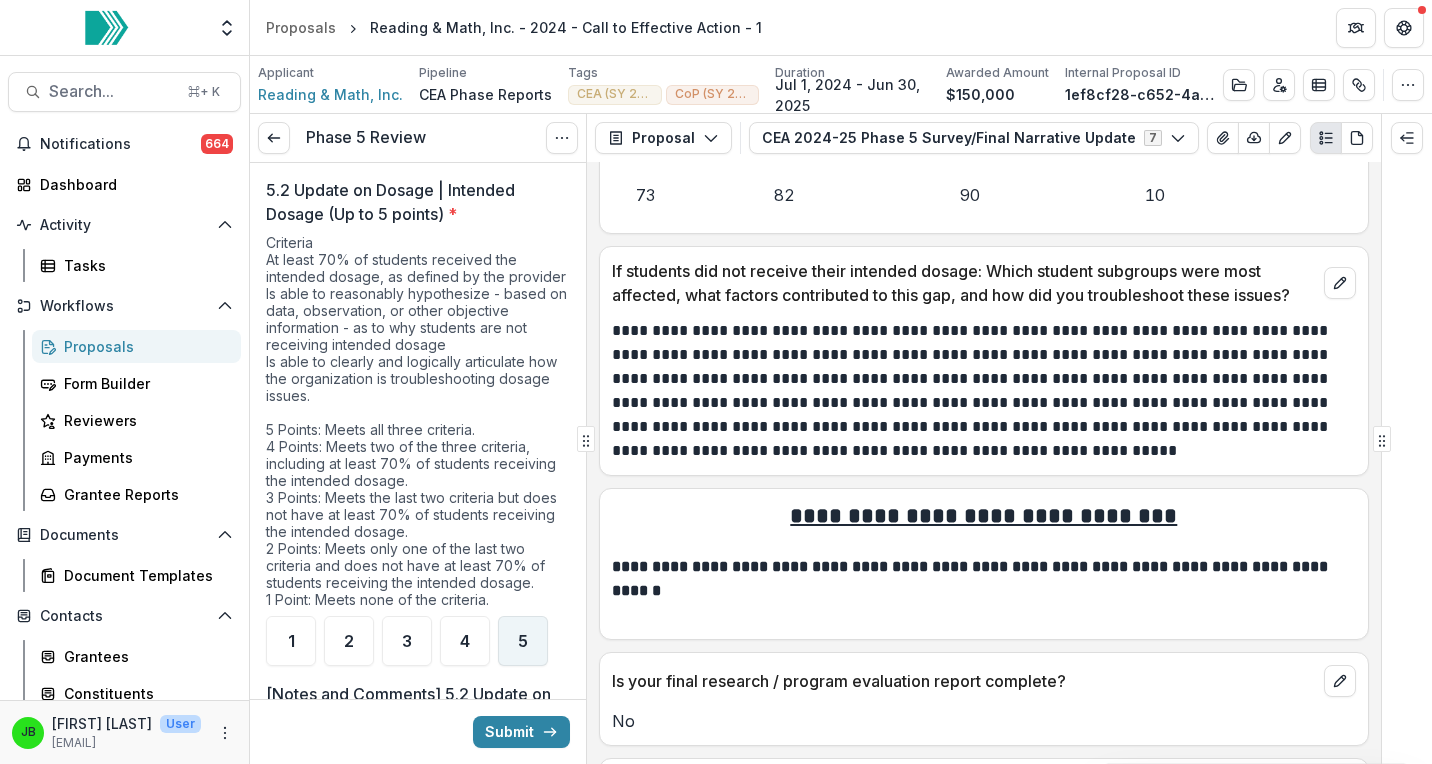 click on "5" at bounding box center [523, 641] 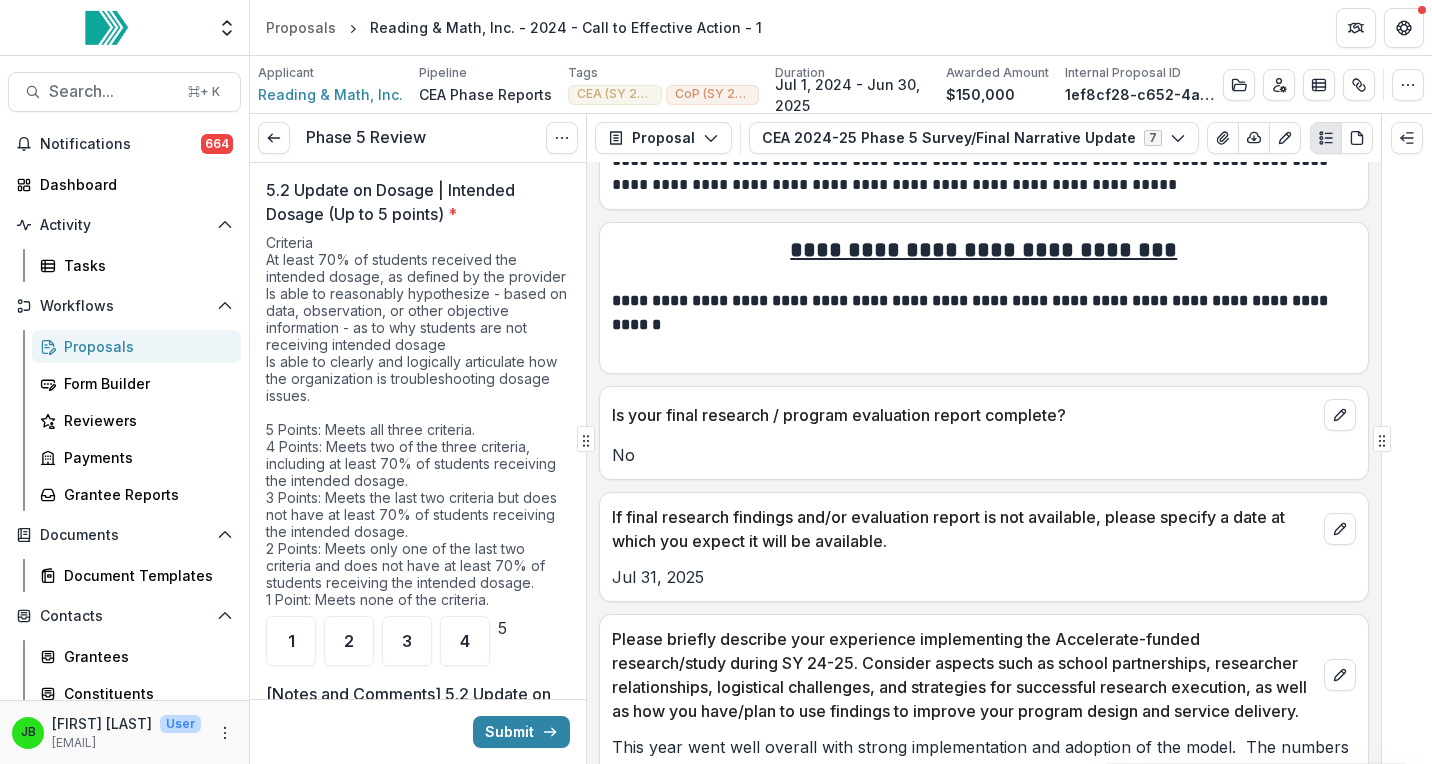 scroll, scrollTop: 3882, scrollLeft: 0, axis: vertical 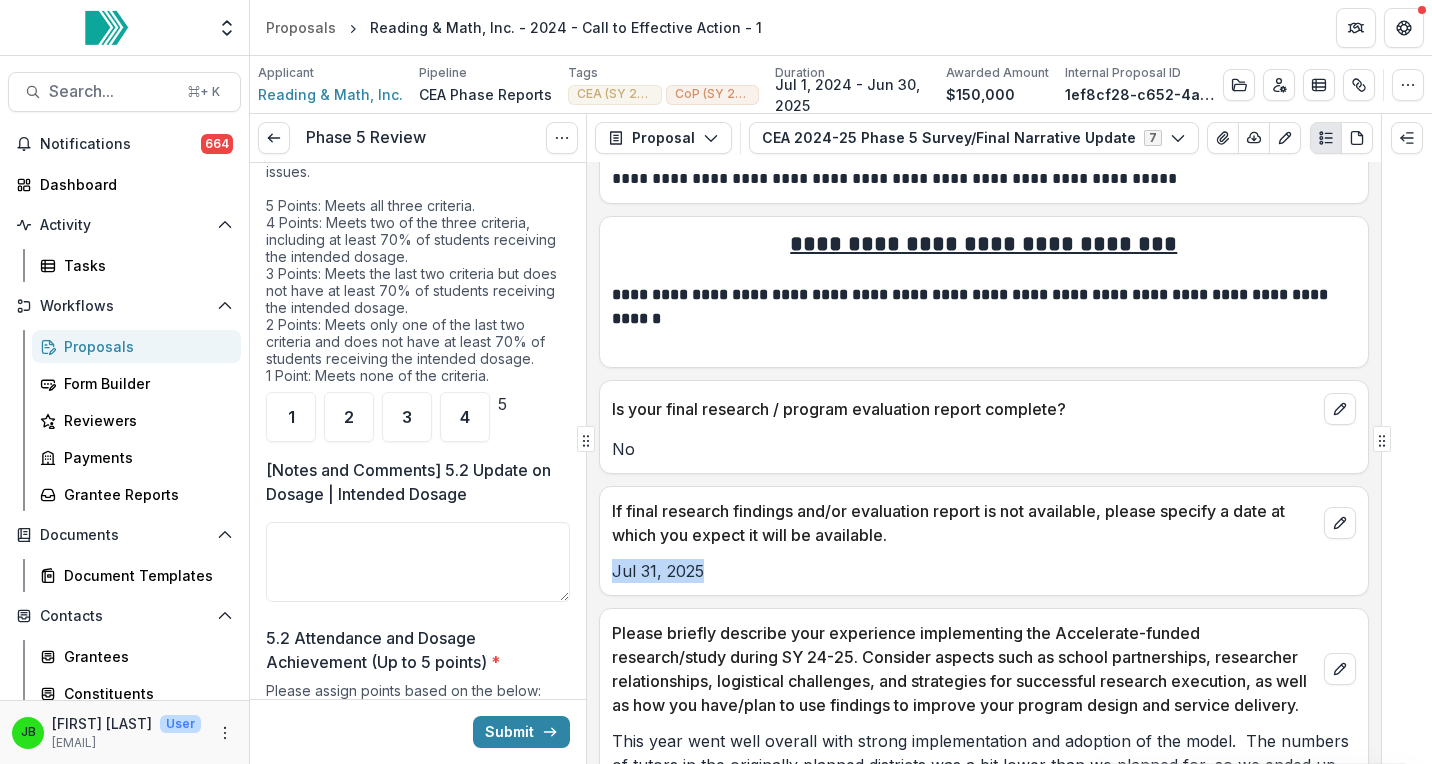 drag, startPoint x: 732, startPoint y: 547, endPoint x: 612, endPoint y: 547, distance: 120 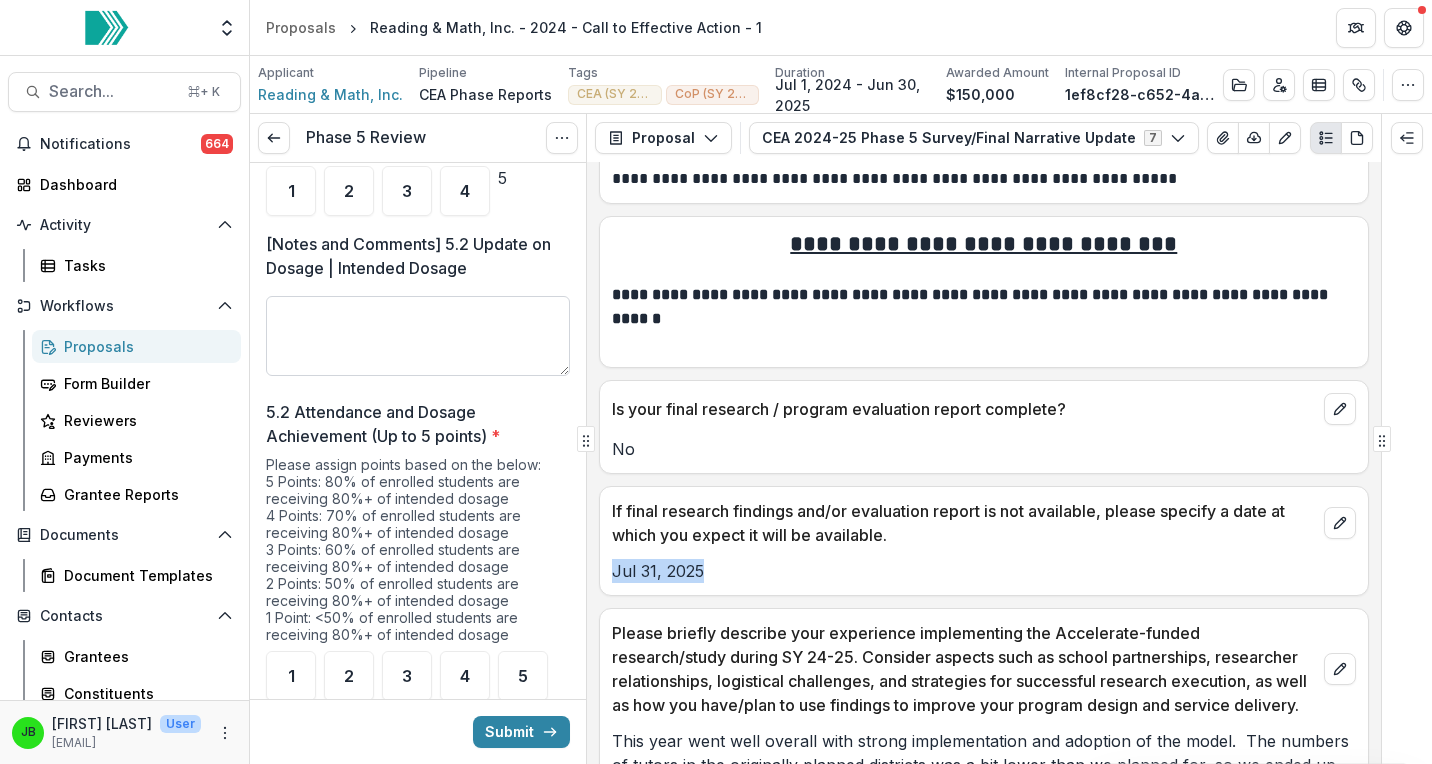 scroll, scrollTop: 1124, scrollLeft: 0, axis: vertical 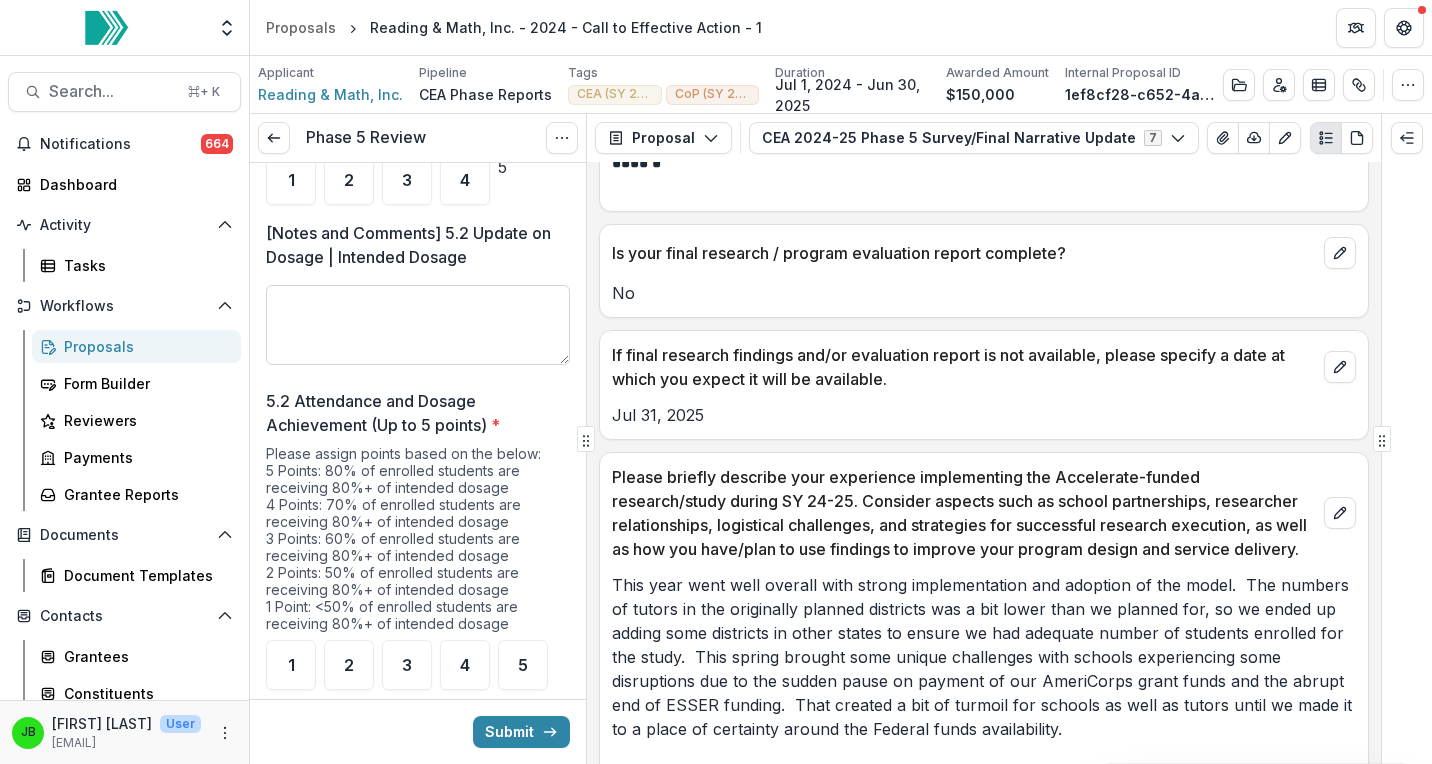 click on "[Notes and Comments] 5.2 Update on Dosage | Intended Dosage" at bounding box center [418, 325] 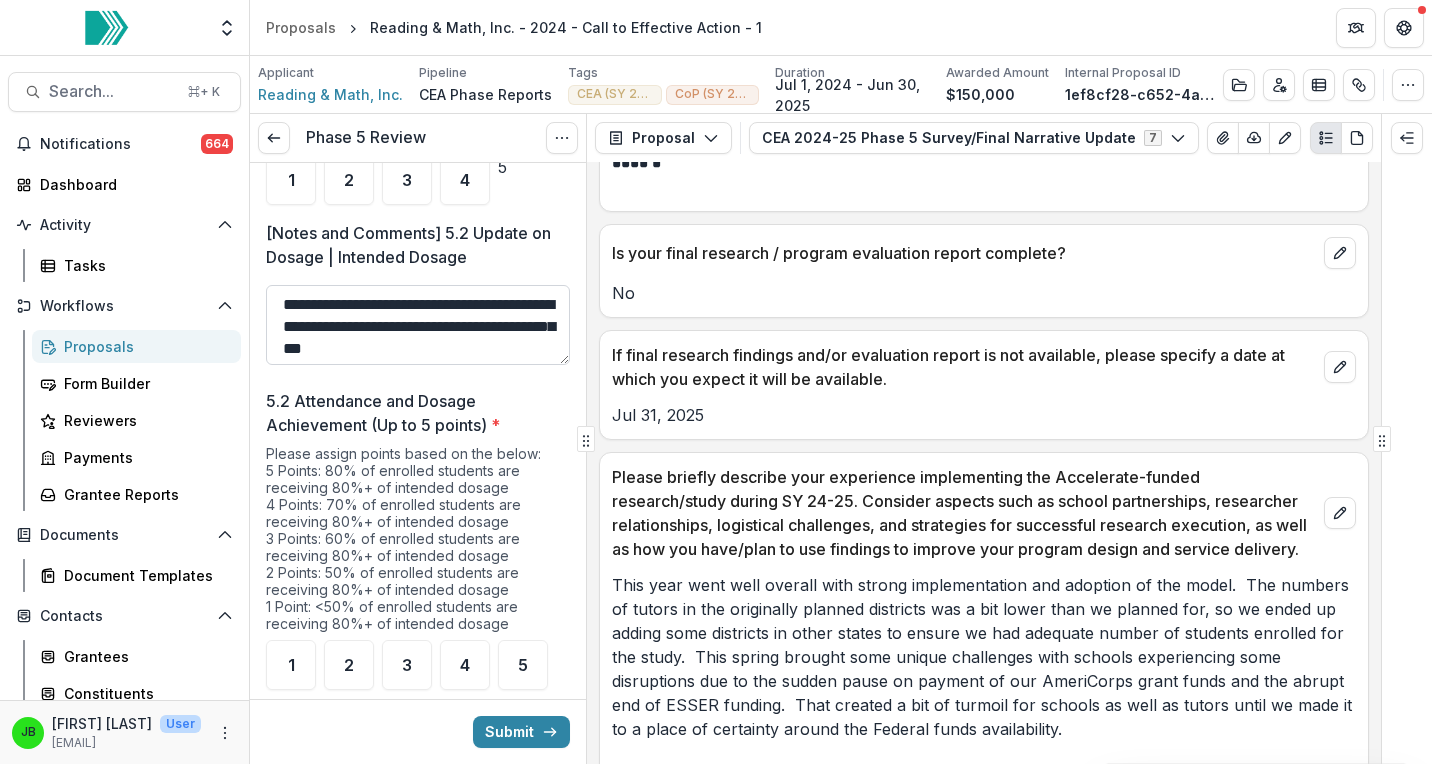 scroll, scrollTop: 16, scrollLeft: 0, axis: vertical 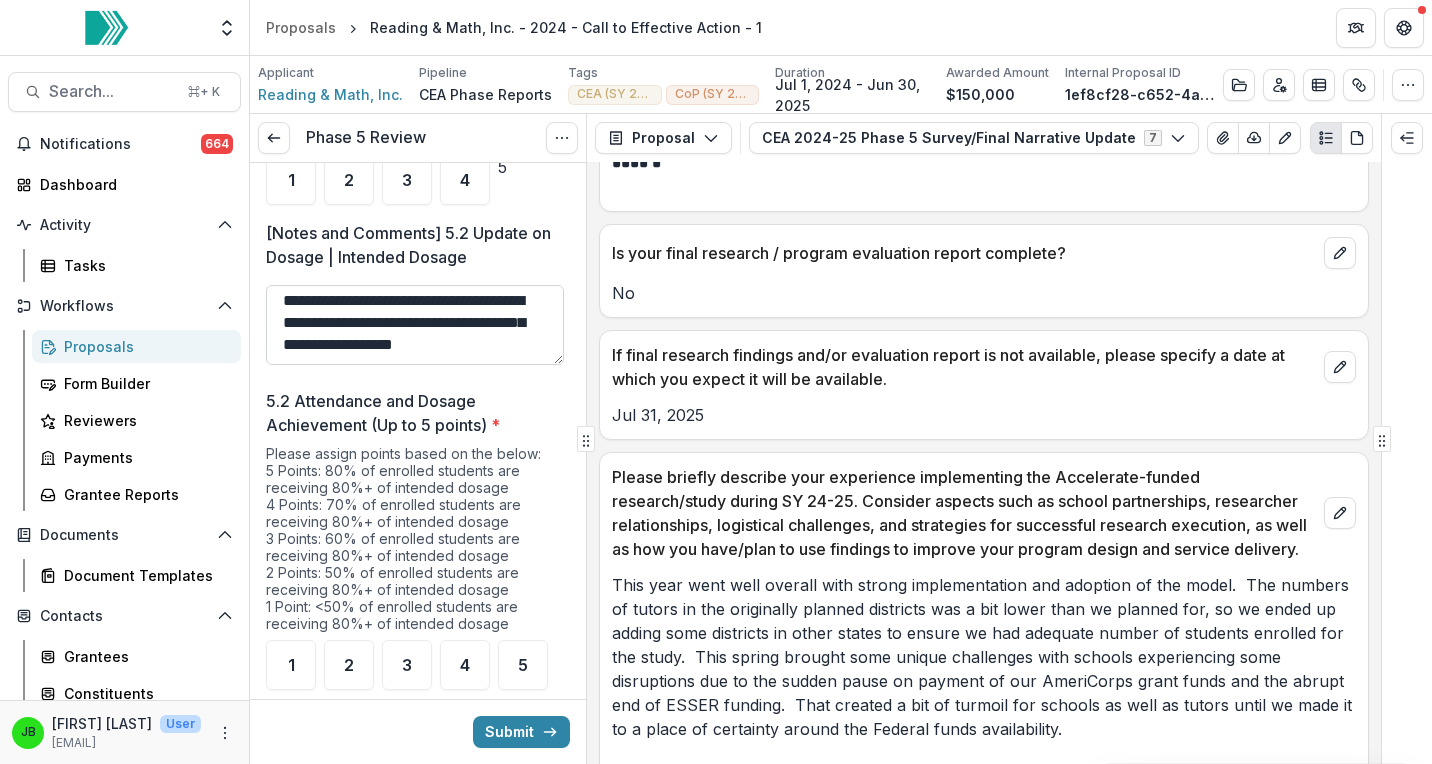click on "**********" at bounding box center (415, 325) 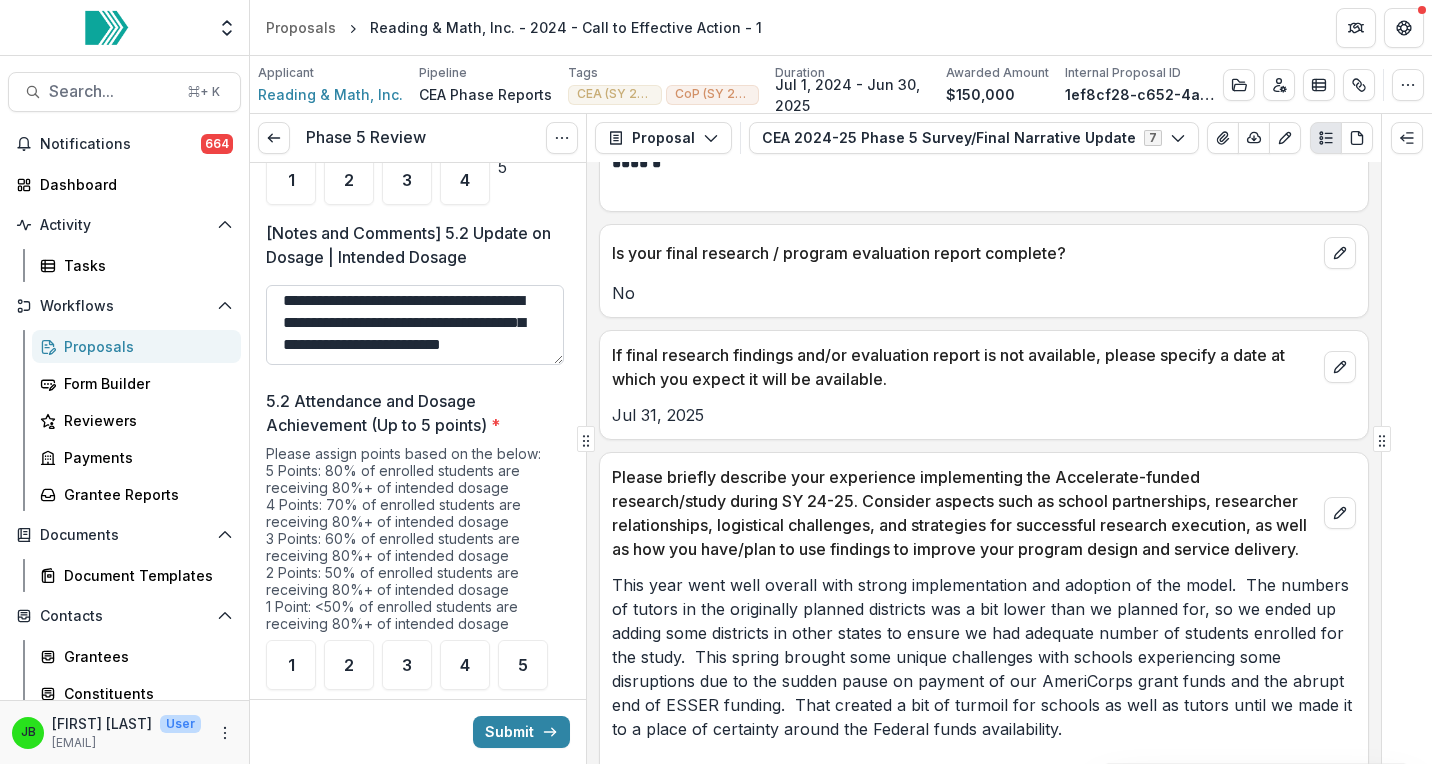 click on "**********" at bounding box center (415, 325) 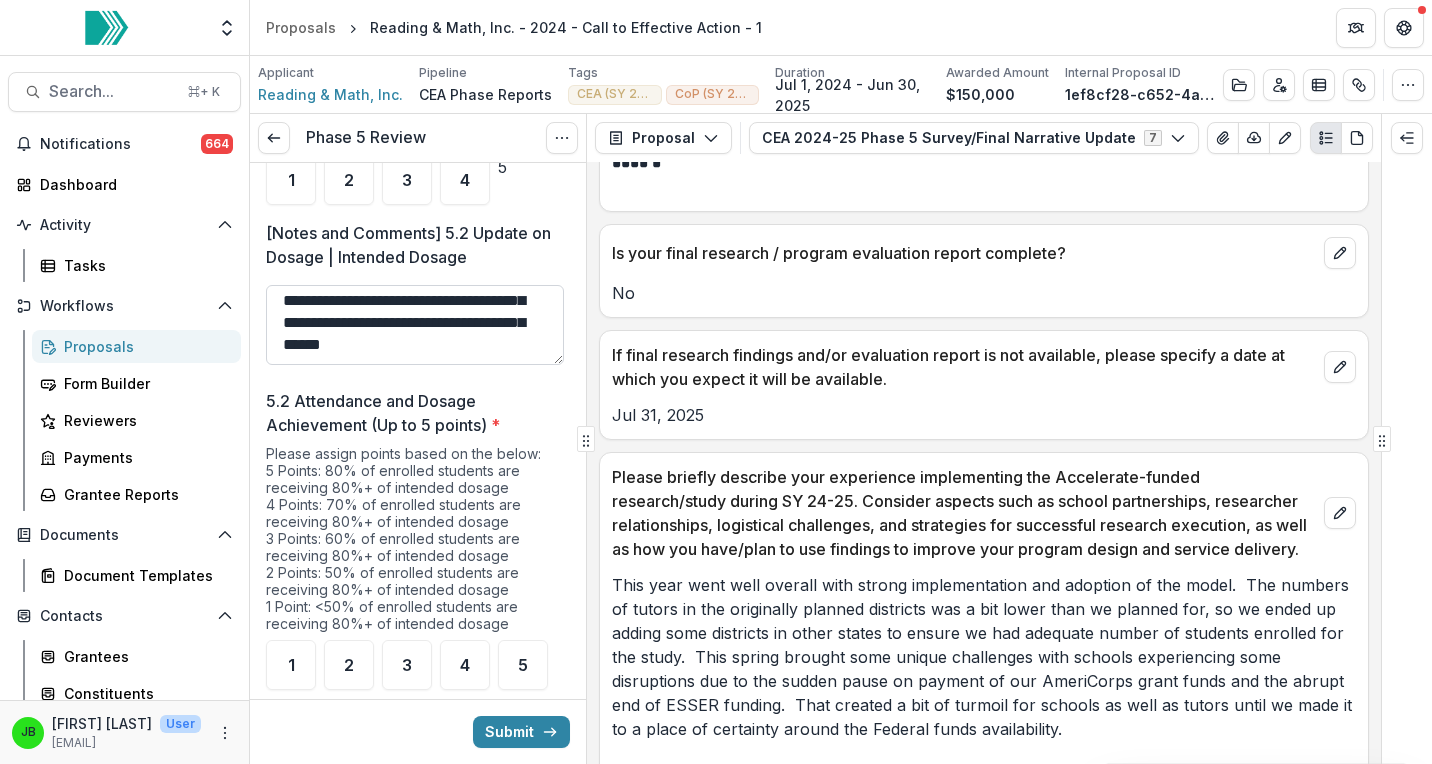 scroll, scrollTop: 126, scrollLeft: 0, axis: vertical 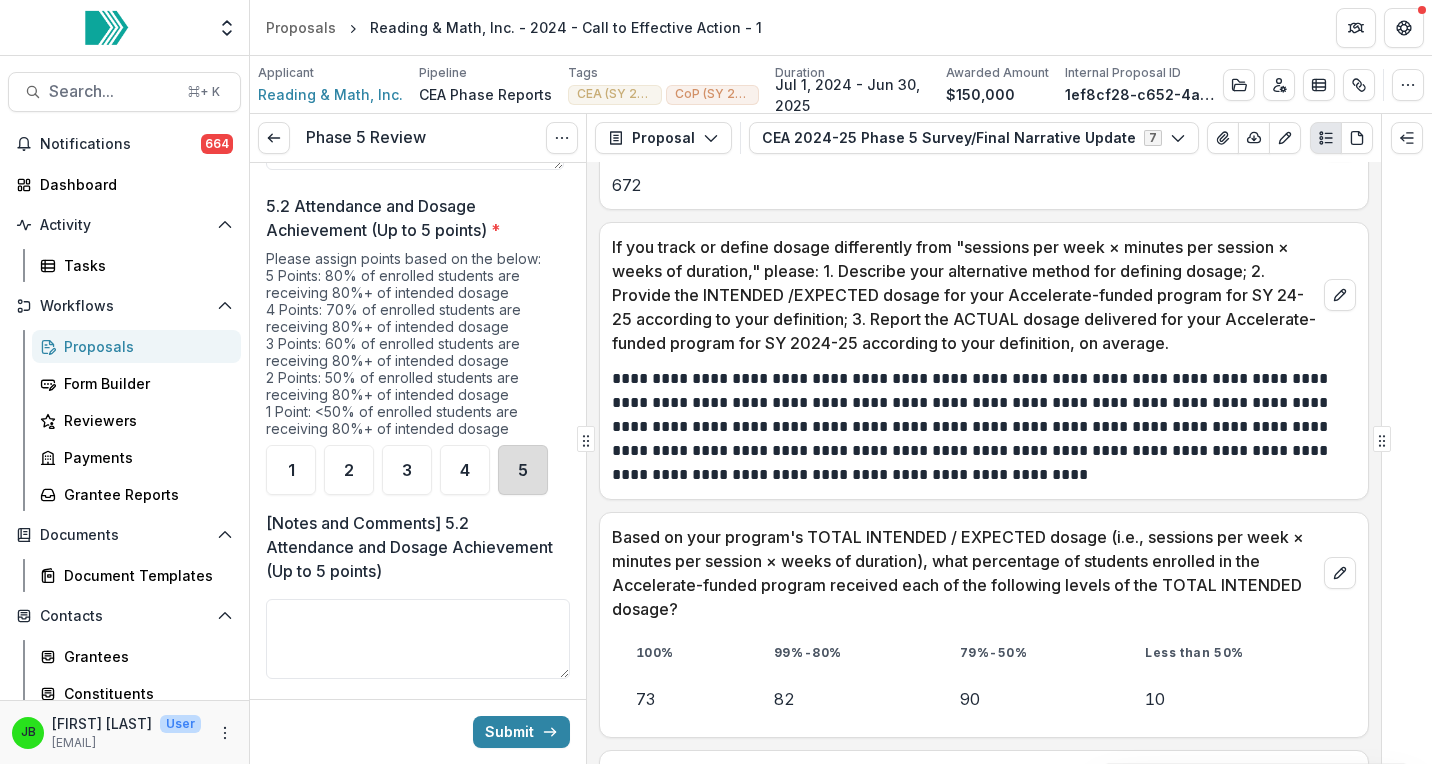 click on "5" at bounding box center [523, 470] 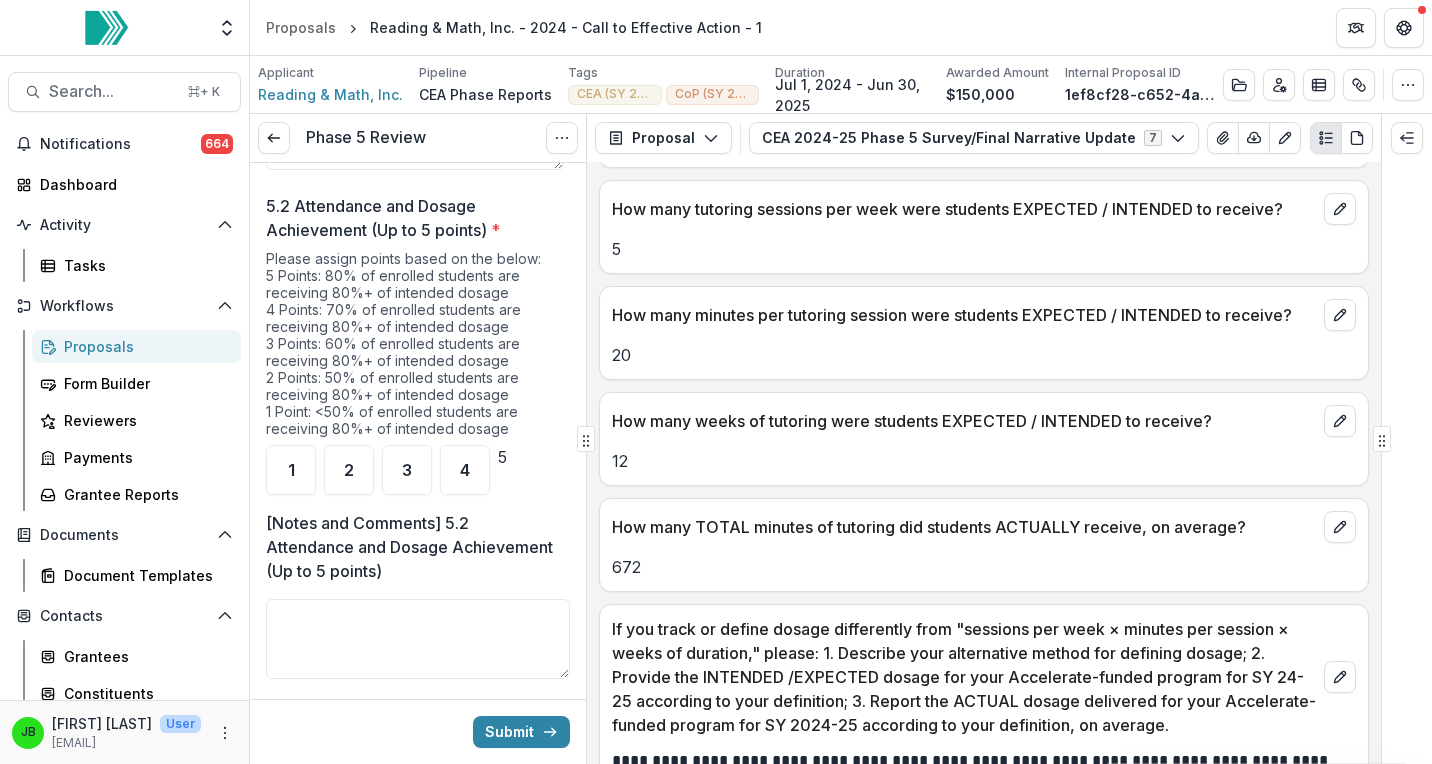 scroll, scrollTop: 2714, scrollLeft: 0, axis: vertical 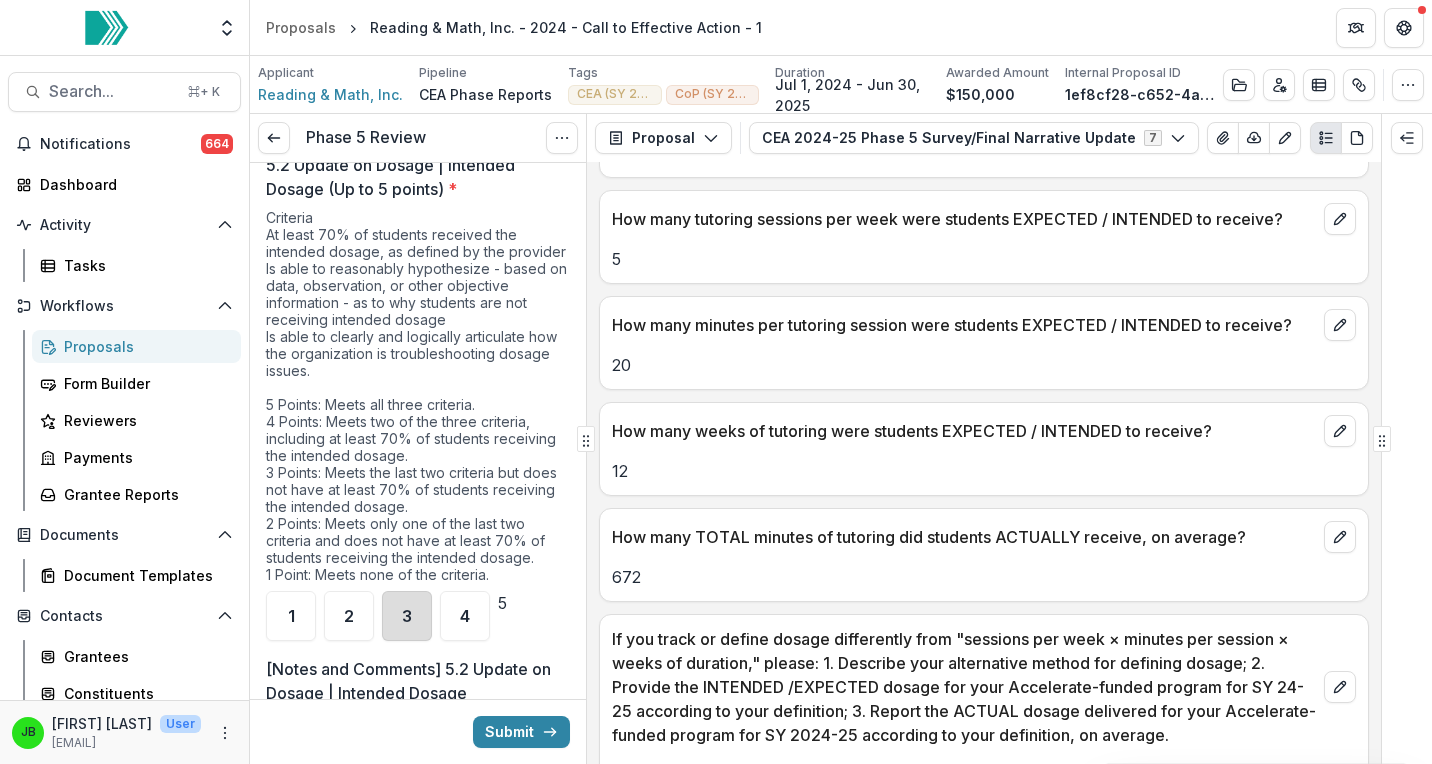click on "3" at bounding box center [407, 616] 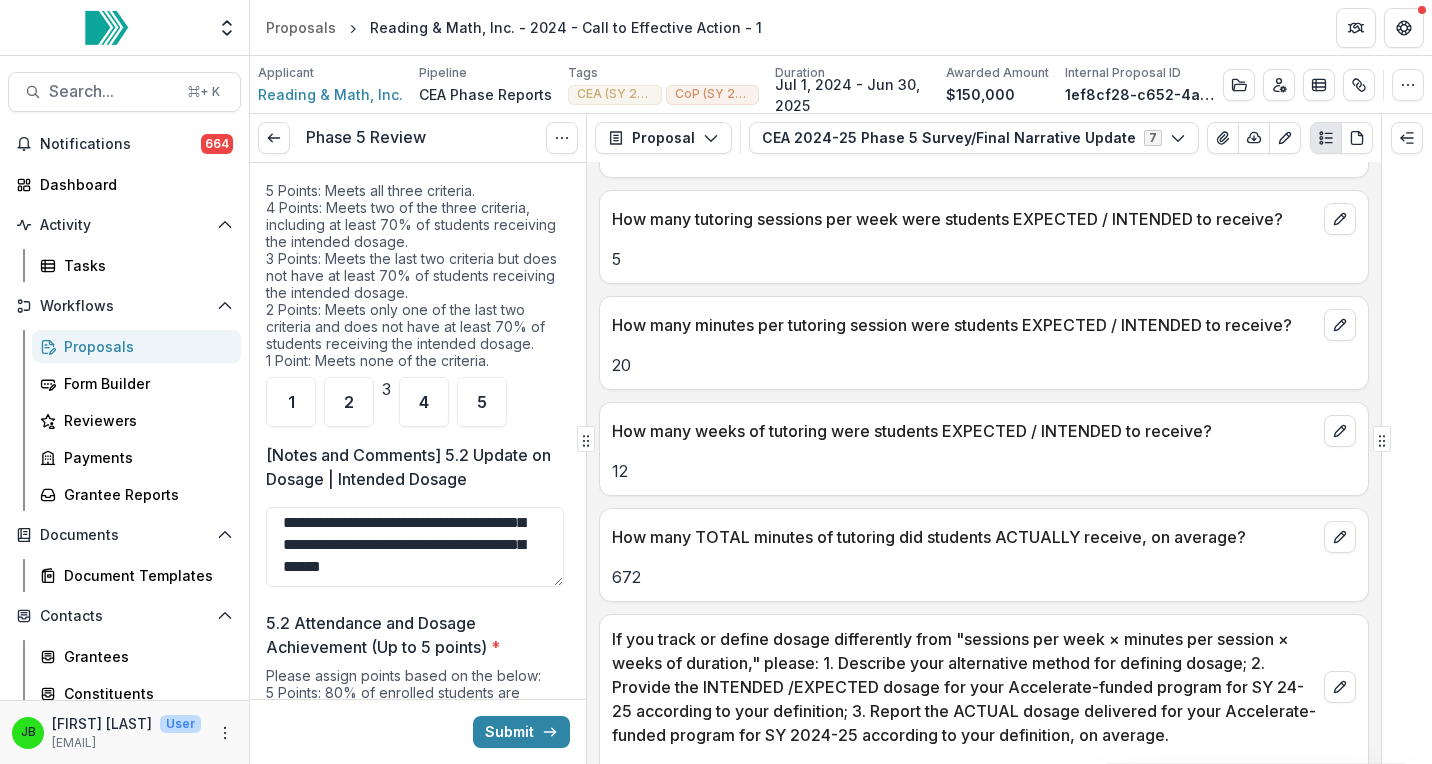 scroll, scrollTop: 907, scrollLeft: 0, axis: vertical 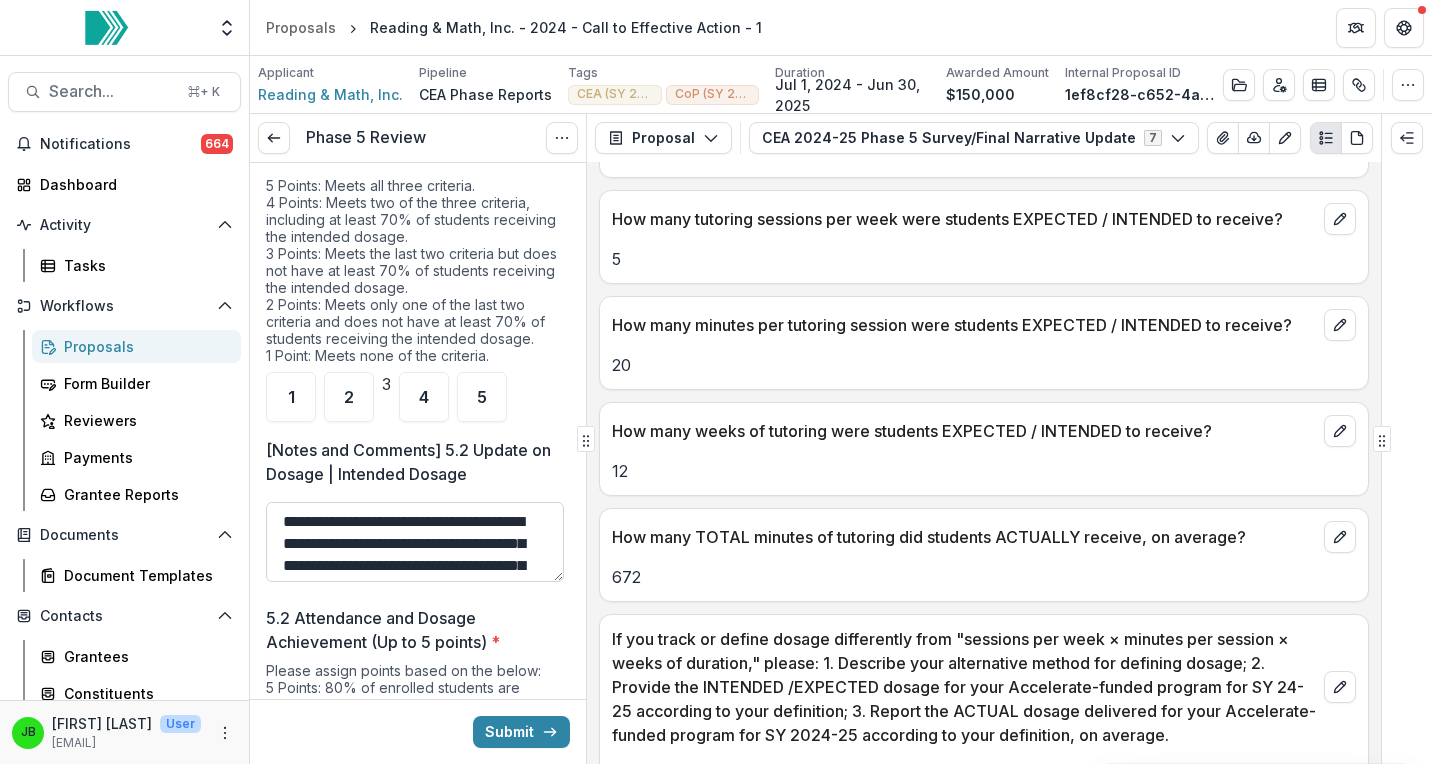 click on "**********" at bounding box center (415, 542) 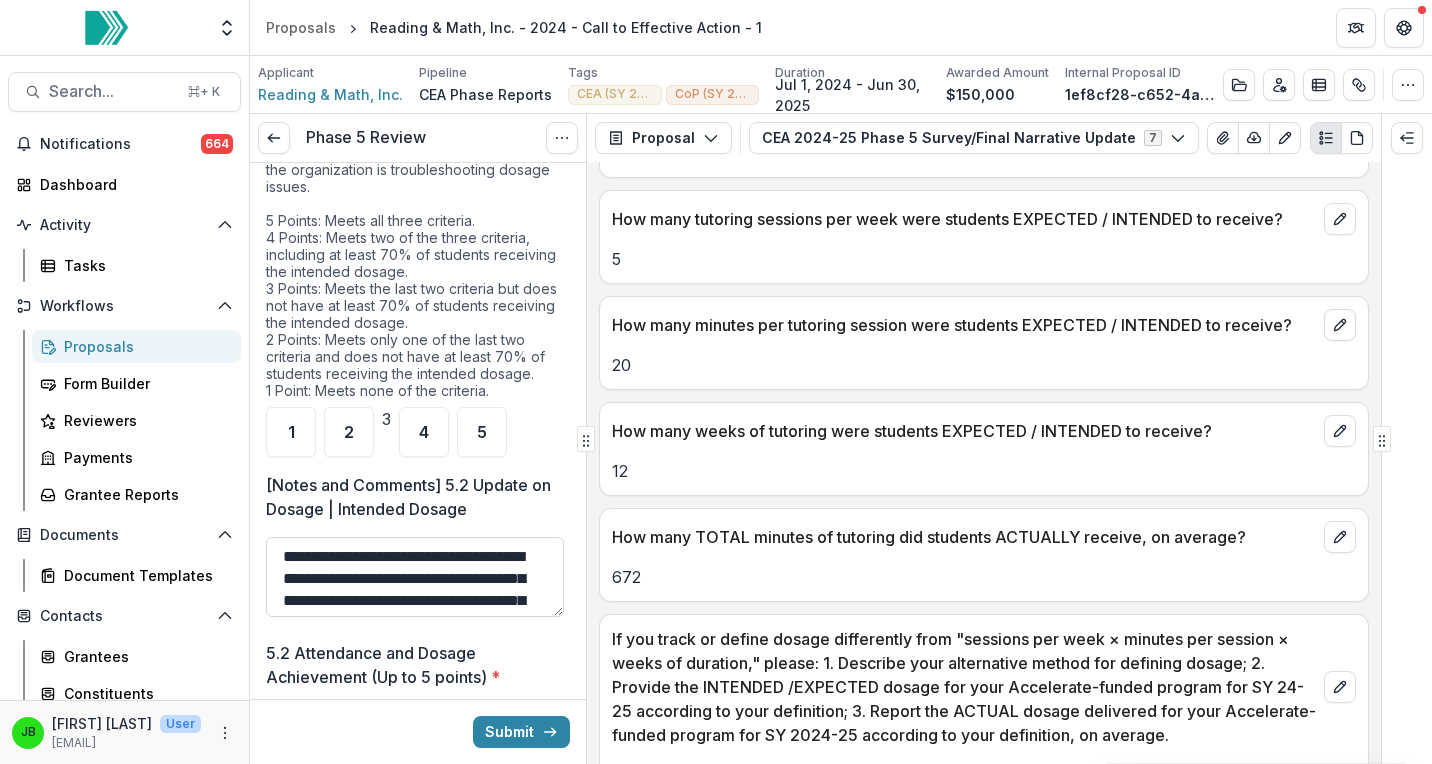scroll, scrollTop: 861, scrollLeft: 0, axis: vertical 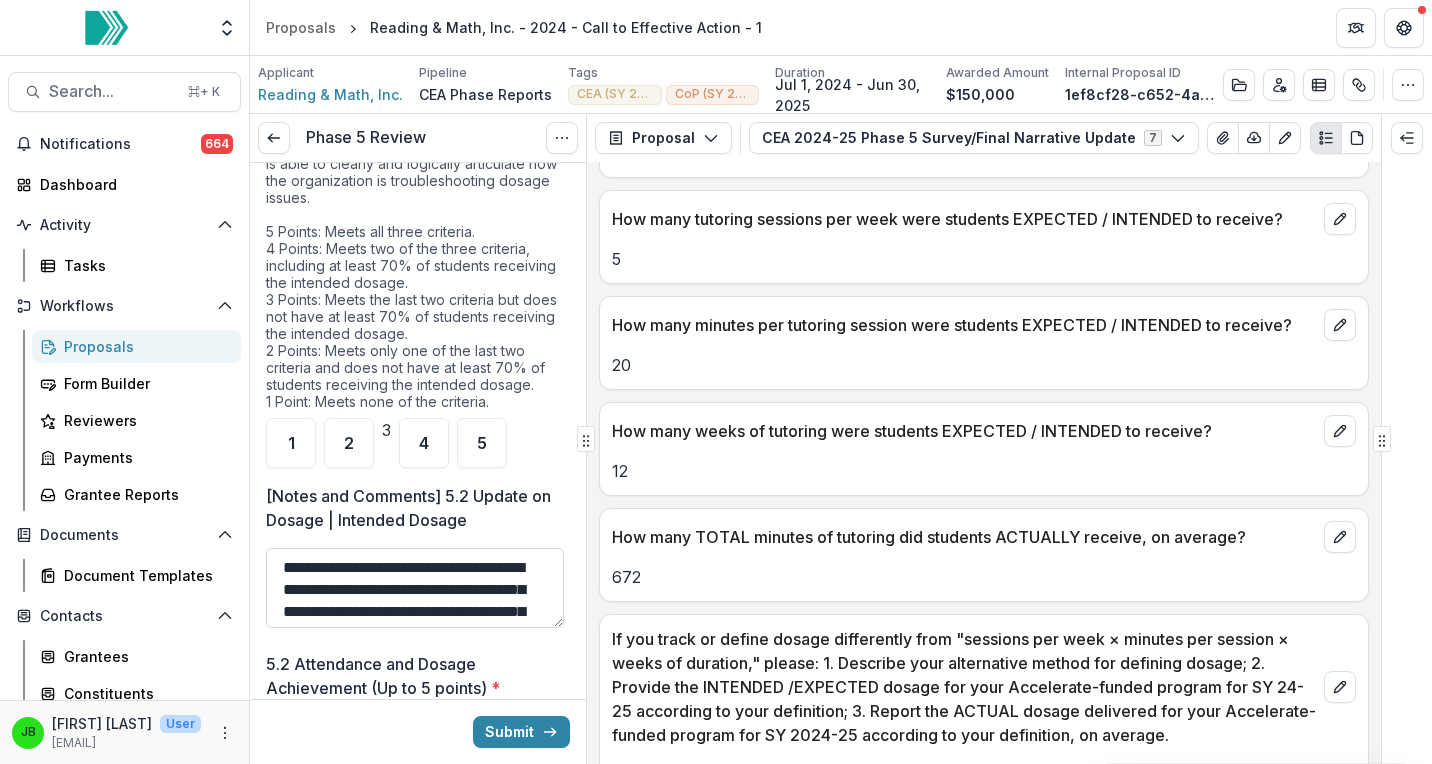 click on "**********" at bounding box center [415, 588] 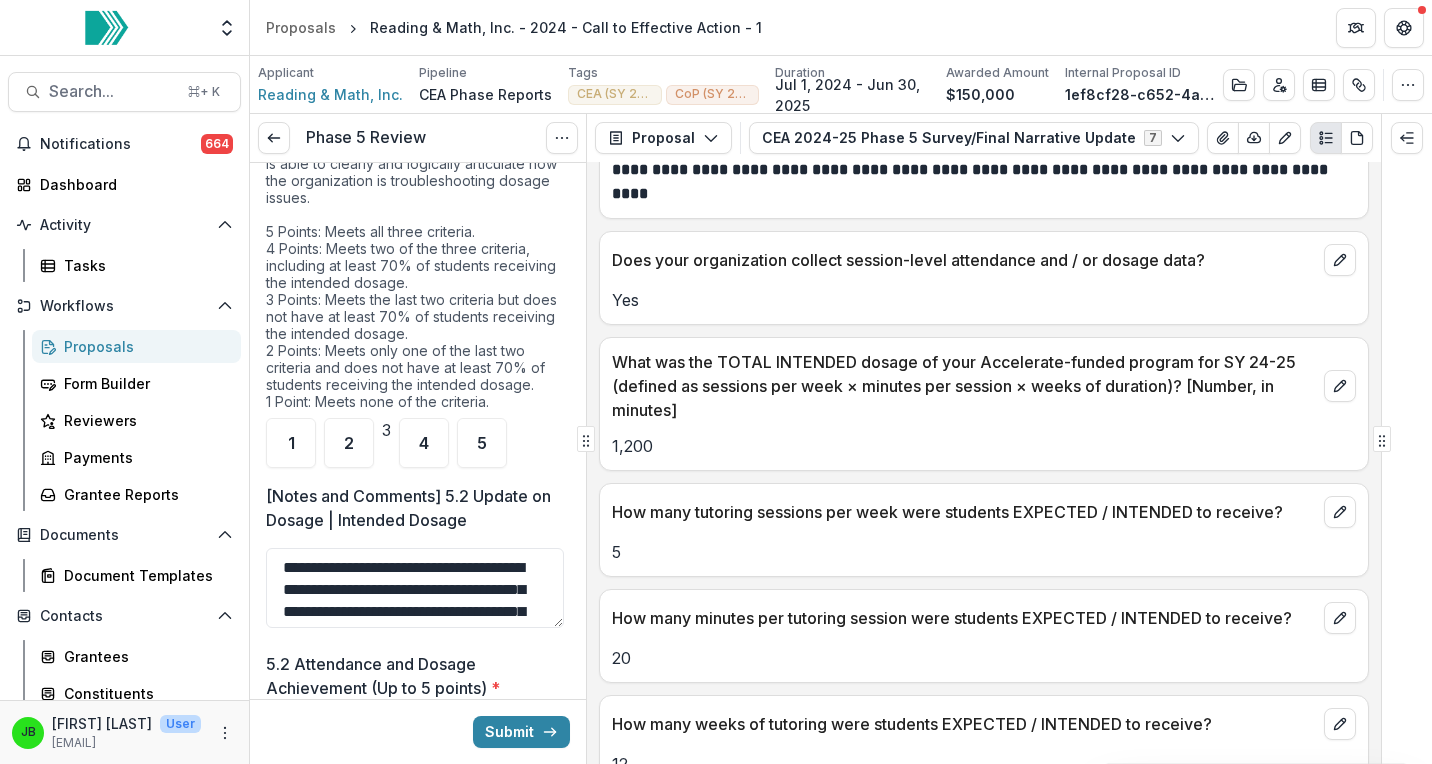 scroll, scrollTop: 2343, scrollLeft: 0, axis: vertical 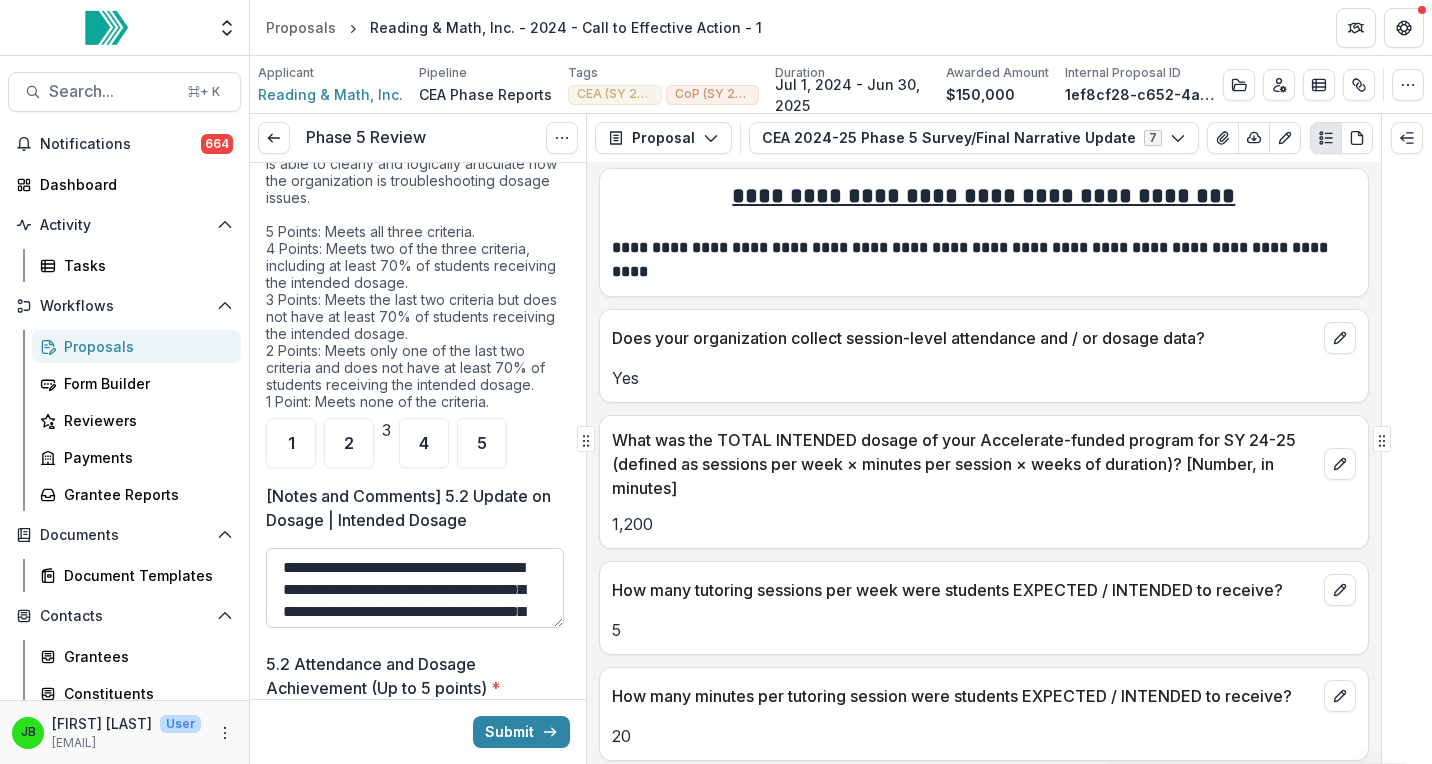 click on "**********" at bounding box center (415, 588) 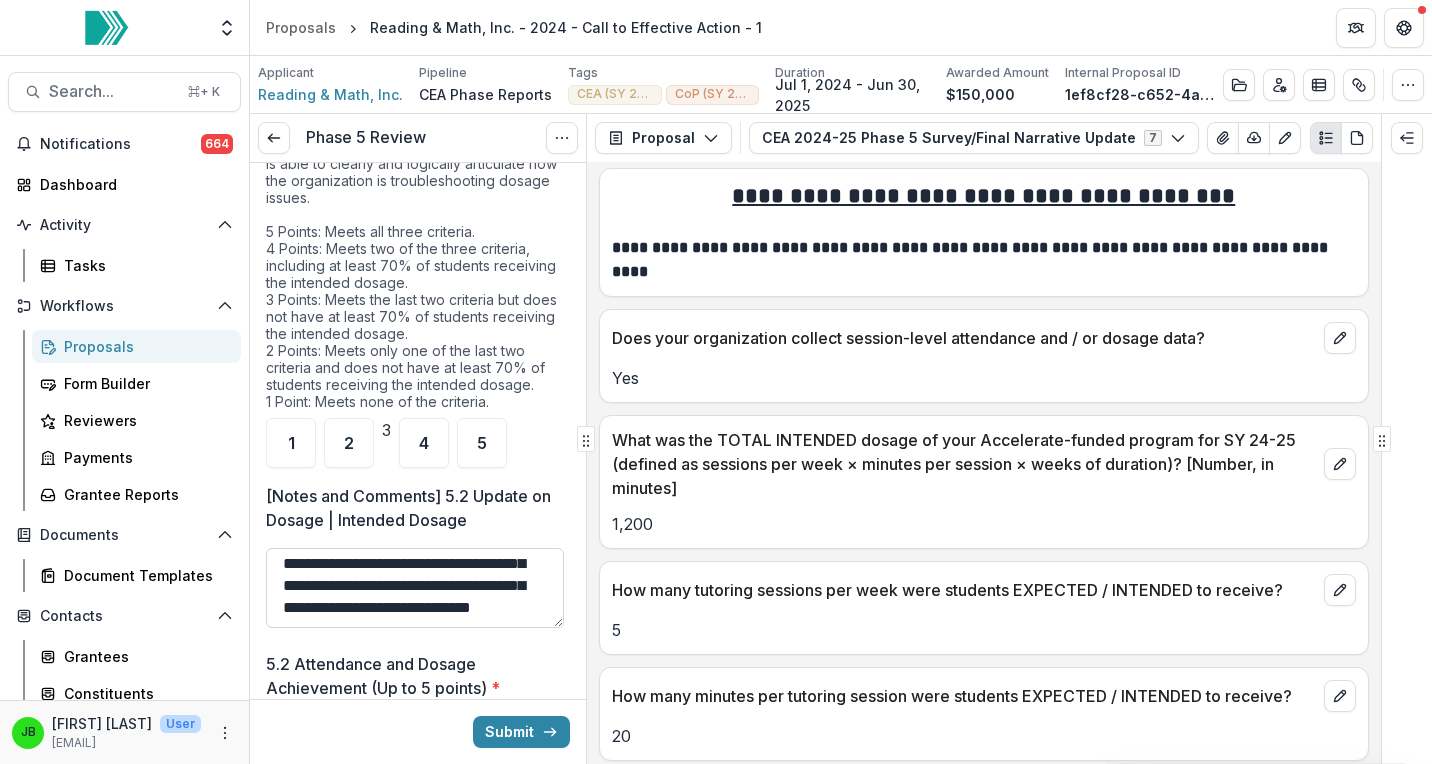 scroll, scrollTop: 166, scrollLeft: 0, axis: vertical 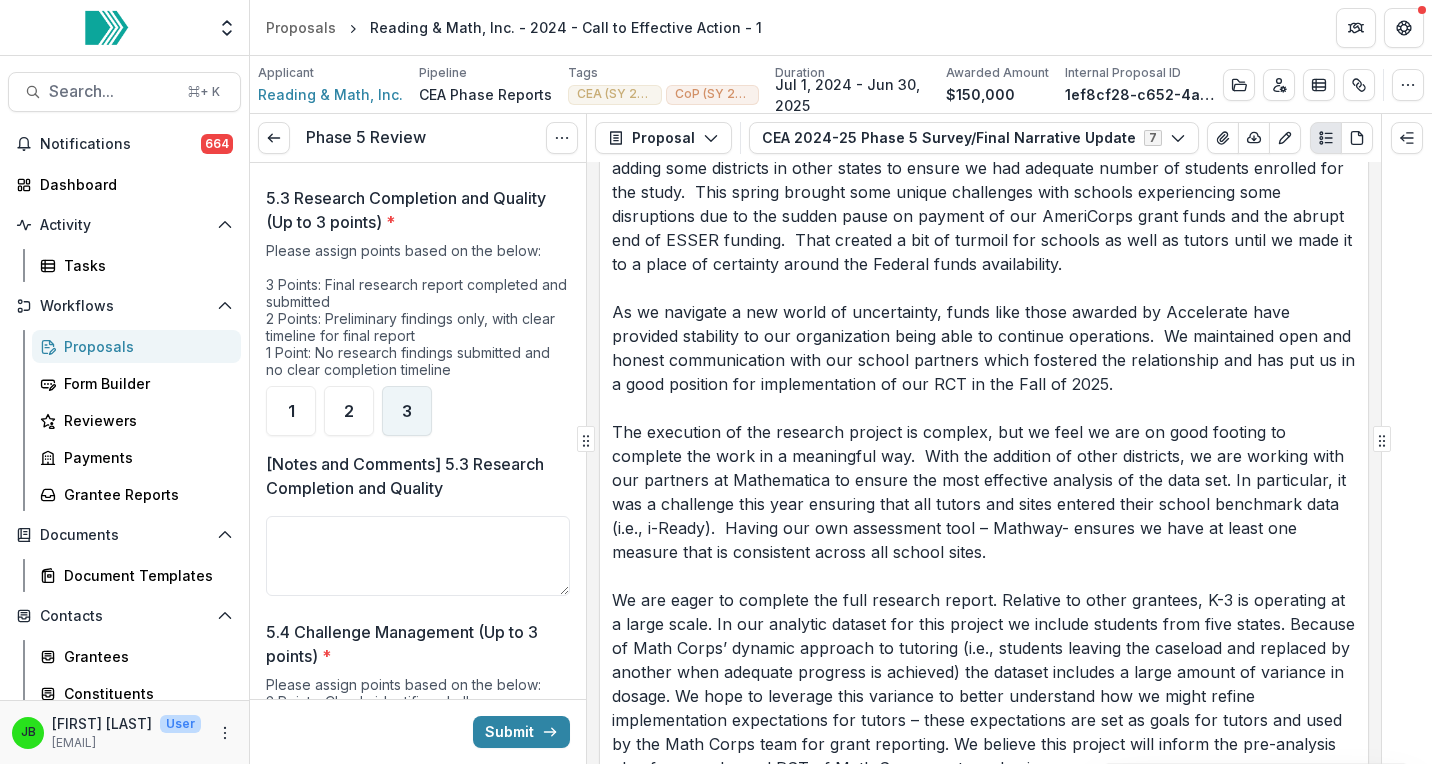 click on "3" at bounding box center [407, 411] 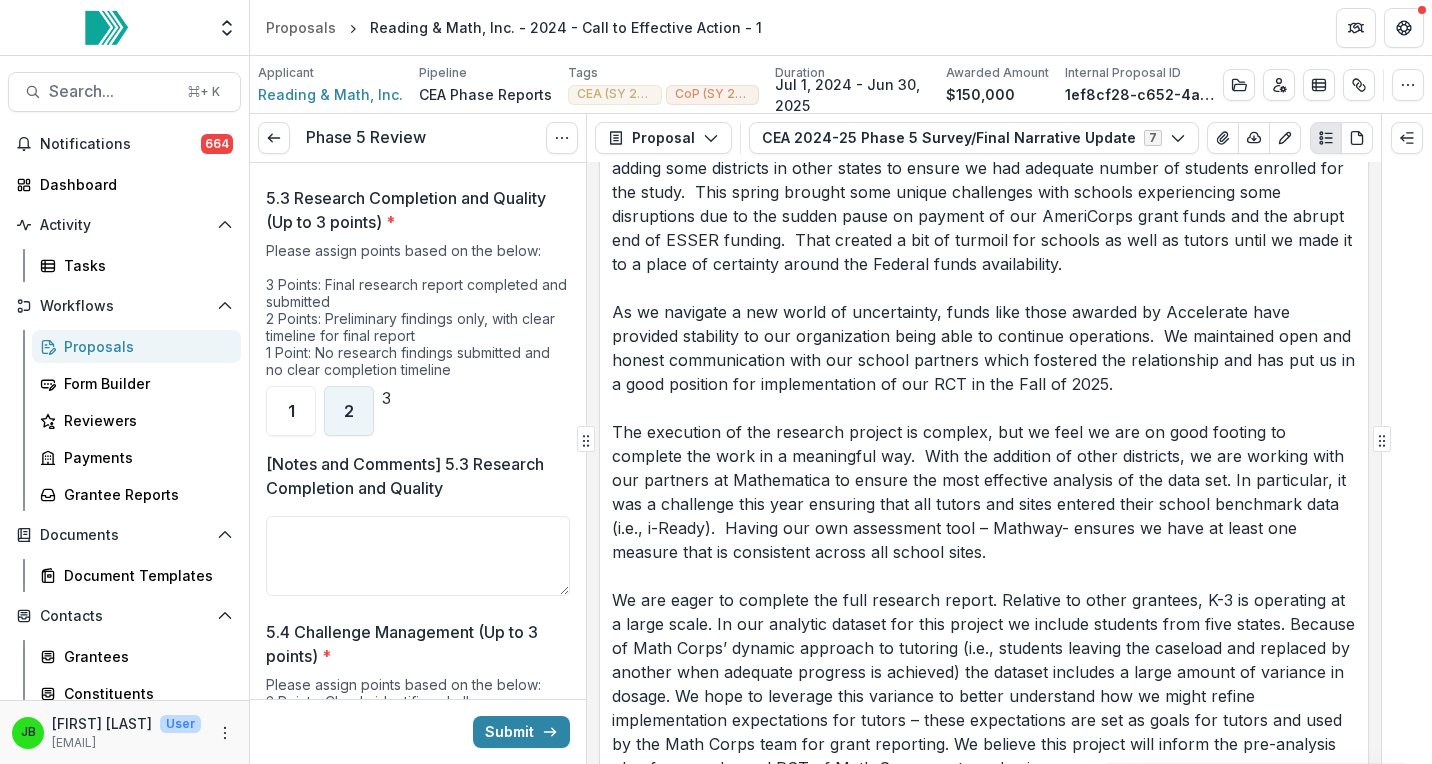 type on "**********" 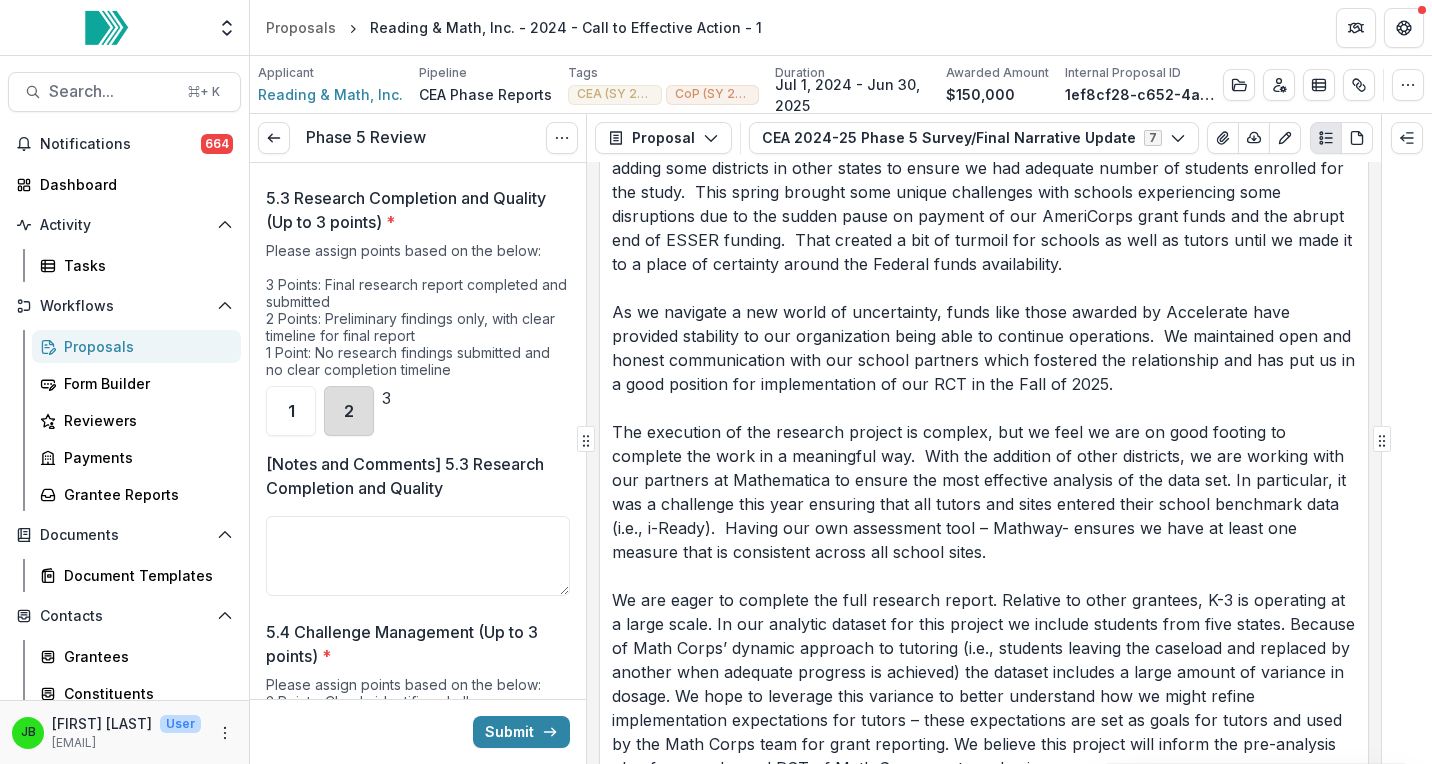 click on "2" at bounding box center (349, 411) 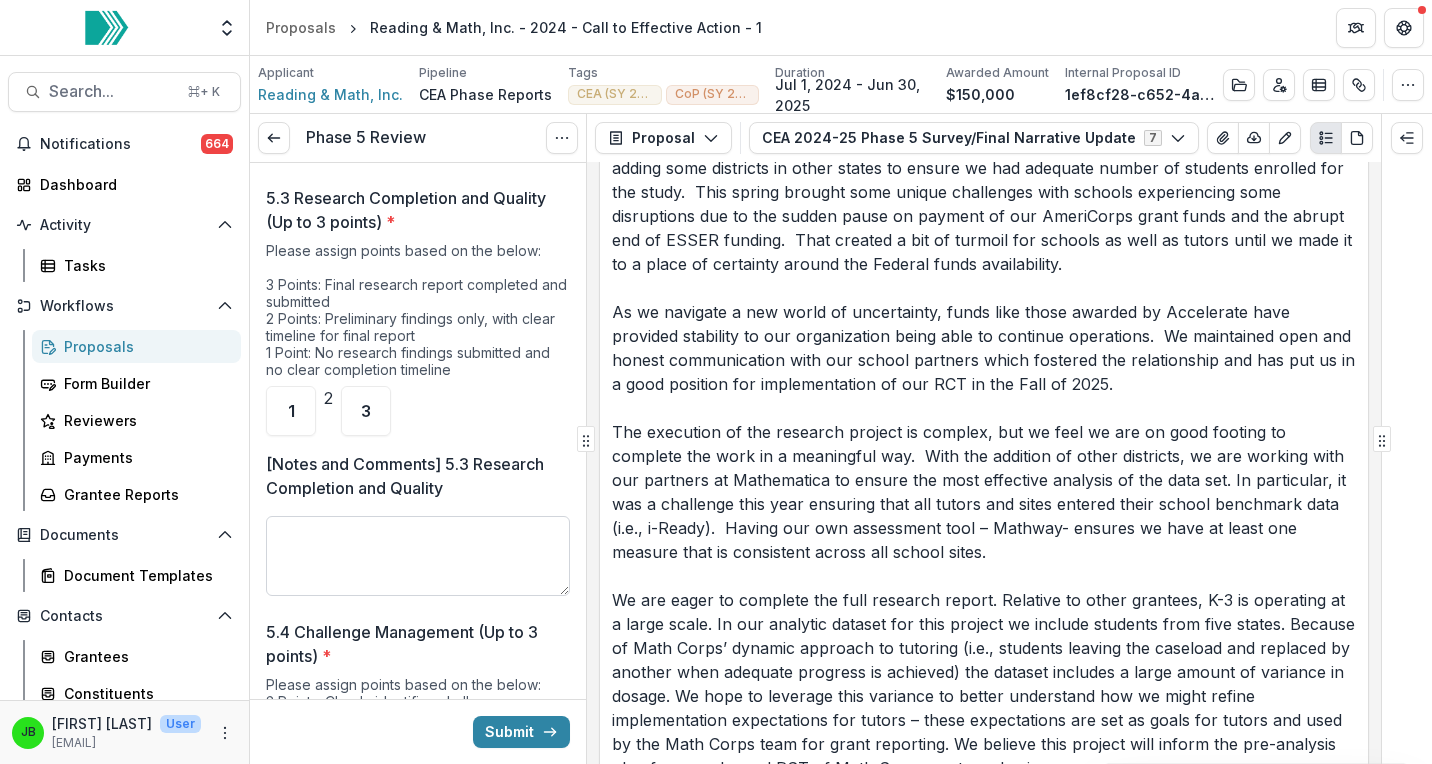 click on "[Notes and Comments] 5.3 Research Completion and Quality" at bounding box center (418, 556) 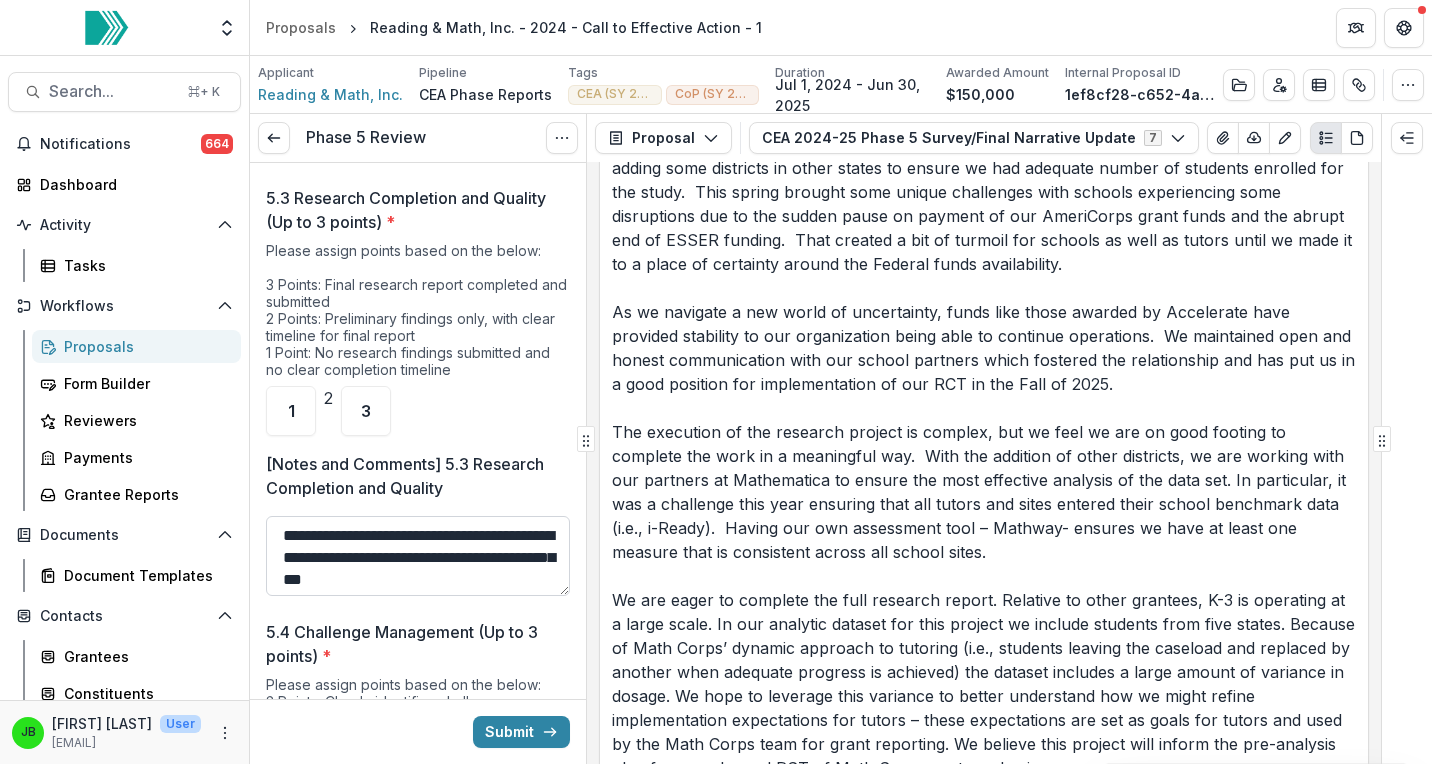 click on "**********" at bounding box center [418, 556] 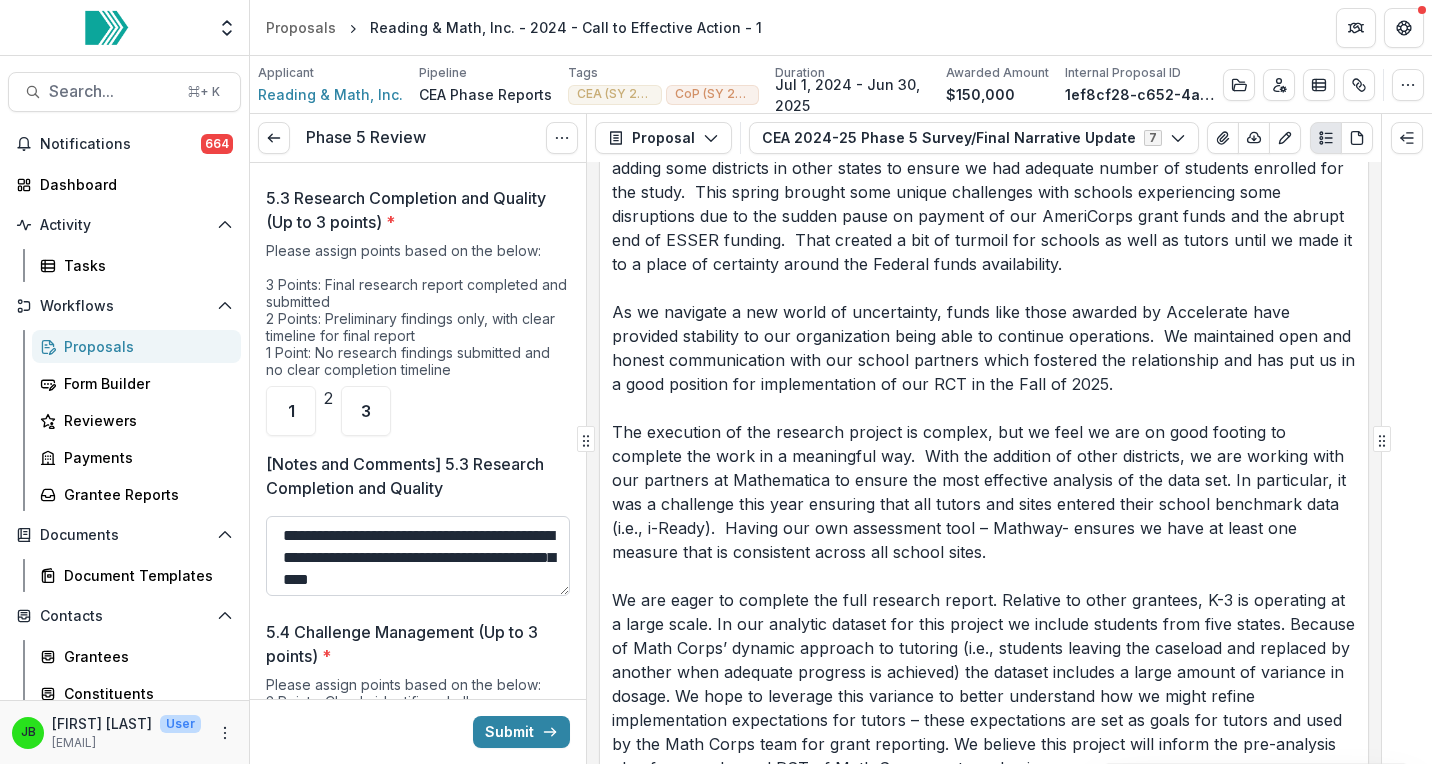 click on "**********" at bounding box center (418, 556) 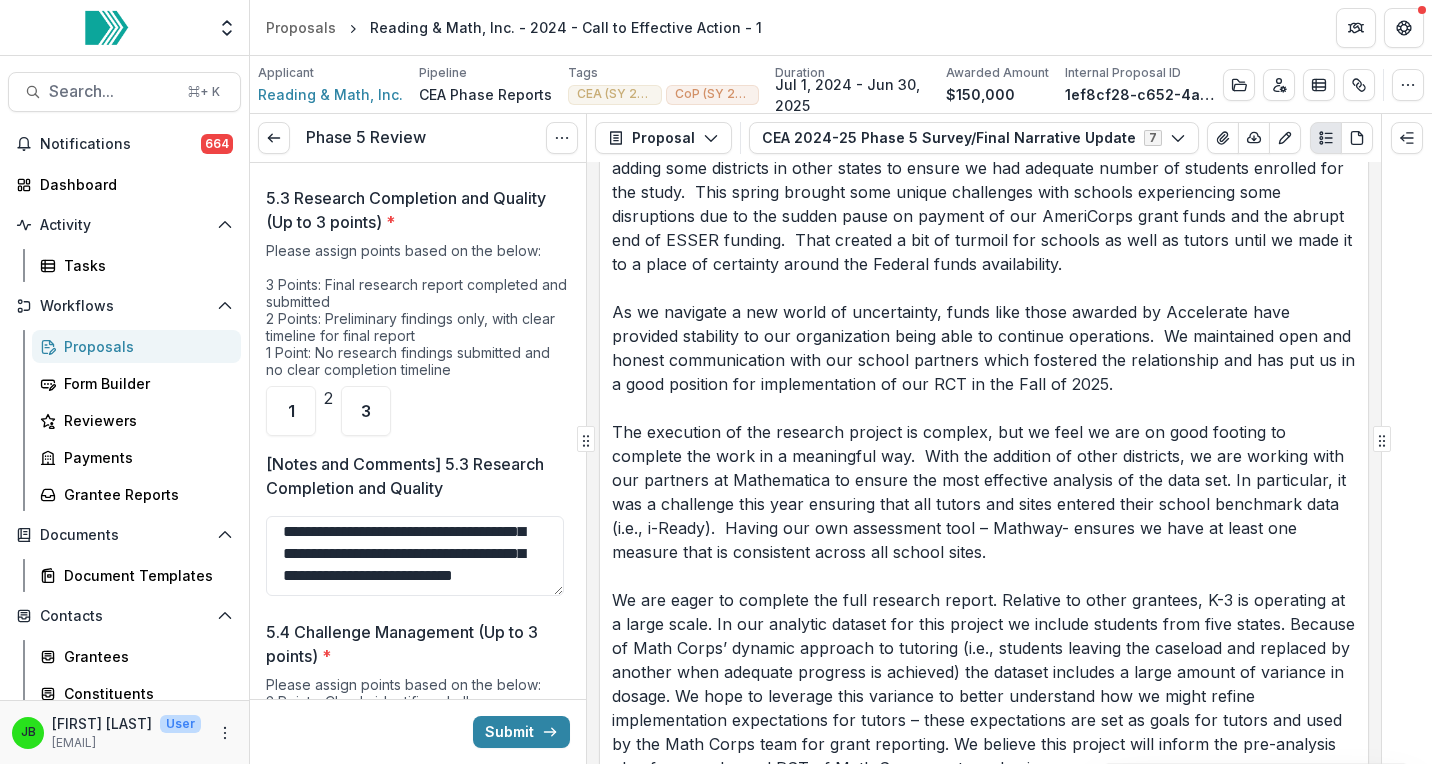 scroll, scrollTop: 192, scrollLeft: 0, axis: vertical 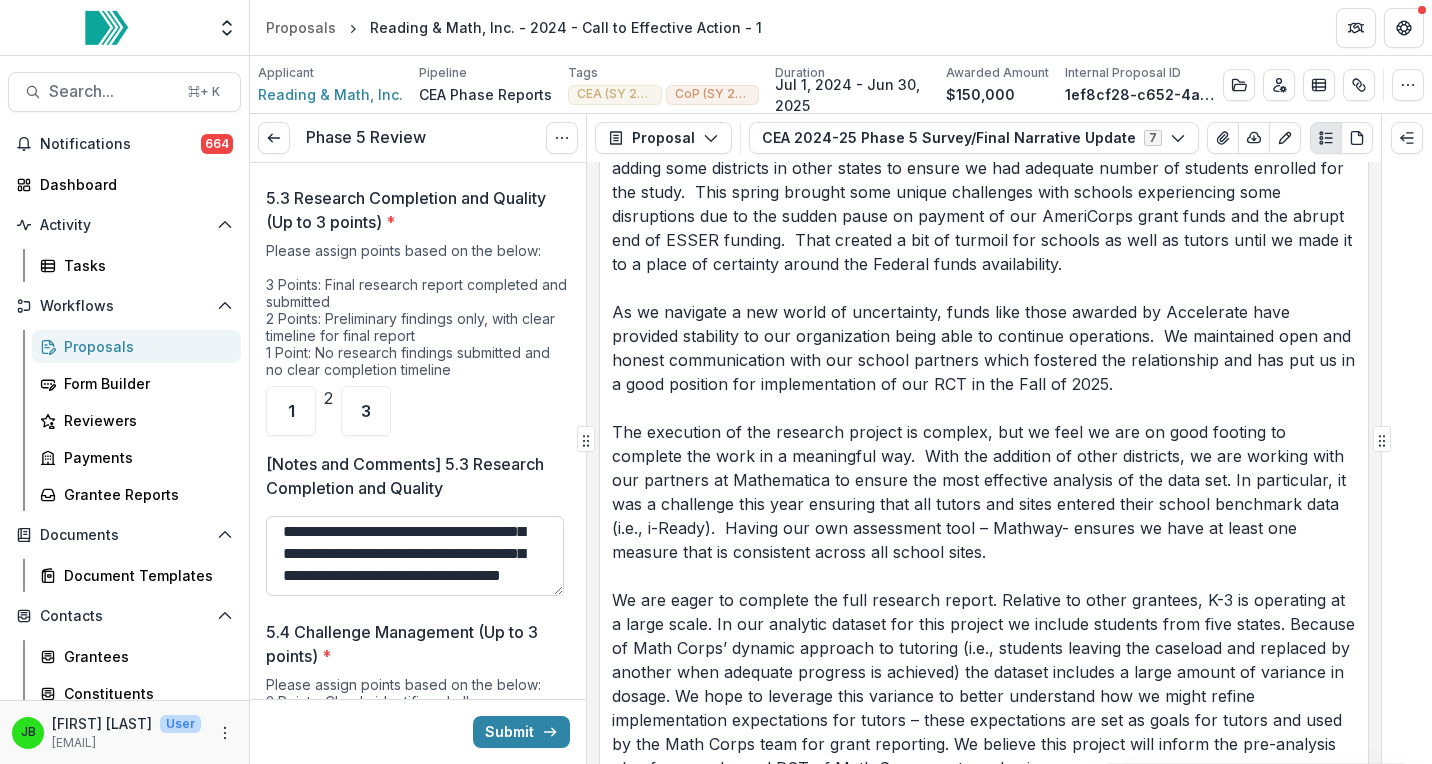 click on "**********" at bounding box center (415, 556) 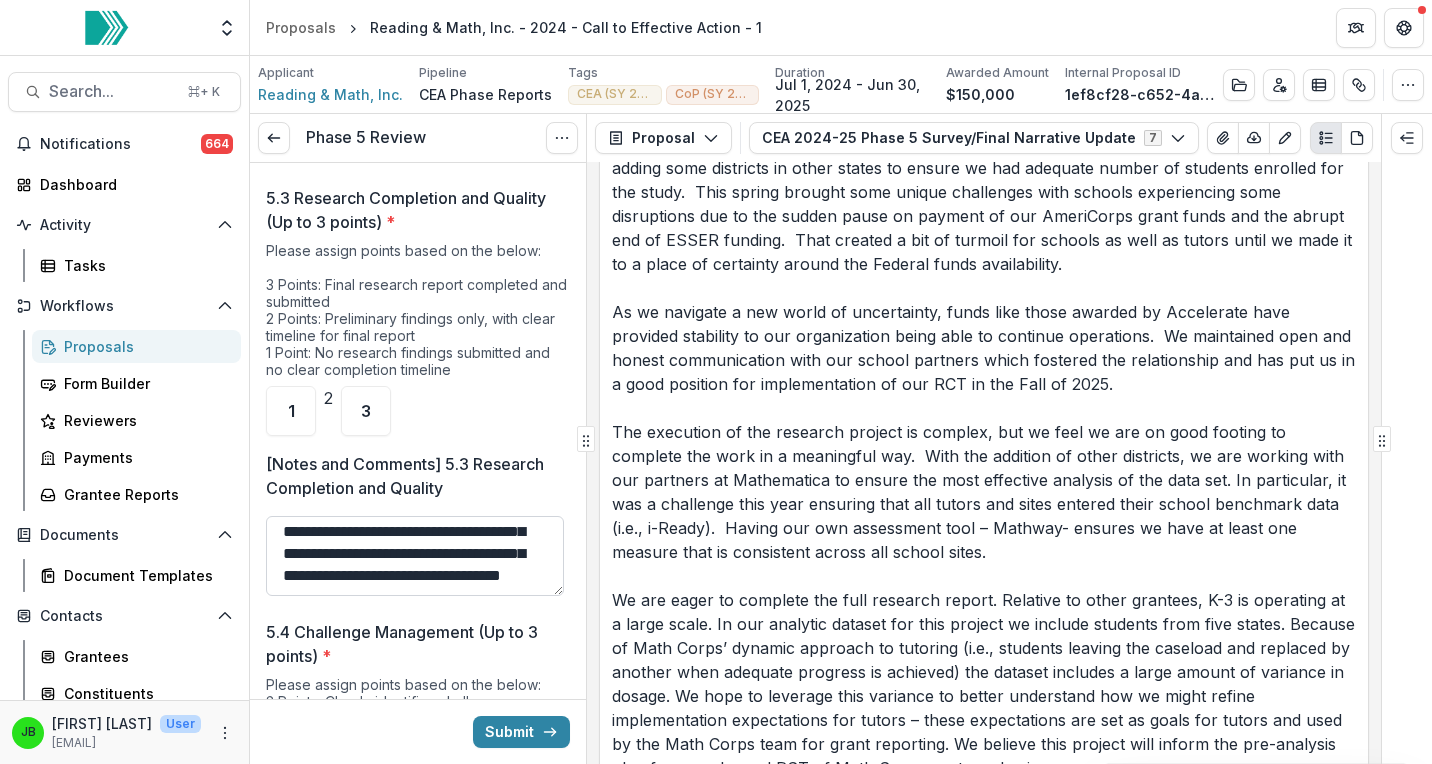 scroll, scrollTop: 202, scrollLeft: 0, axis: vertical 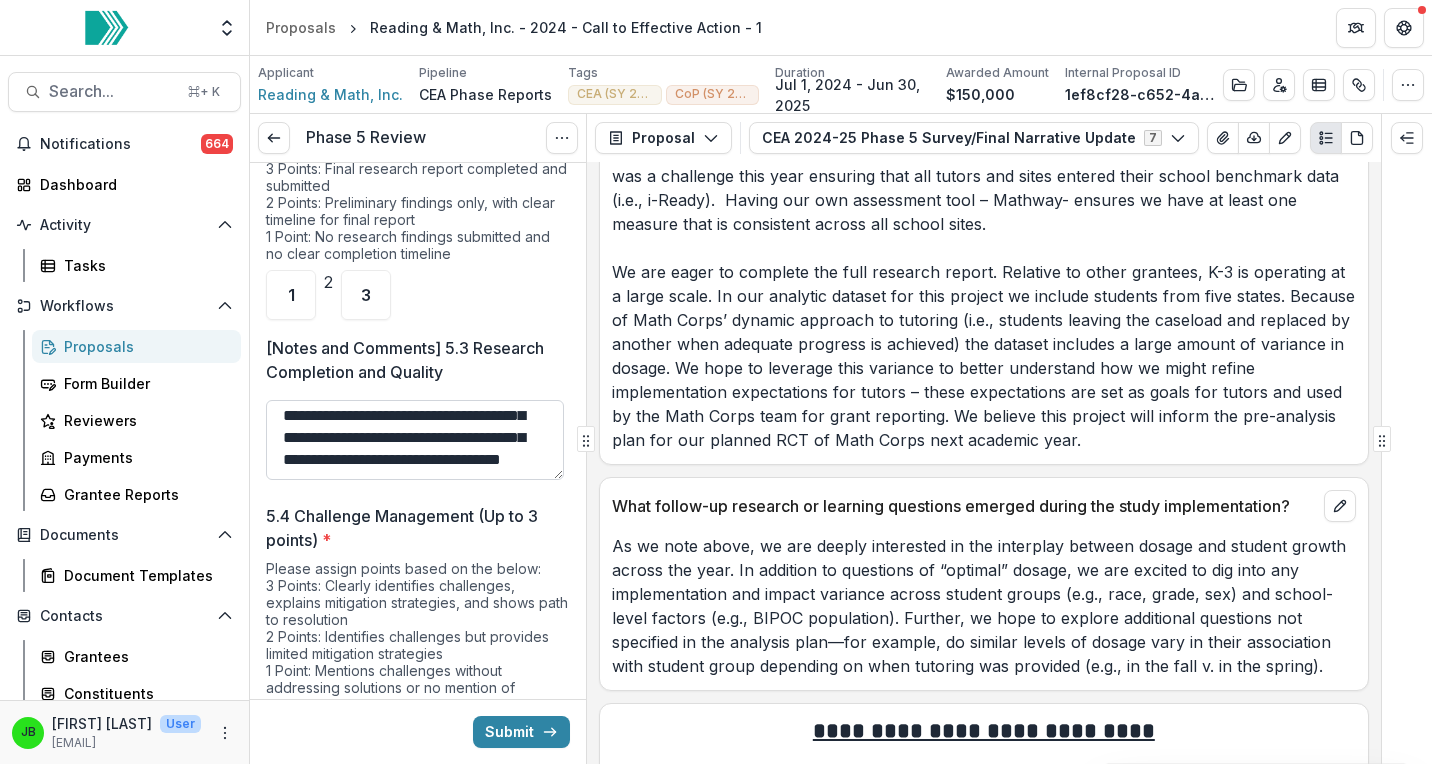 click on "**********" at bounding box center [415, 440] 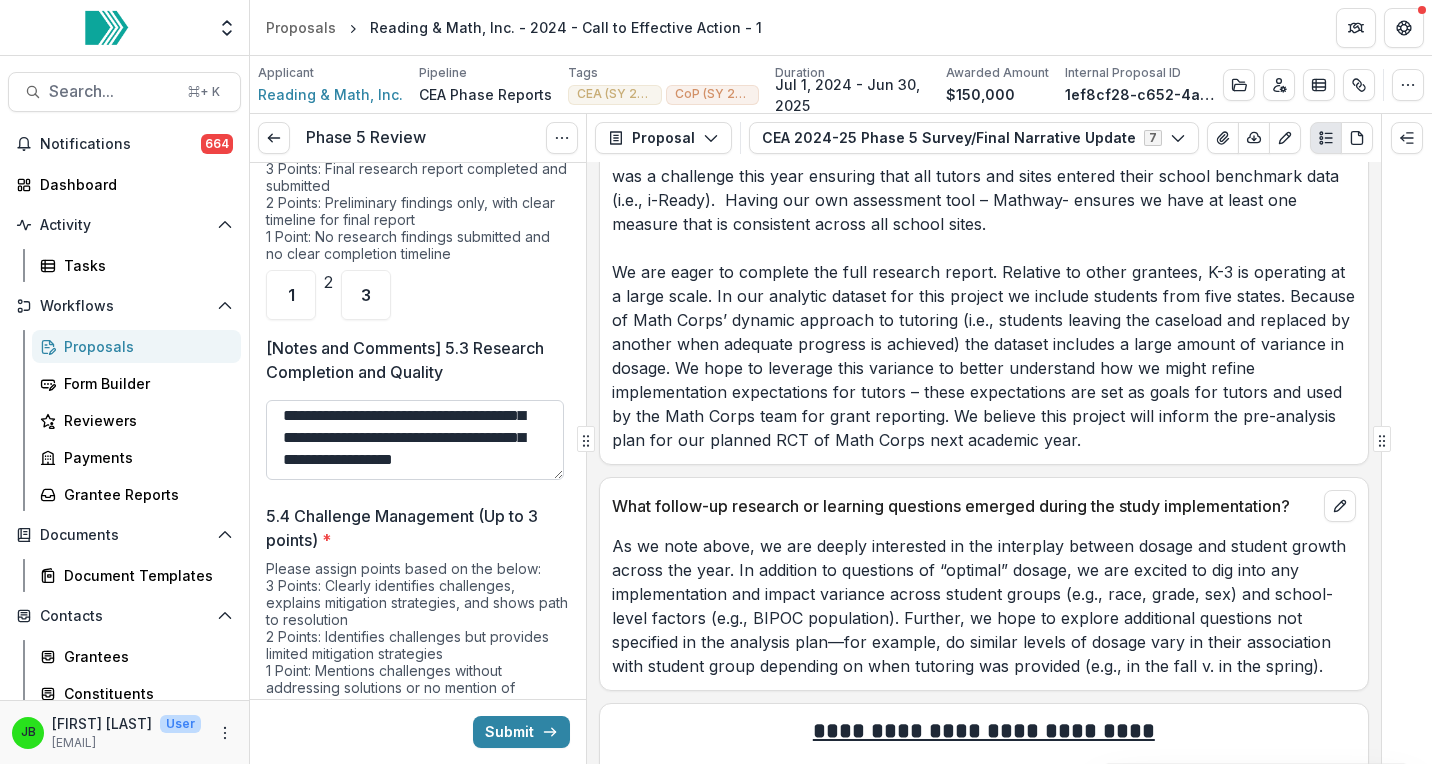 scroll, scrollTop: 214, scrollLeft: 0, axis: vertical 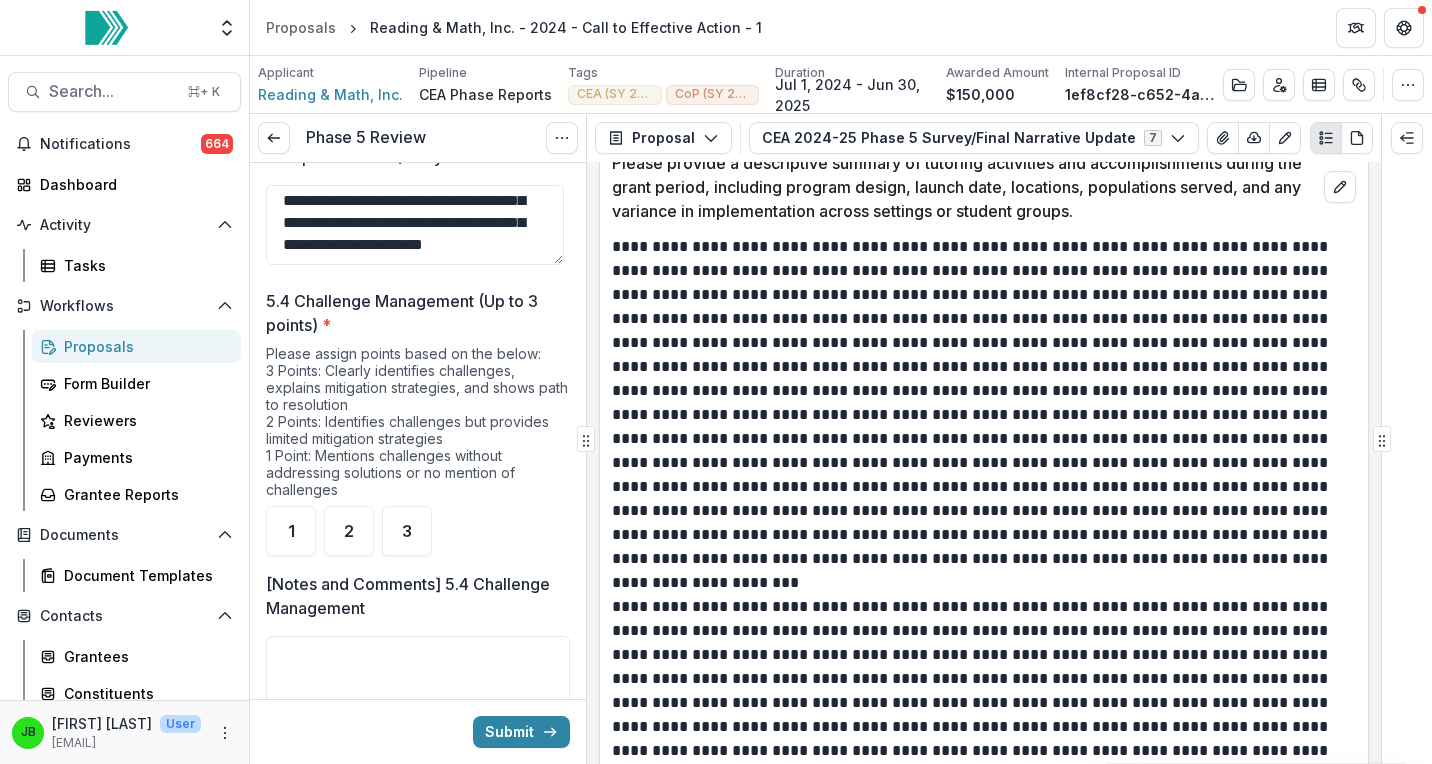 type on "**********" 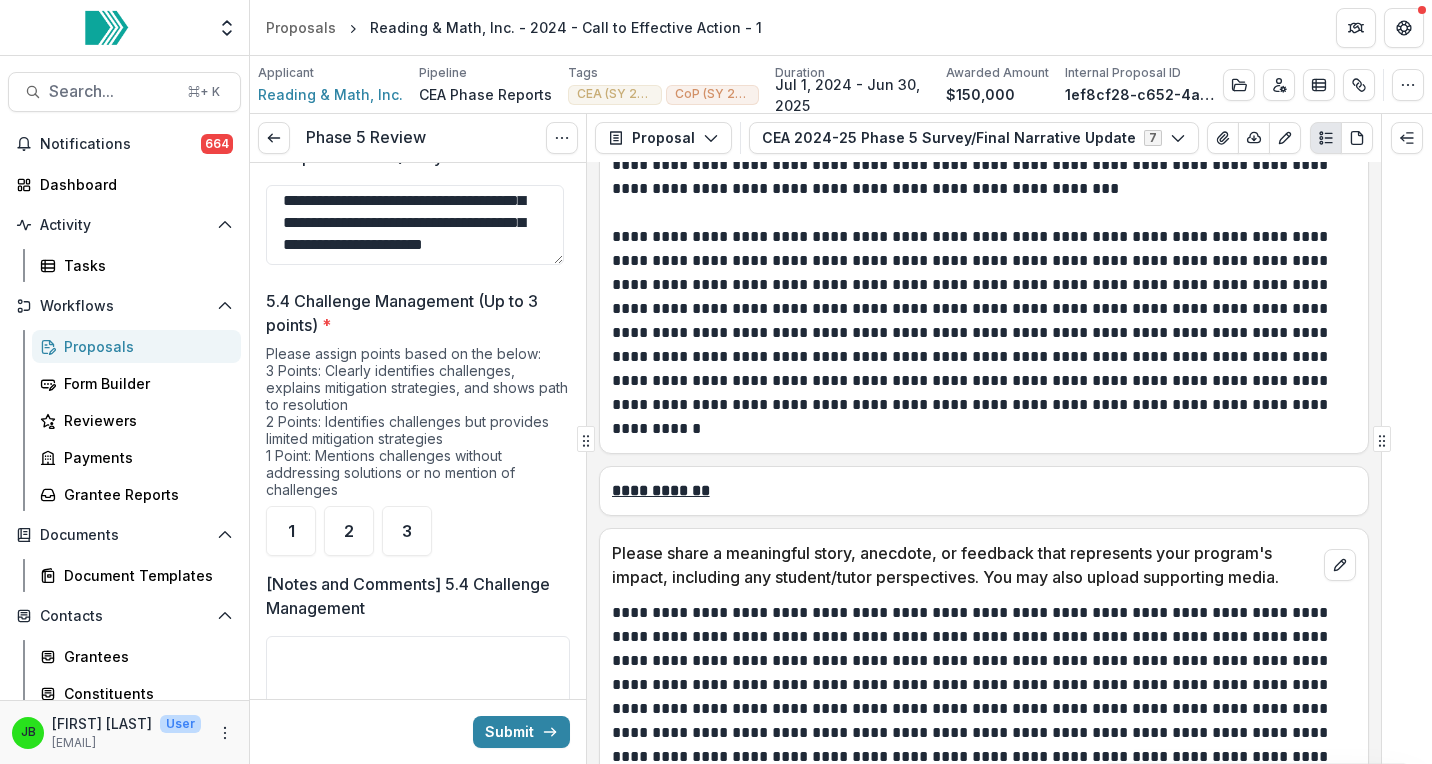 scroll, scrollTop: 7106, scrollLeft: 0, axis: vertical 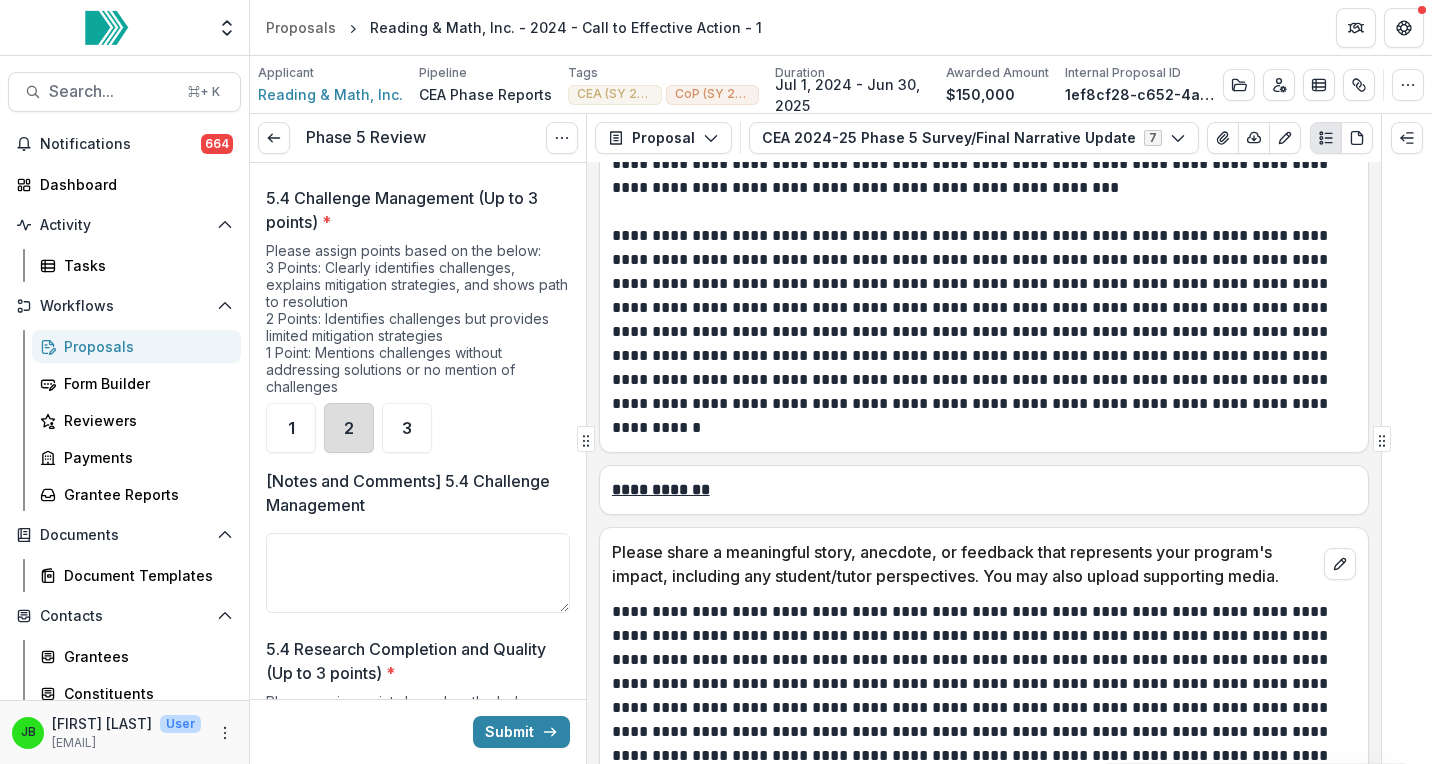 click on "2" at bounding box center [349, 428] 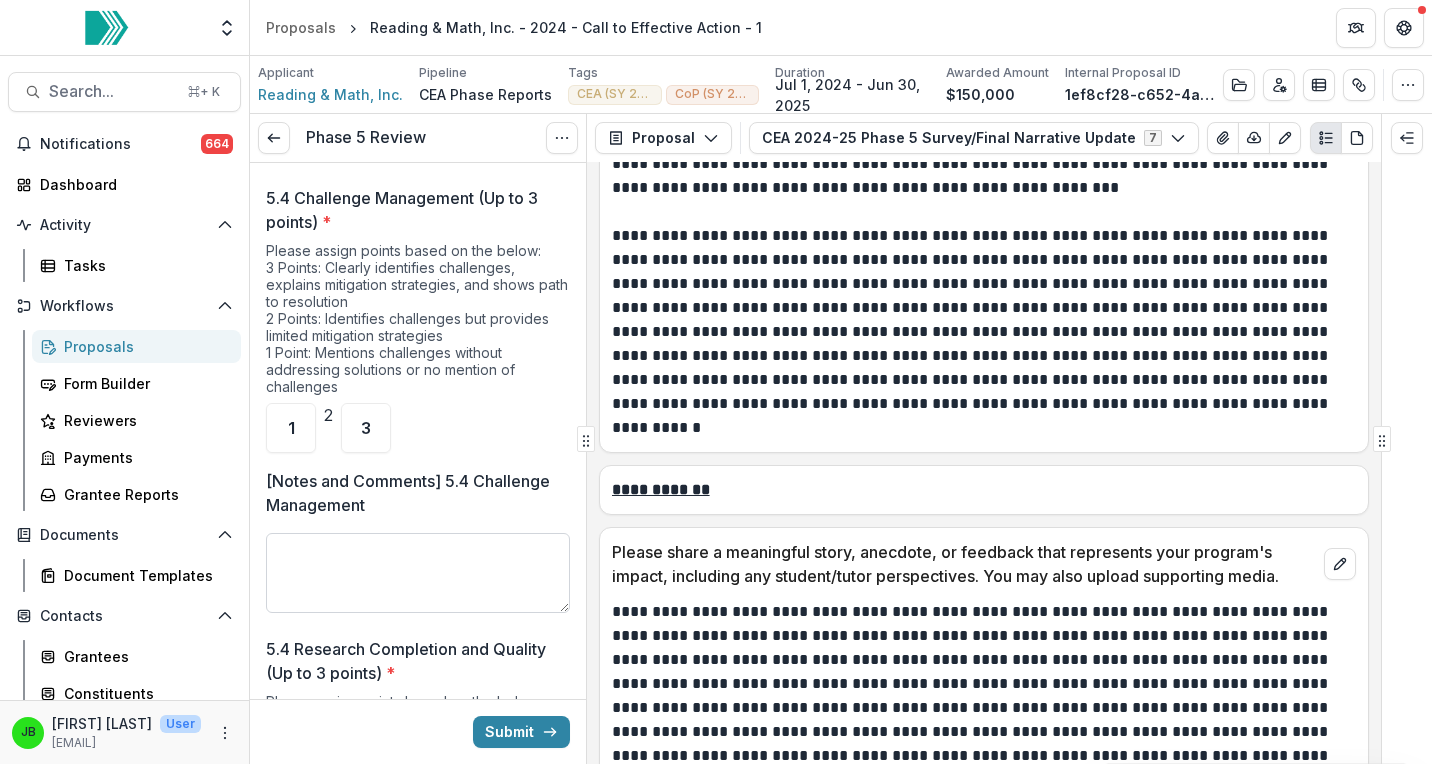 click on "[Notes and Comments] 5.4 Challenge Management" at bounding box center [418, 573] 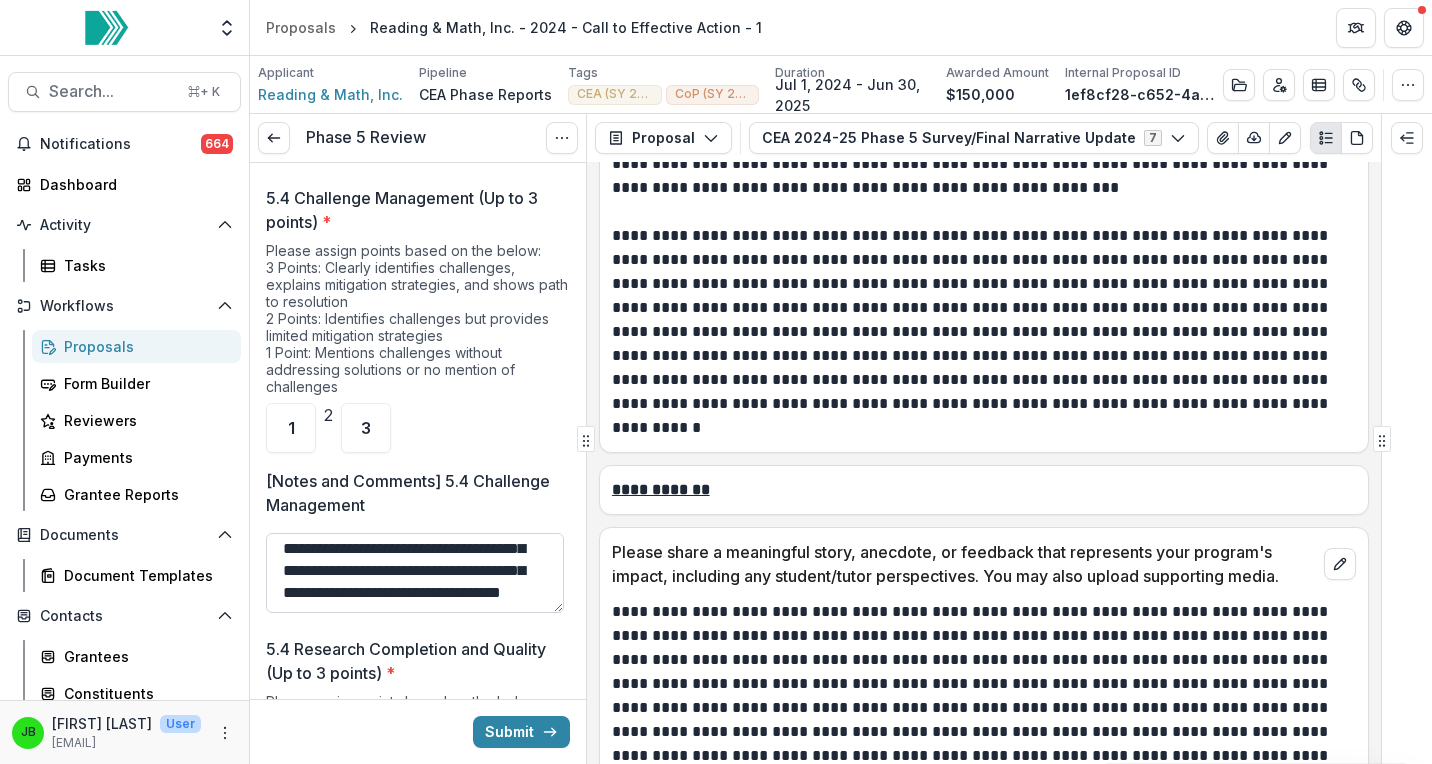 scroll, scrollTop: 104, scrollLeft: 0, axis: vertical 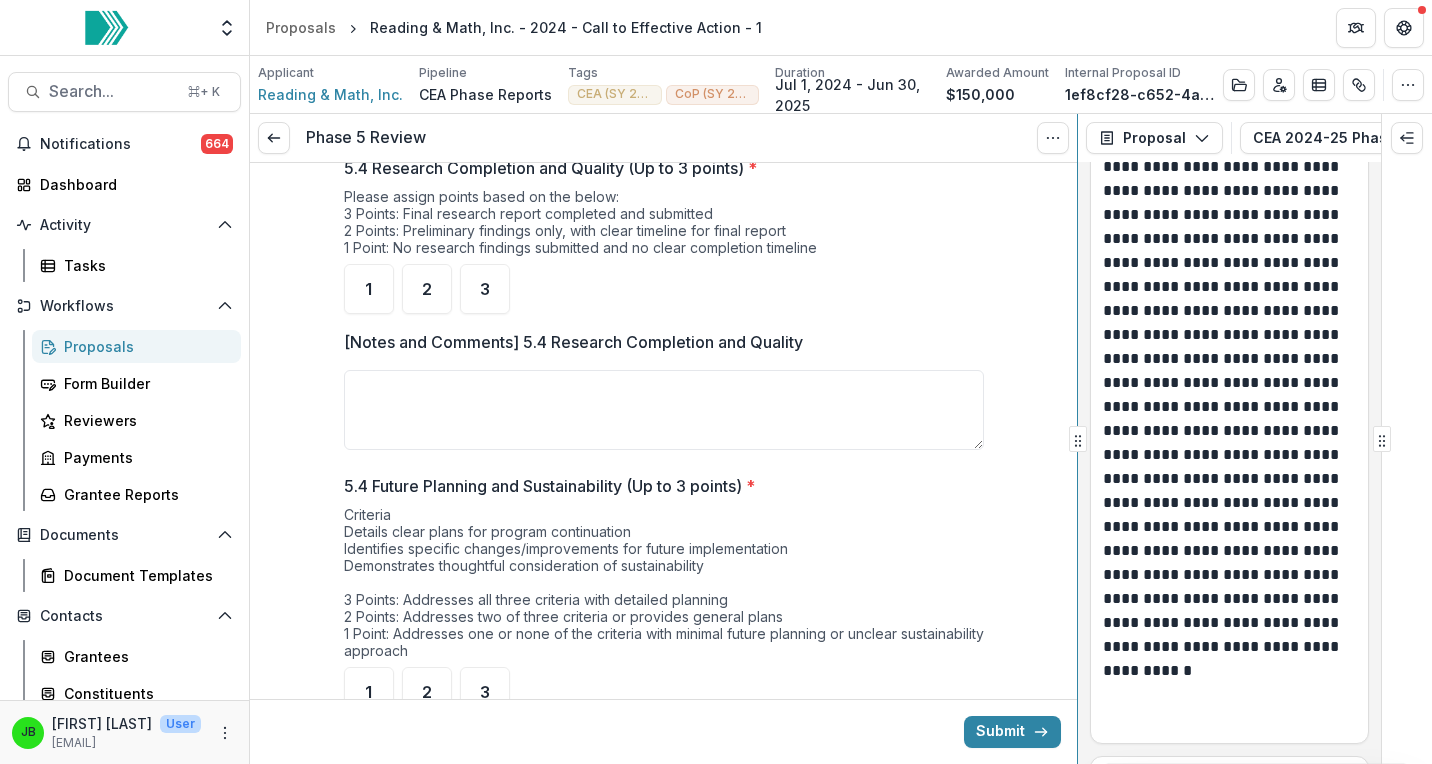 click on "**********" at bounding box center (841, 439) 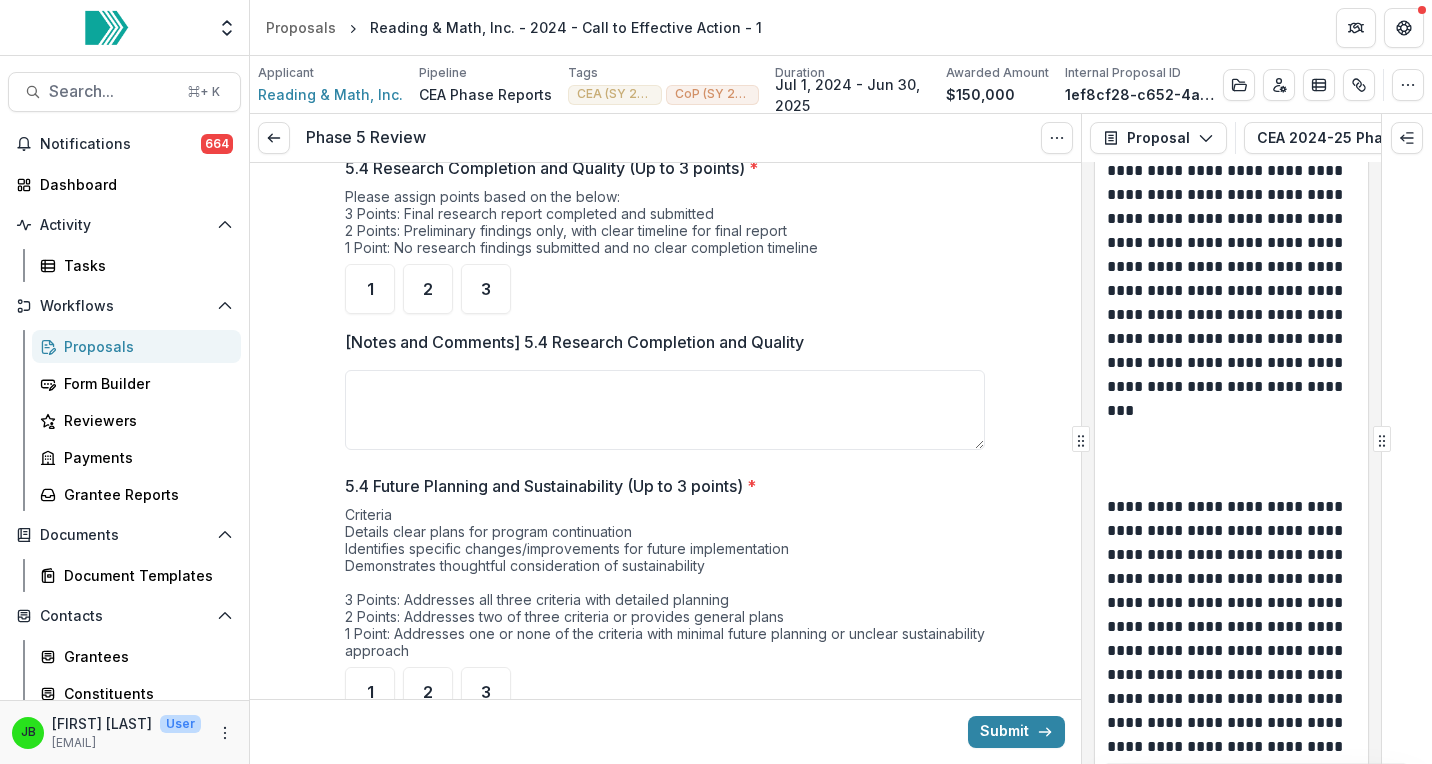 scroll, scrollTop: 14930, scrollLeft: 4, axis: both 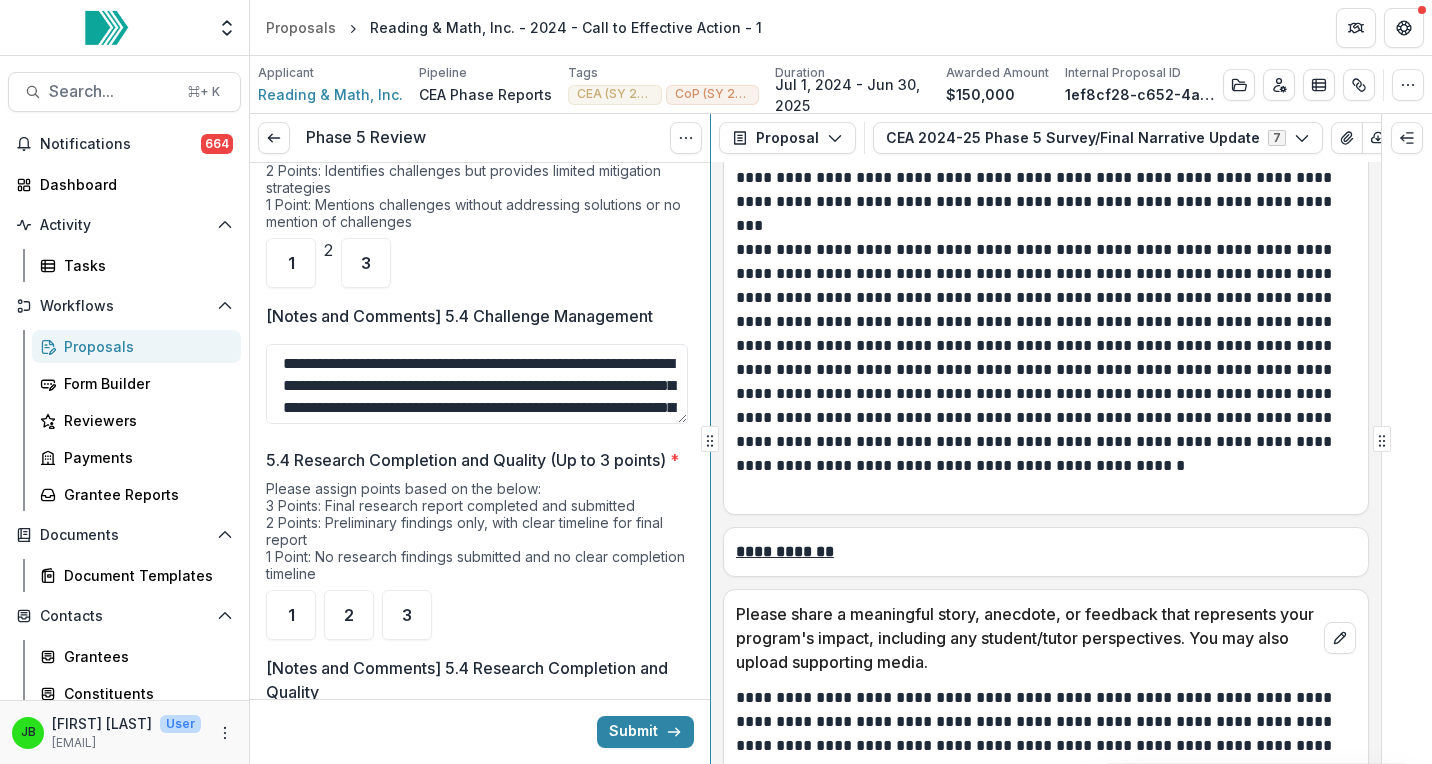 click on "**********" at bounding box center (841, 439) 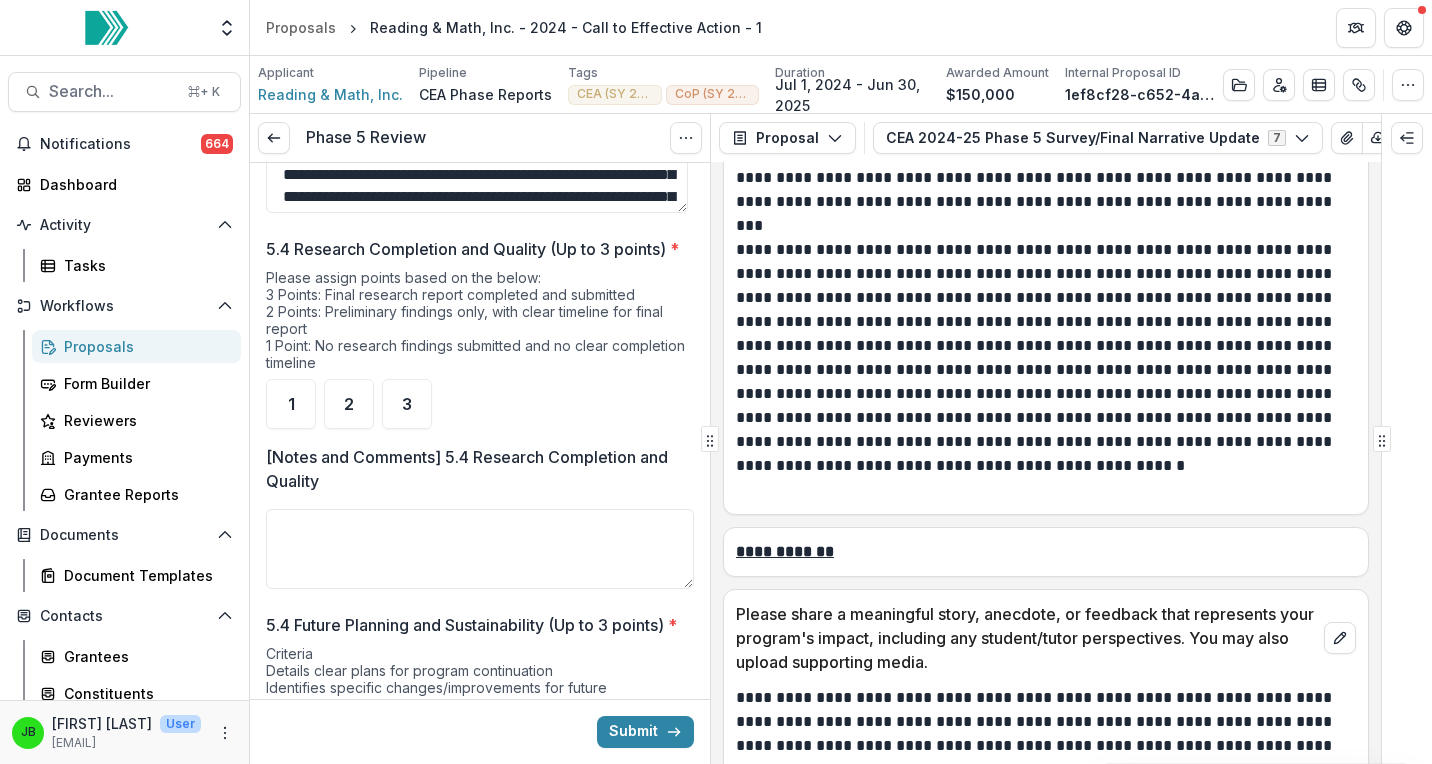 scroll, scrollTop: 2453, scrollLeft: 0, axis: vertical 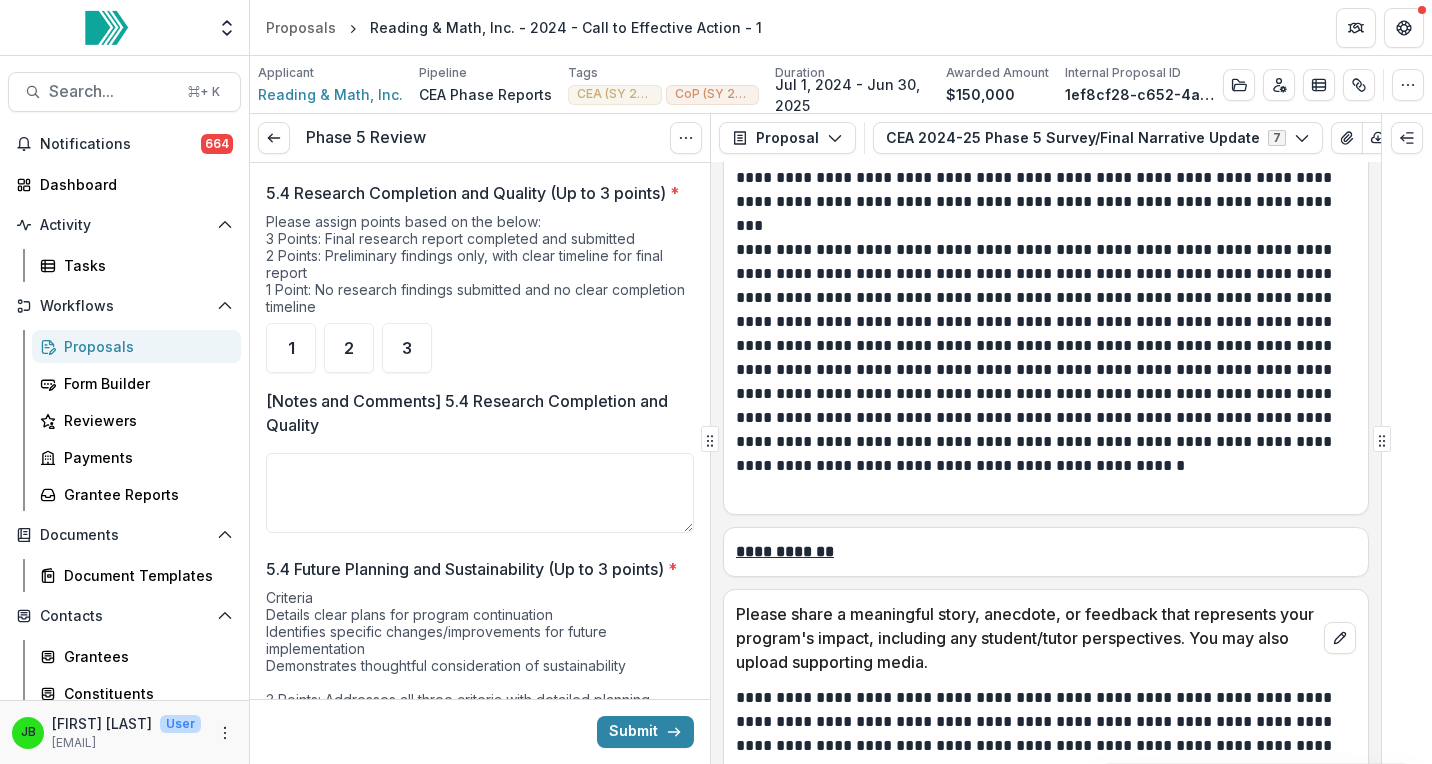 type on "**********" 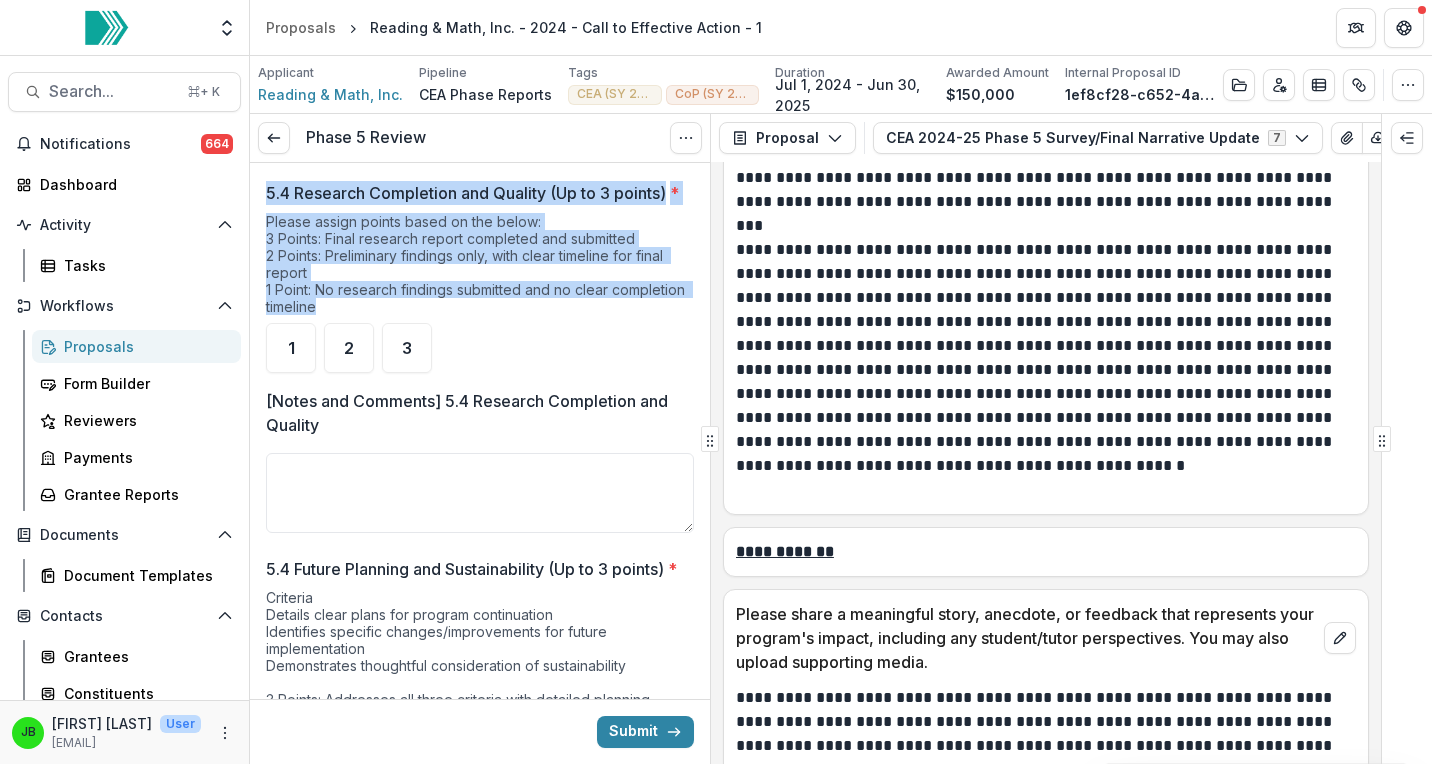 drag, startPoint x: 481, startPoint y: 349, endPoint x: 268, endPoint y: 216, distance: 251.11353 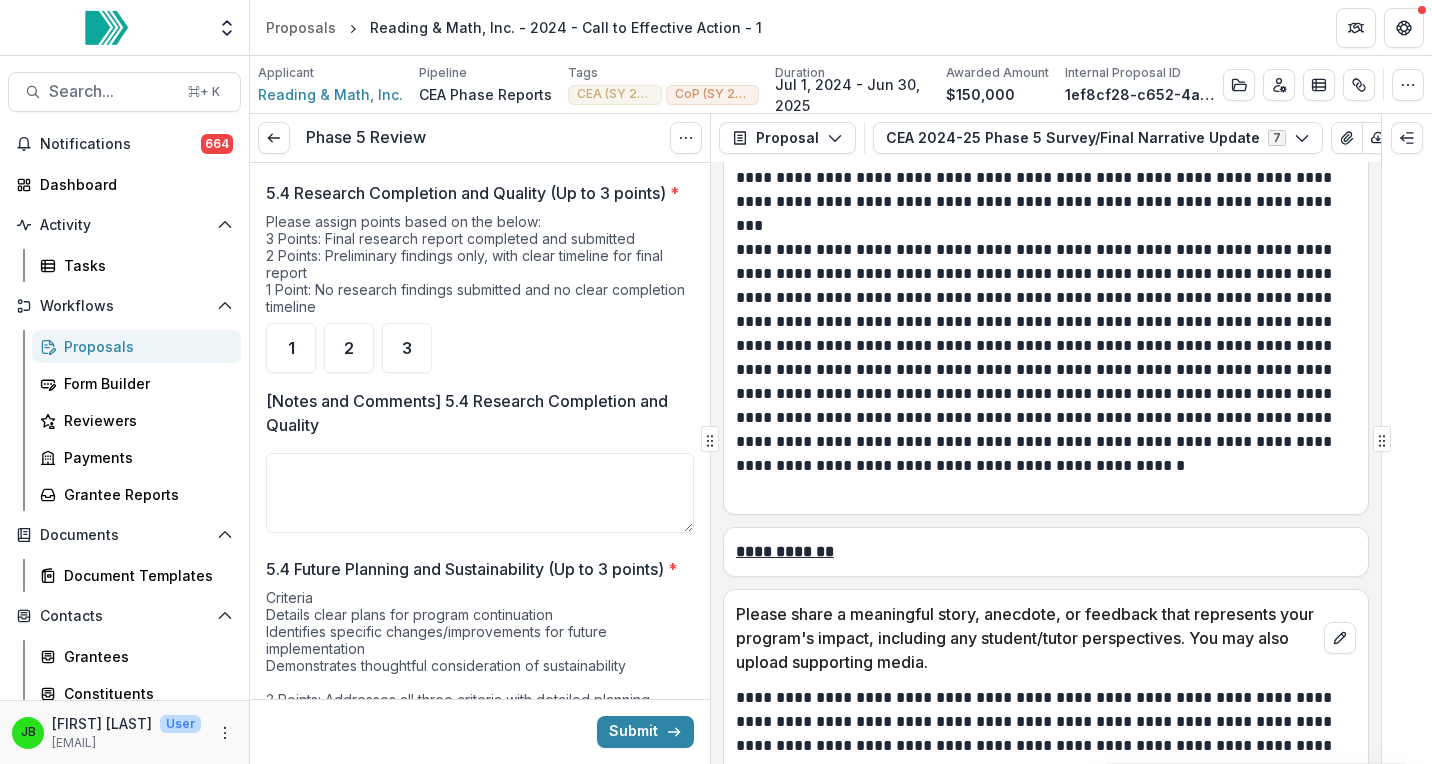 click on "1 2 3" at bounding box center [480, 348] 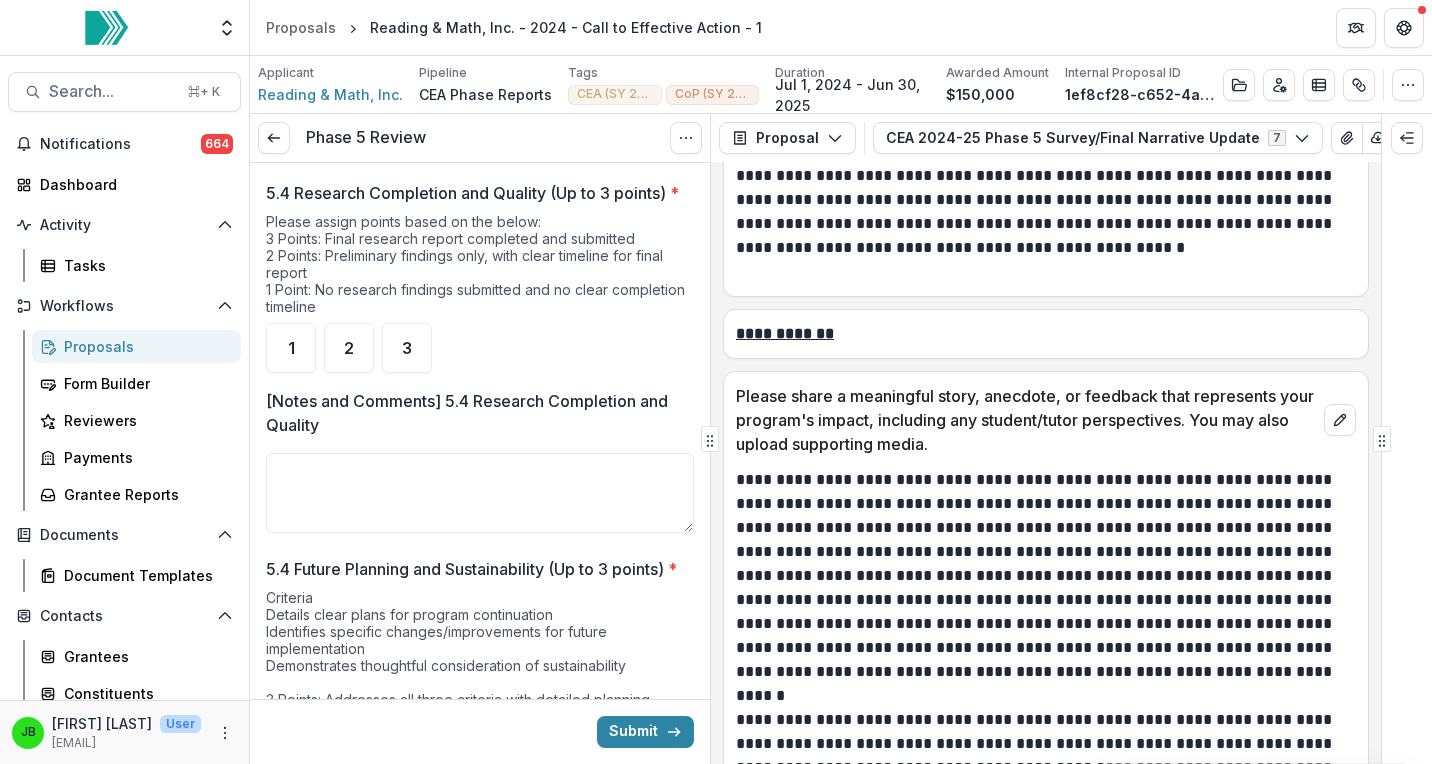 scroll, scrollTop: 8234, scrollLeft: 0, axis: vertical 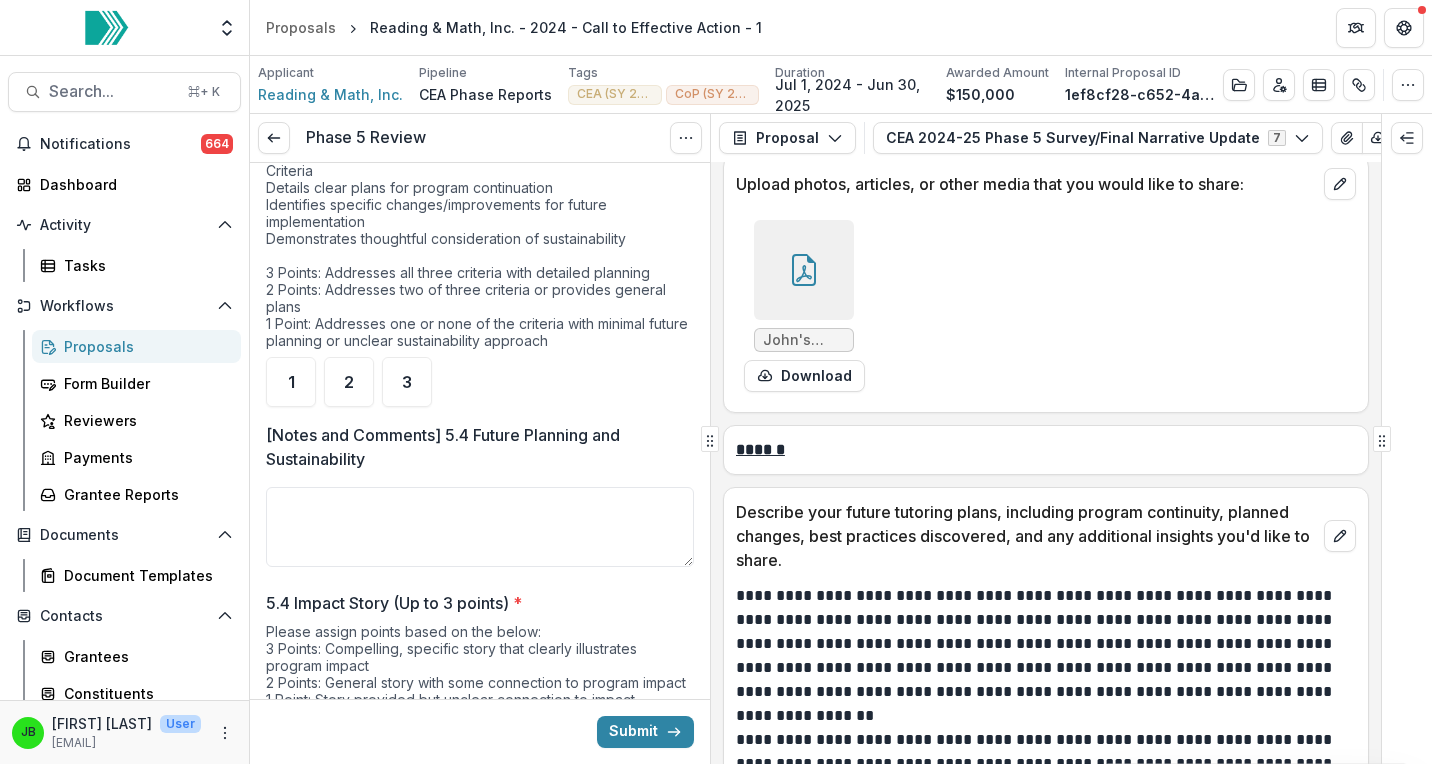 click at bounding box center (804, 270) 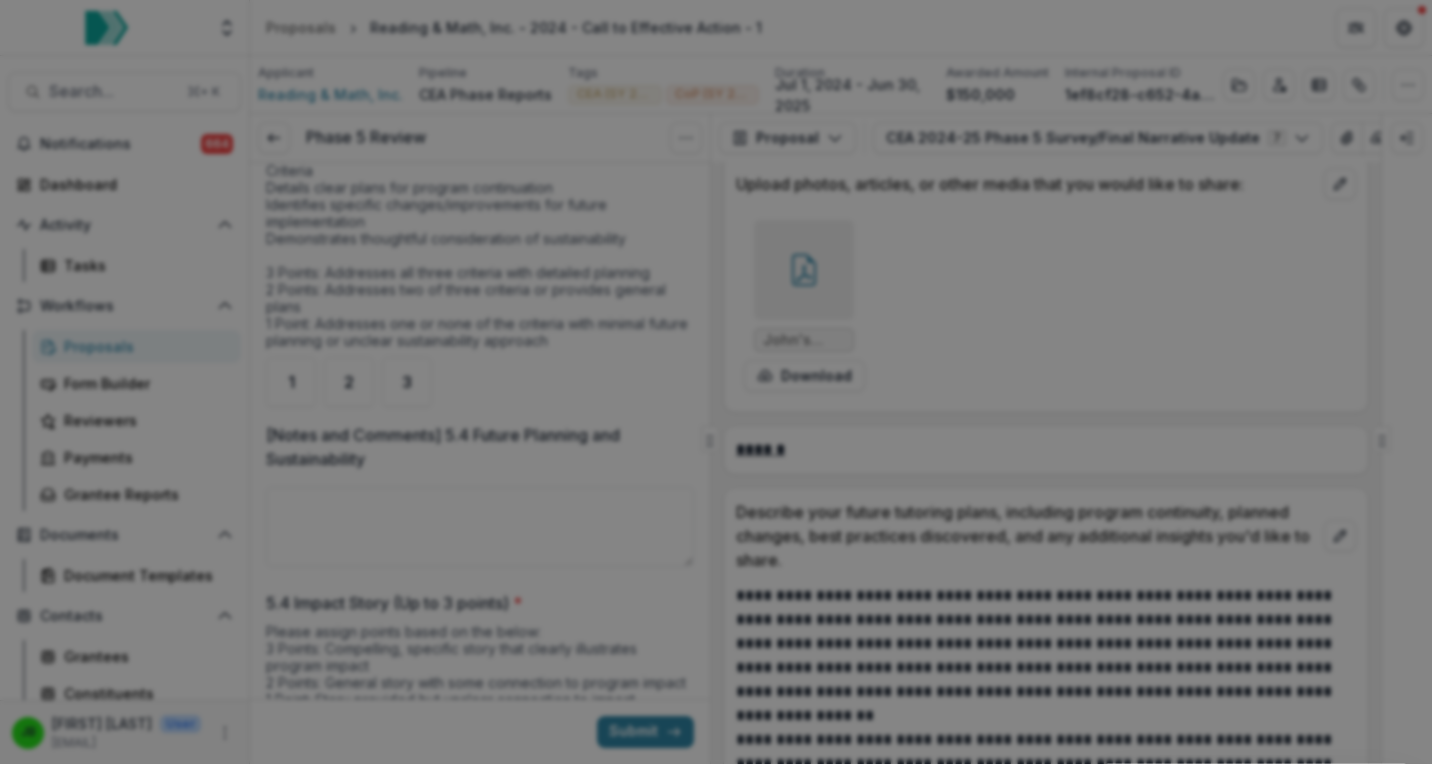 click 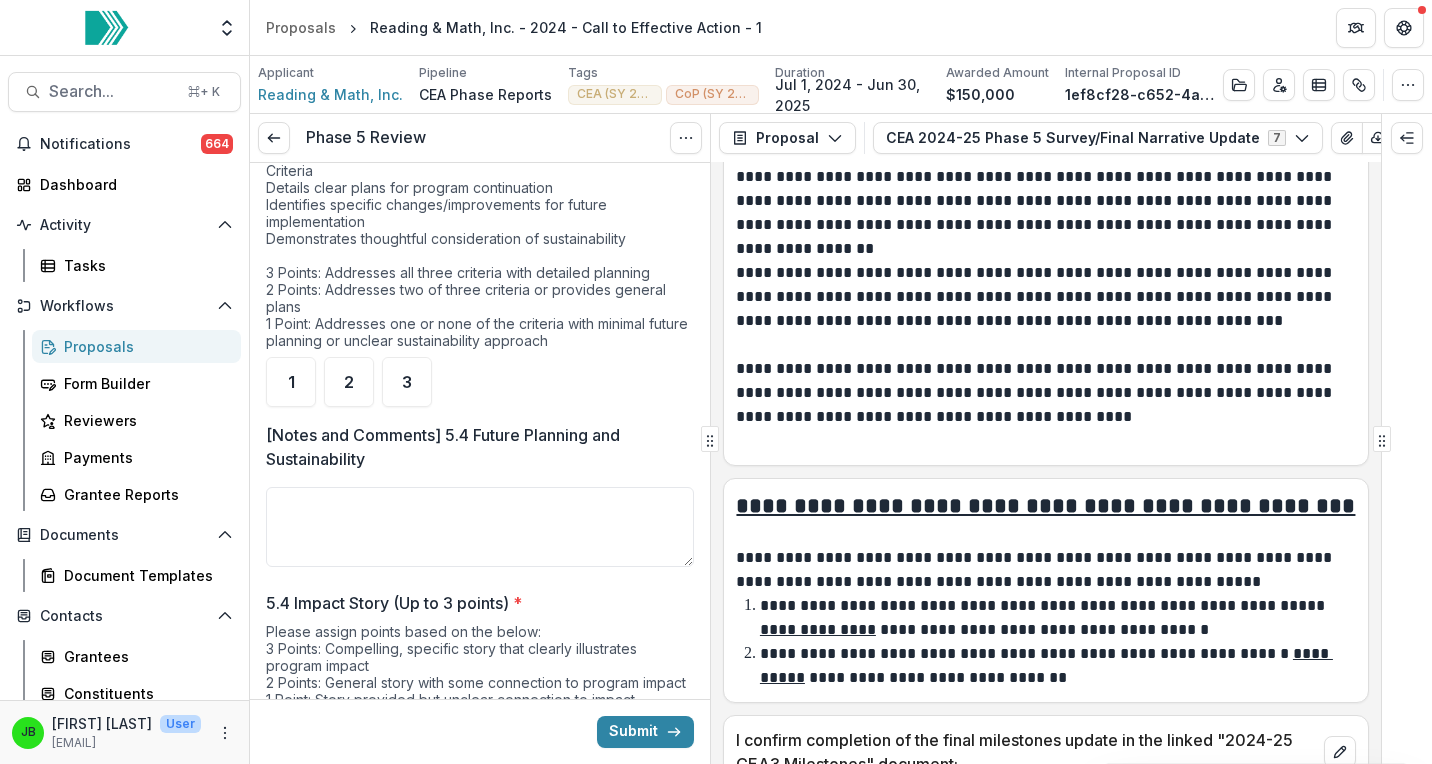 scroll, scrollTop: 9268, scrollLeft: 0, axis: vertical 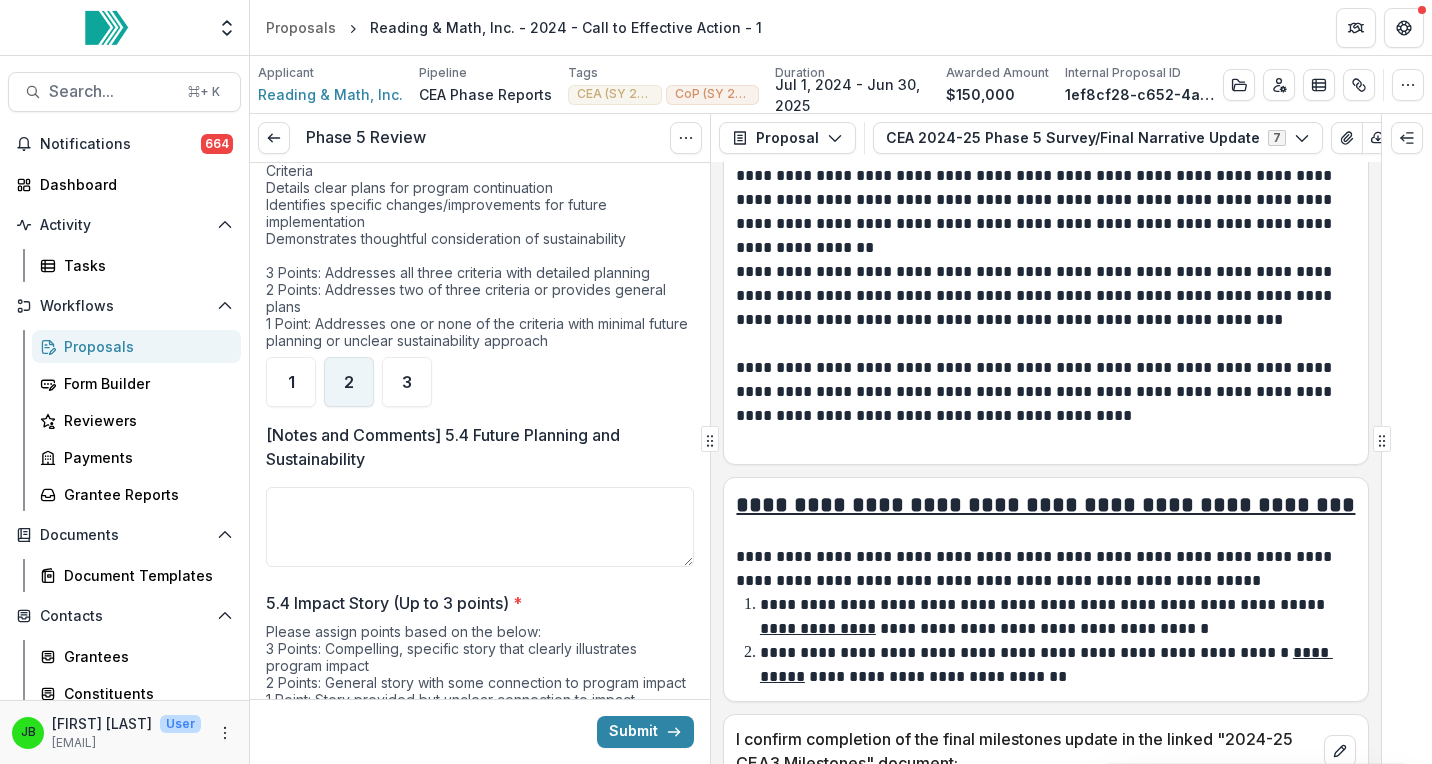 click on "2" at bounding box center [349, 382] 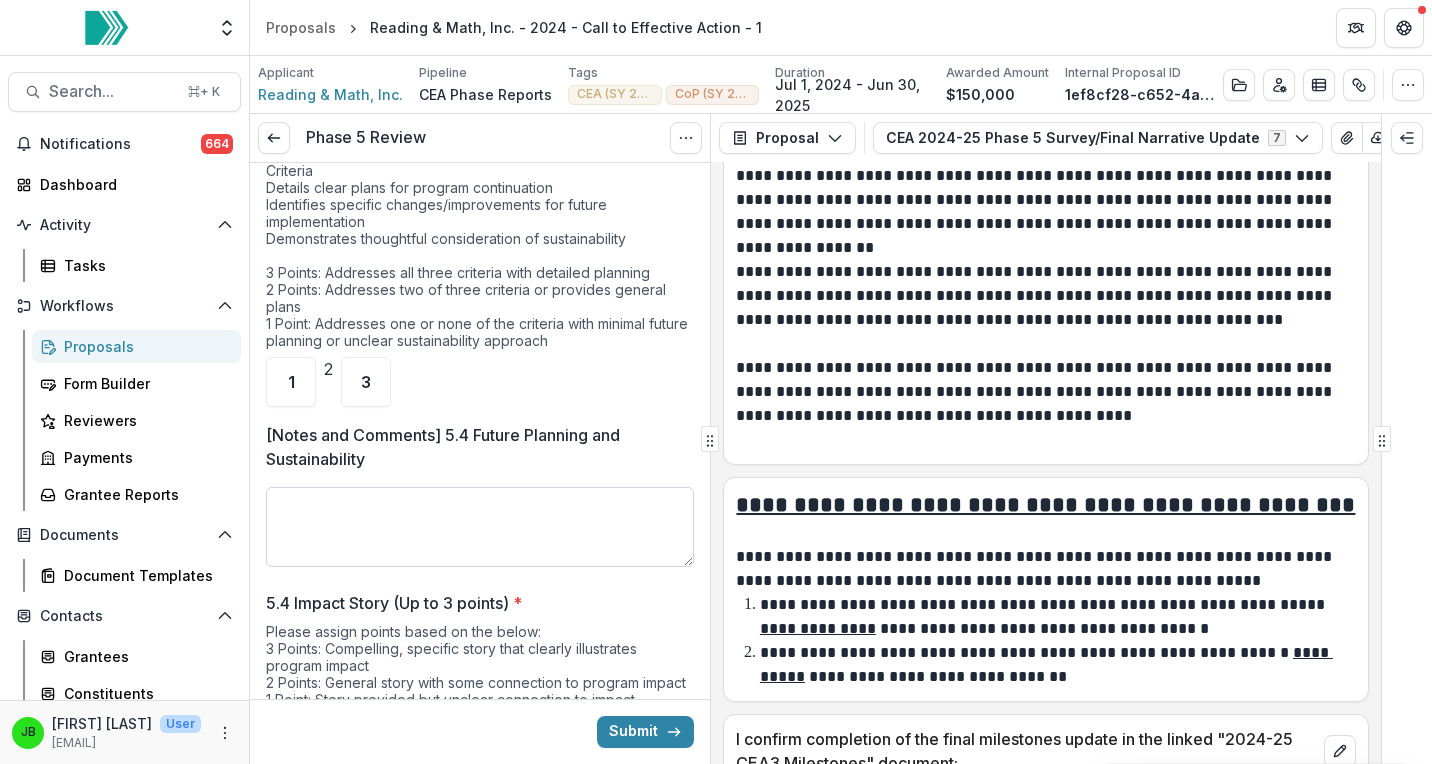 click on "[Notes and Comments] 5.4 Future Planning and Sustainability" at bounding box center (480, 527) 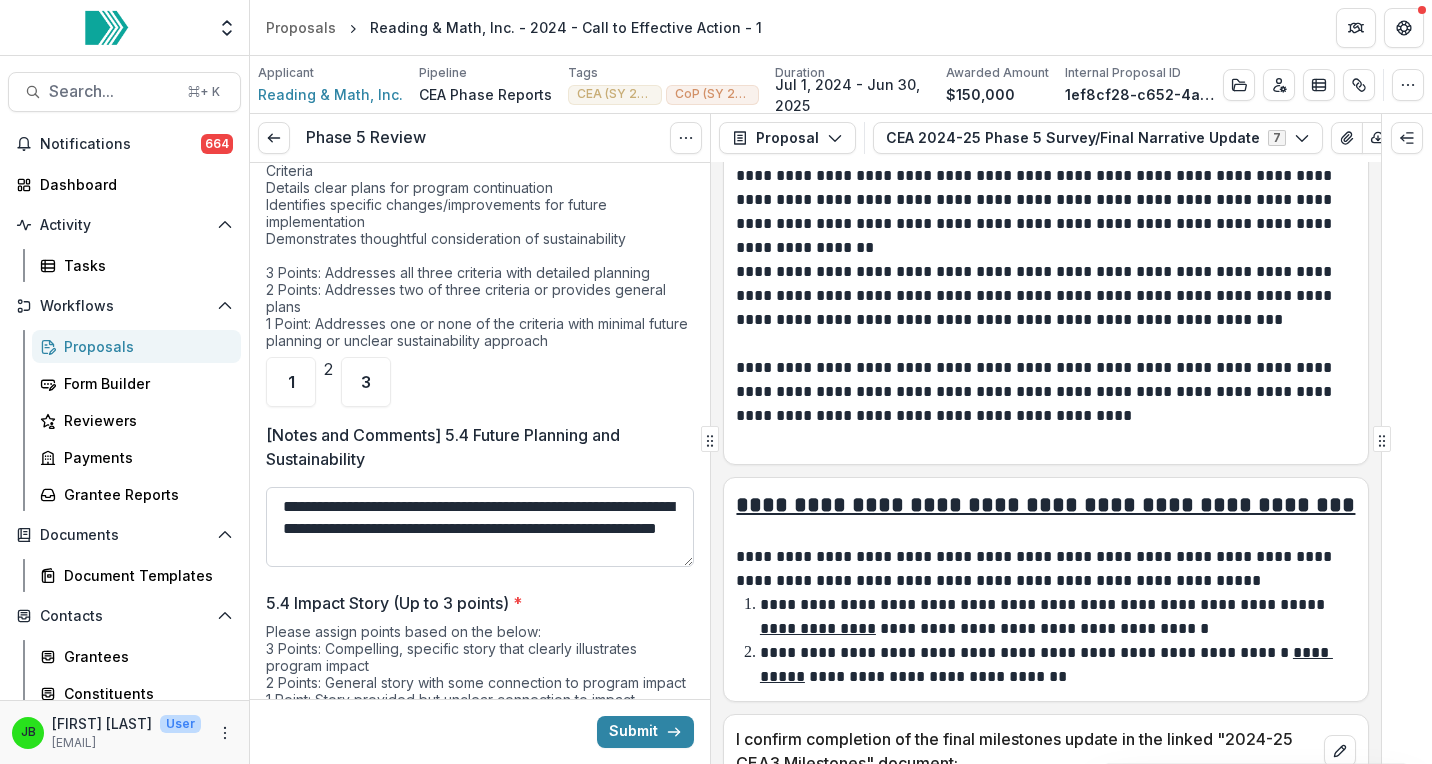 click on "**********" at bounding box center [480, 527] 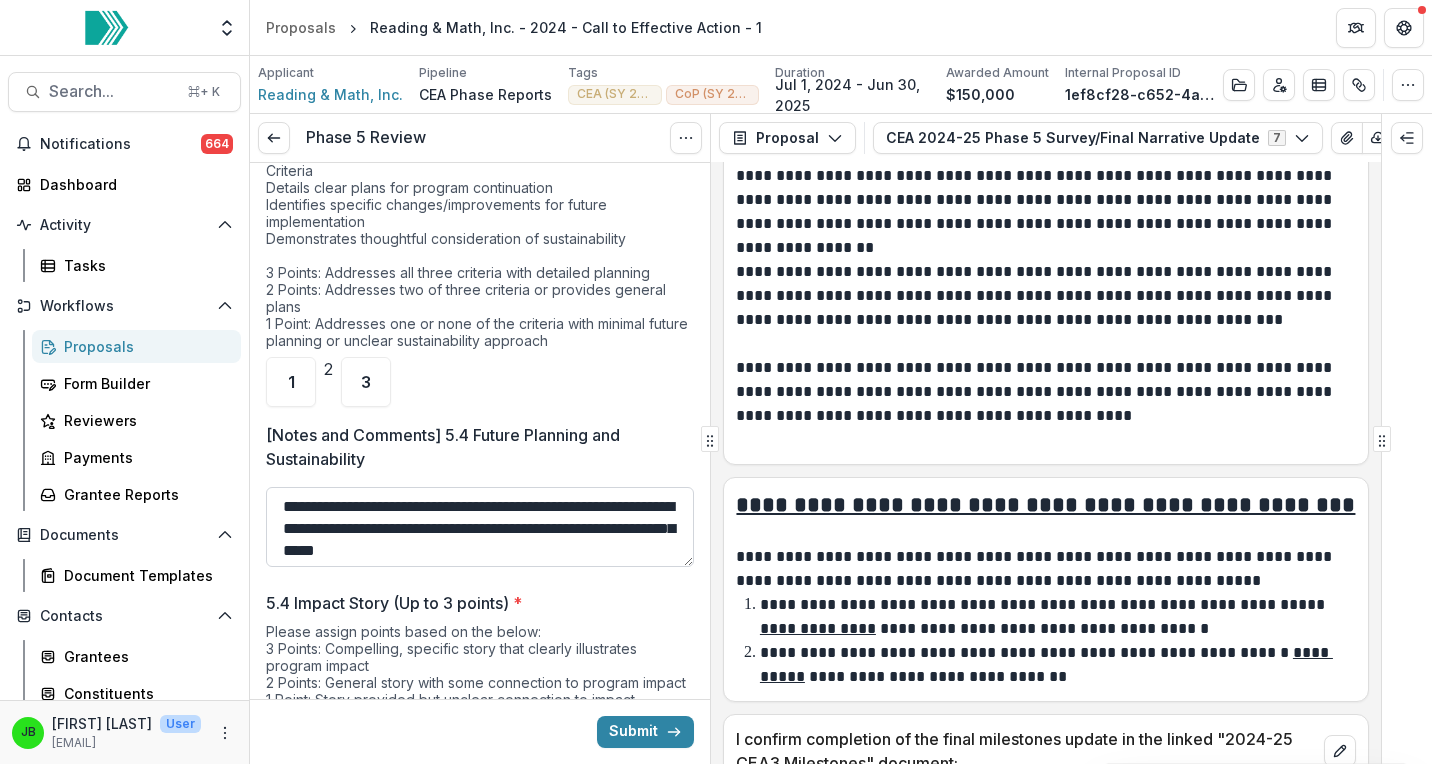 click on "**********" at bounding box center [480, 527] 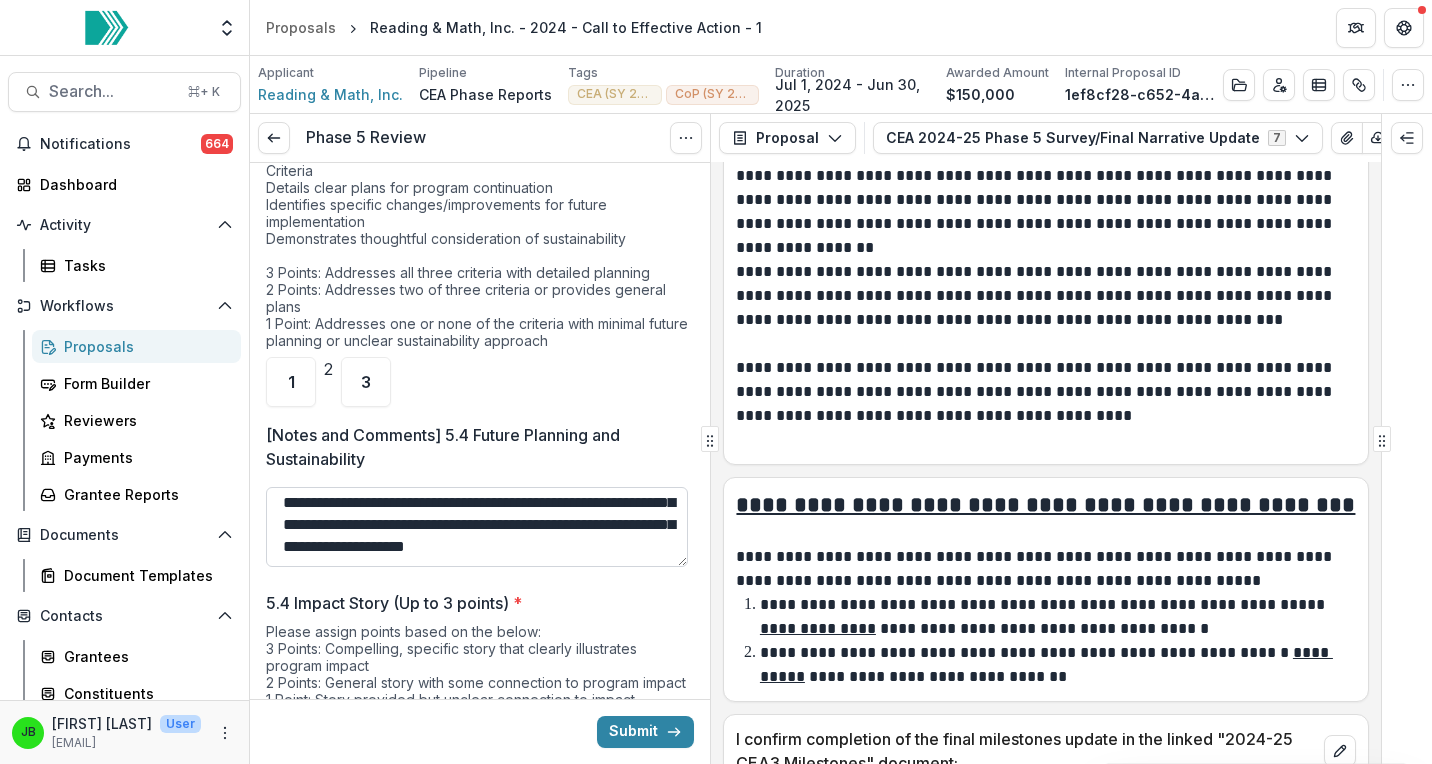 scroll, scrollTop: 82, scrollLeft: 0, axis: vertical 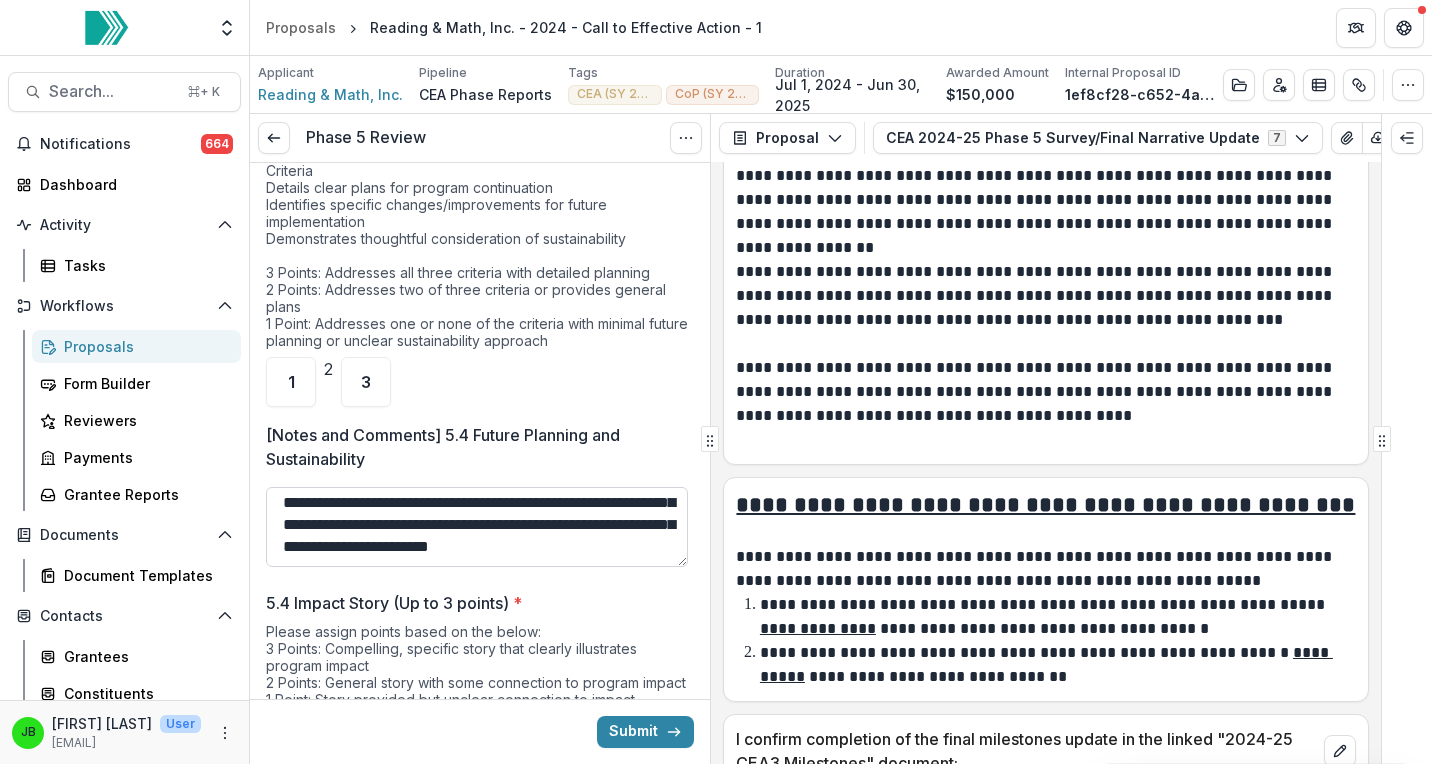 click on "**********" at bounding box center [477, 527] 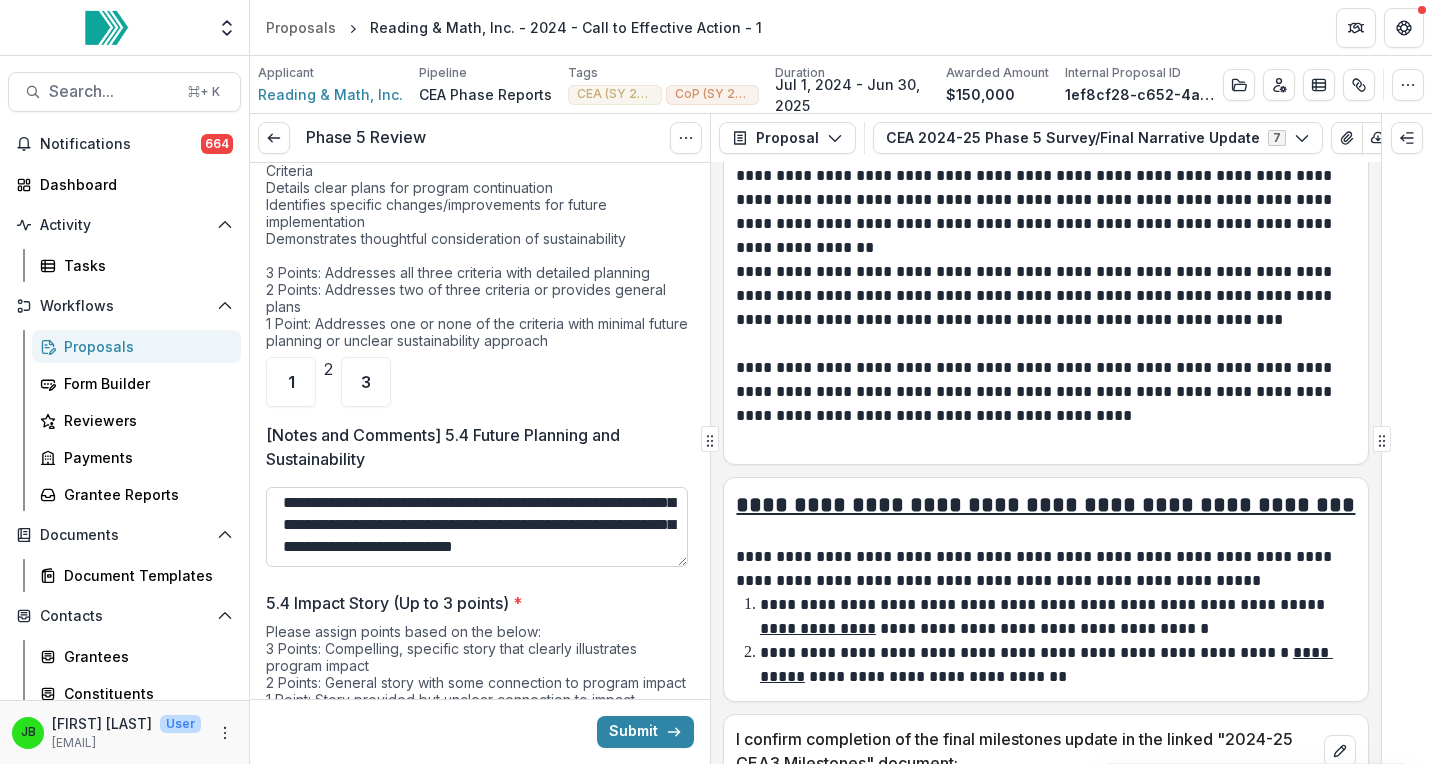 click on "**********" at bounding box center [477, 527] 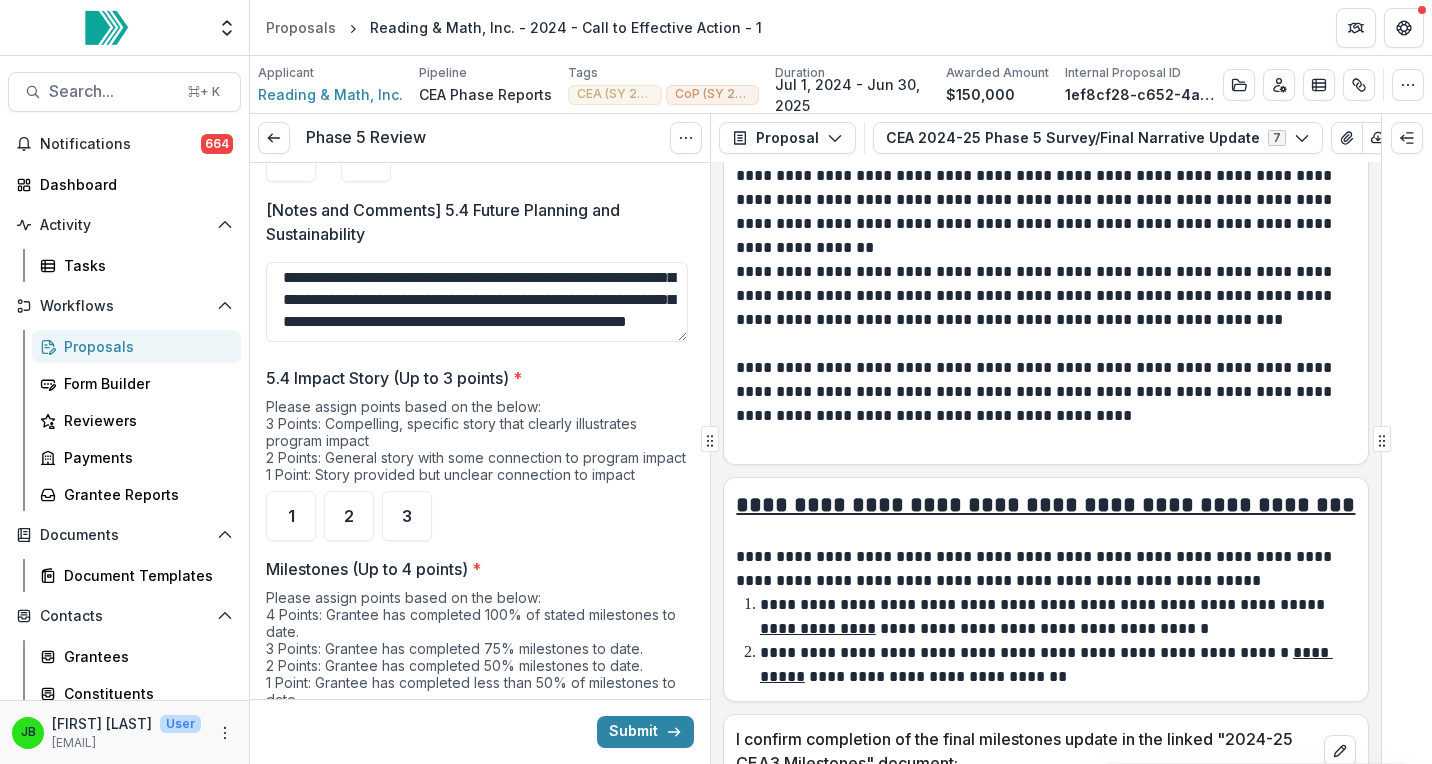 scroll, scrollTop: 3125, scrollLeft: 0, axis: vertical 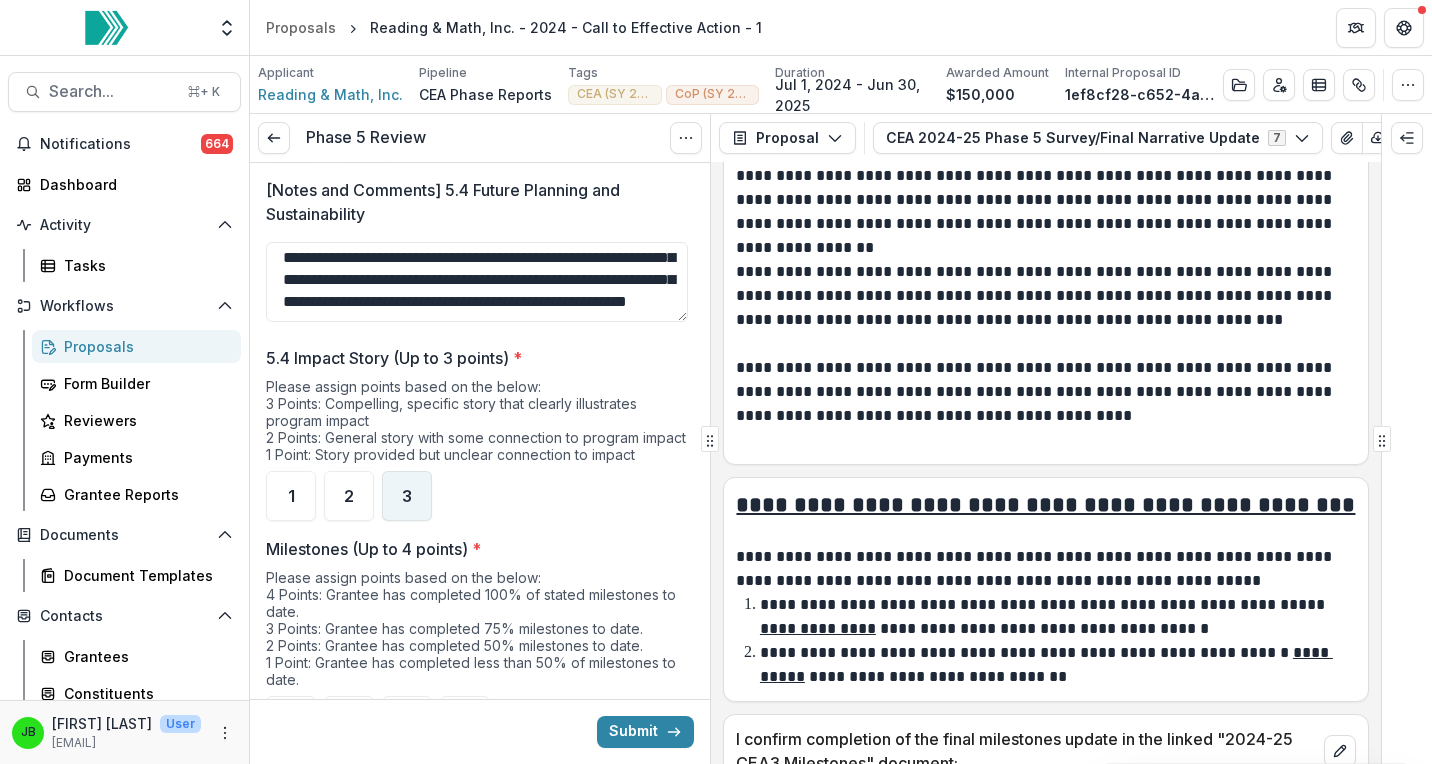 type on "**********" 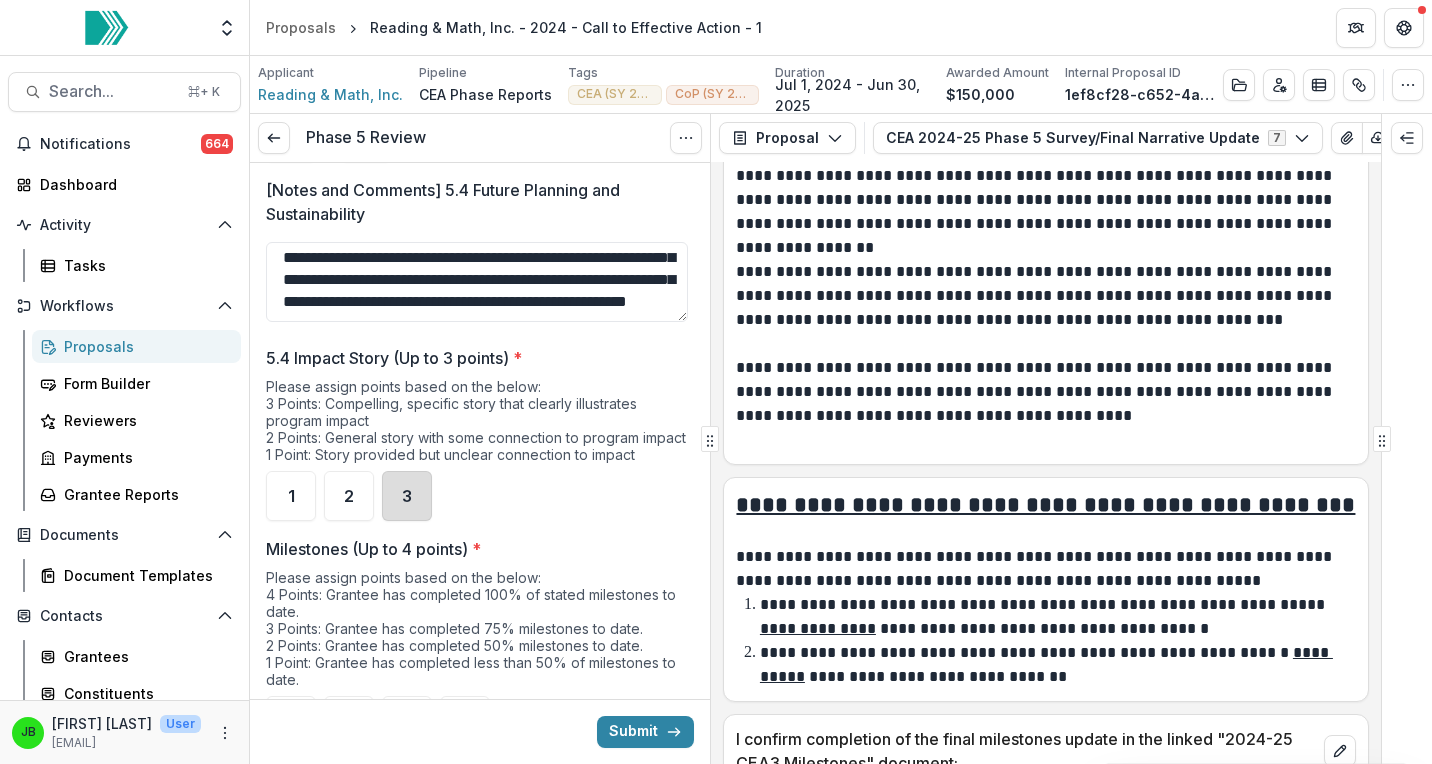 click on "3" at bounding box center (407, 496) 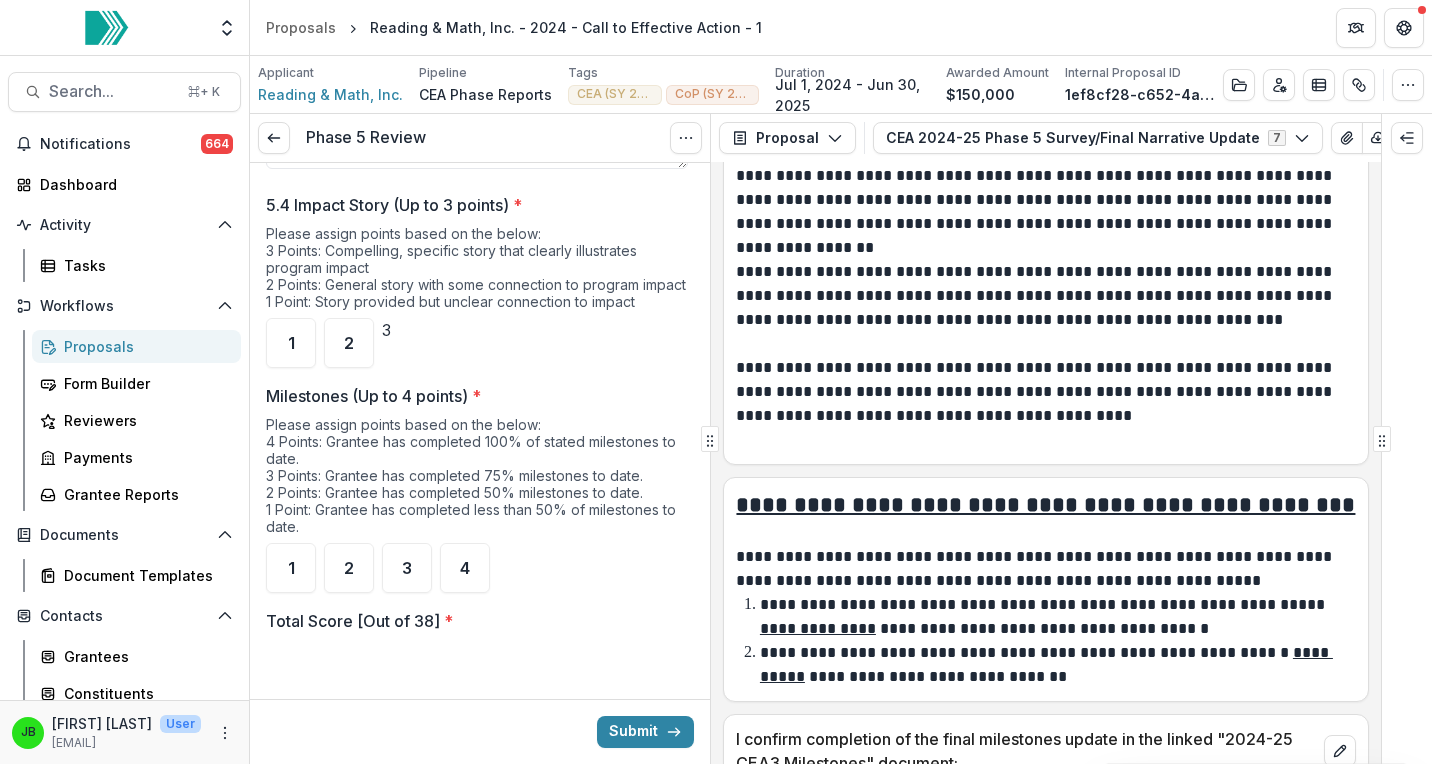 scroll, scrollTop: 3282, scrollLeft: 0, axis: vertical 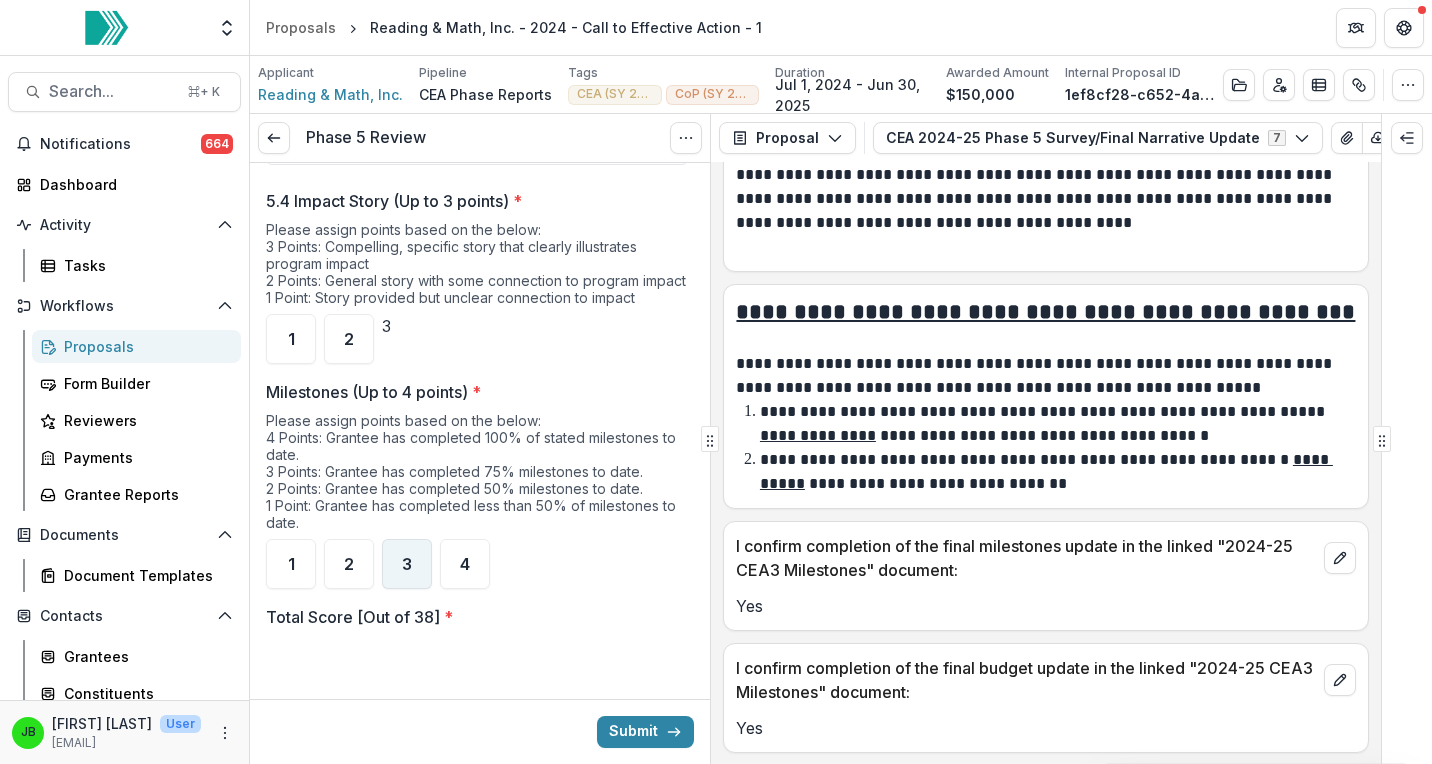 click on "3" at bounding box center (407, 564) 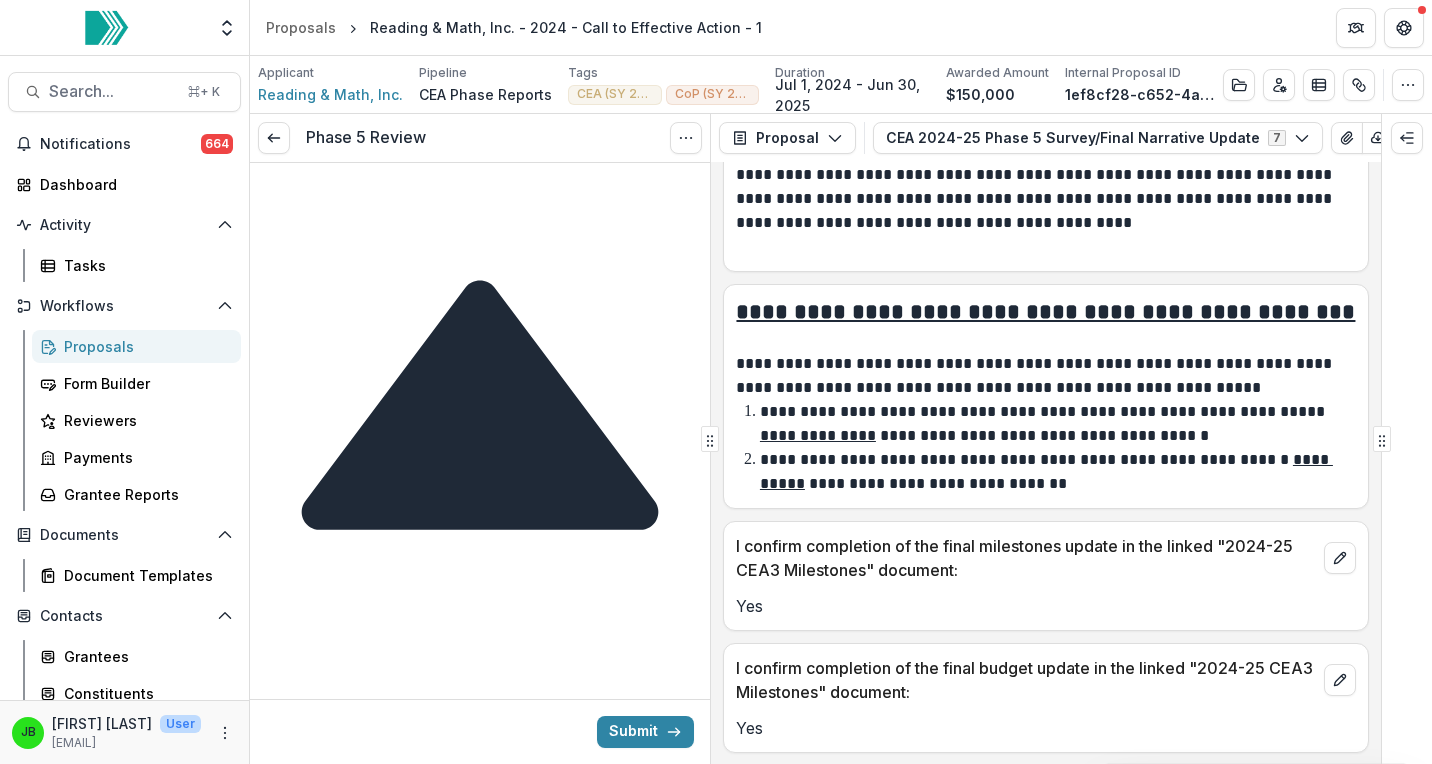 scroll, scrollTop: 3860, scrollLeft: 0, axis: vertical 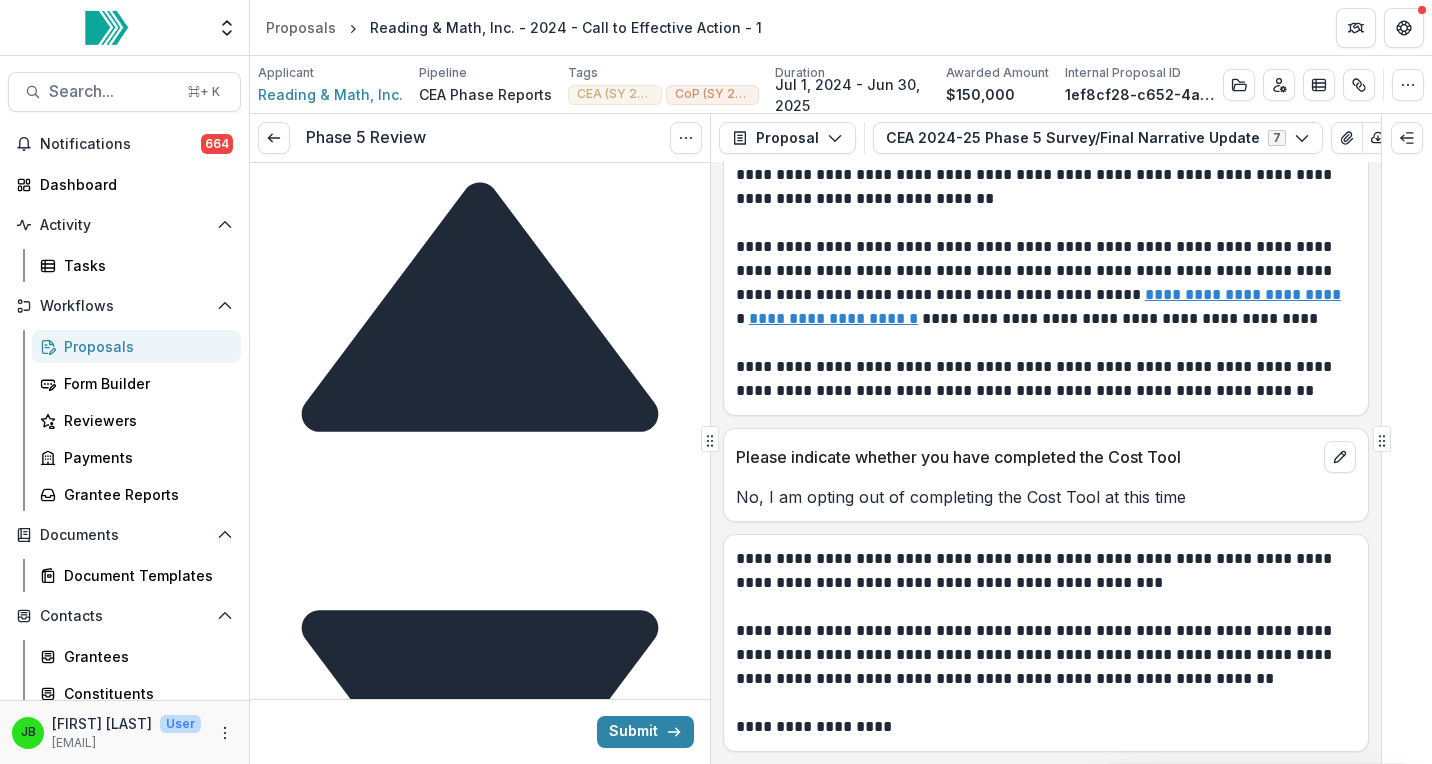 click at bounding box center [480, 1221] 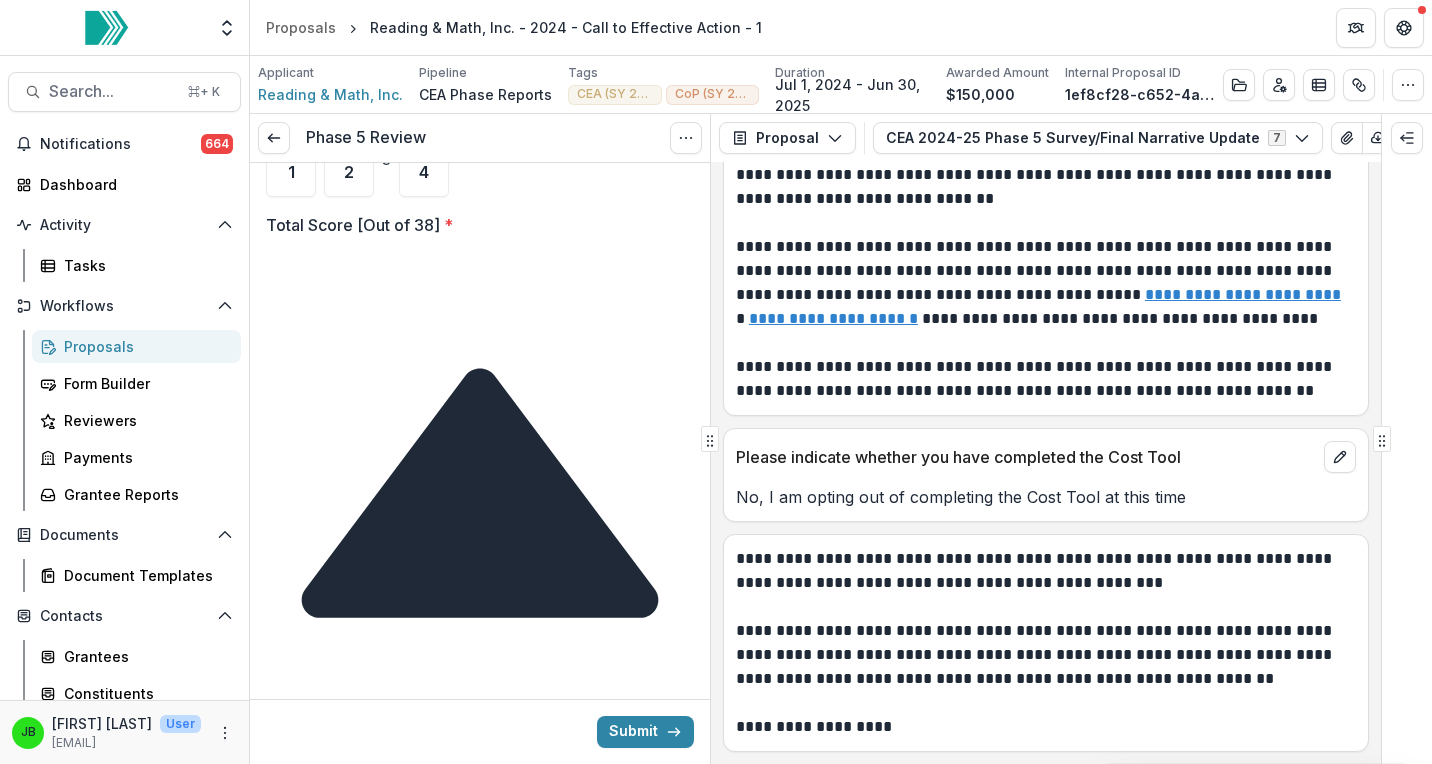 scroll, scrollTop: 3665, scrollLeft: 0, axis: vertical 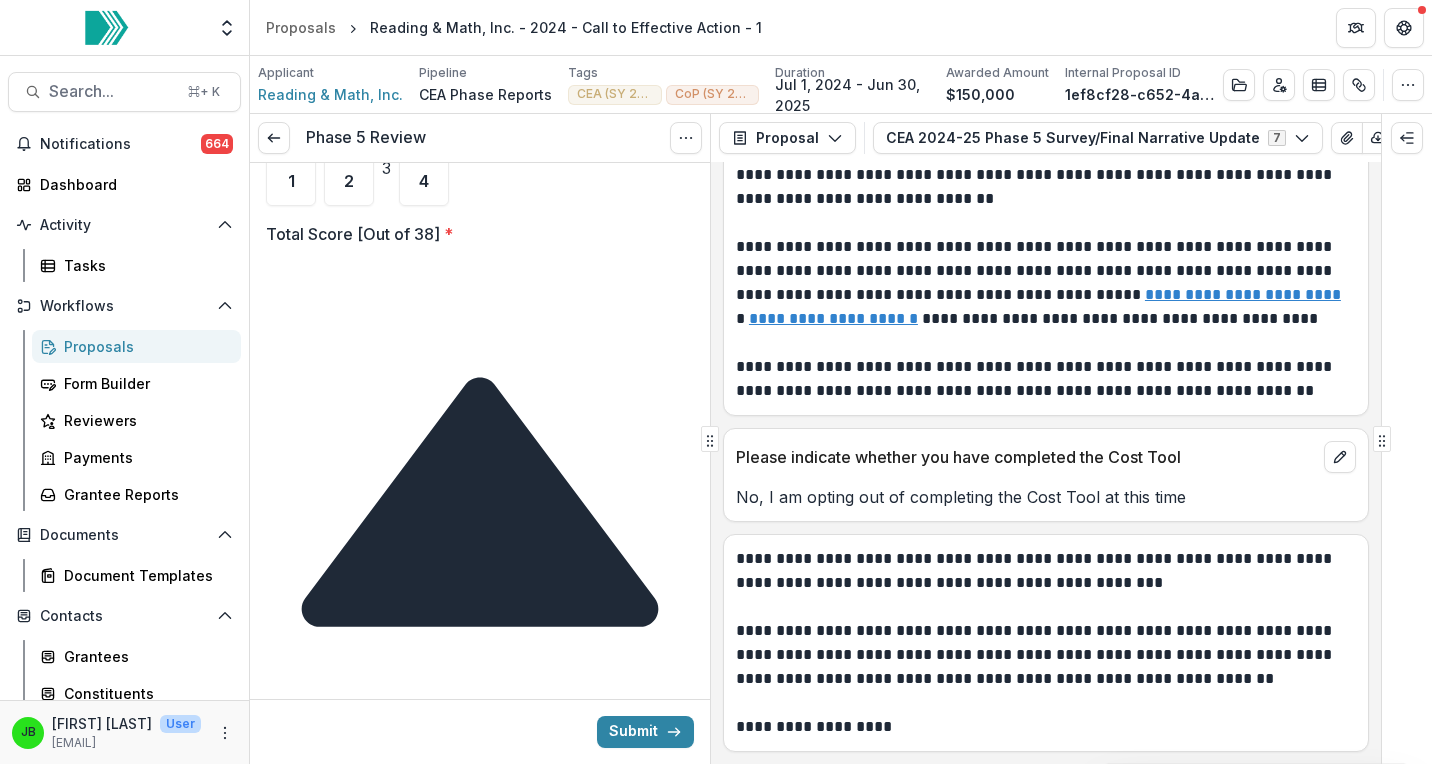 click at bounding box center [480, 1415] 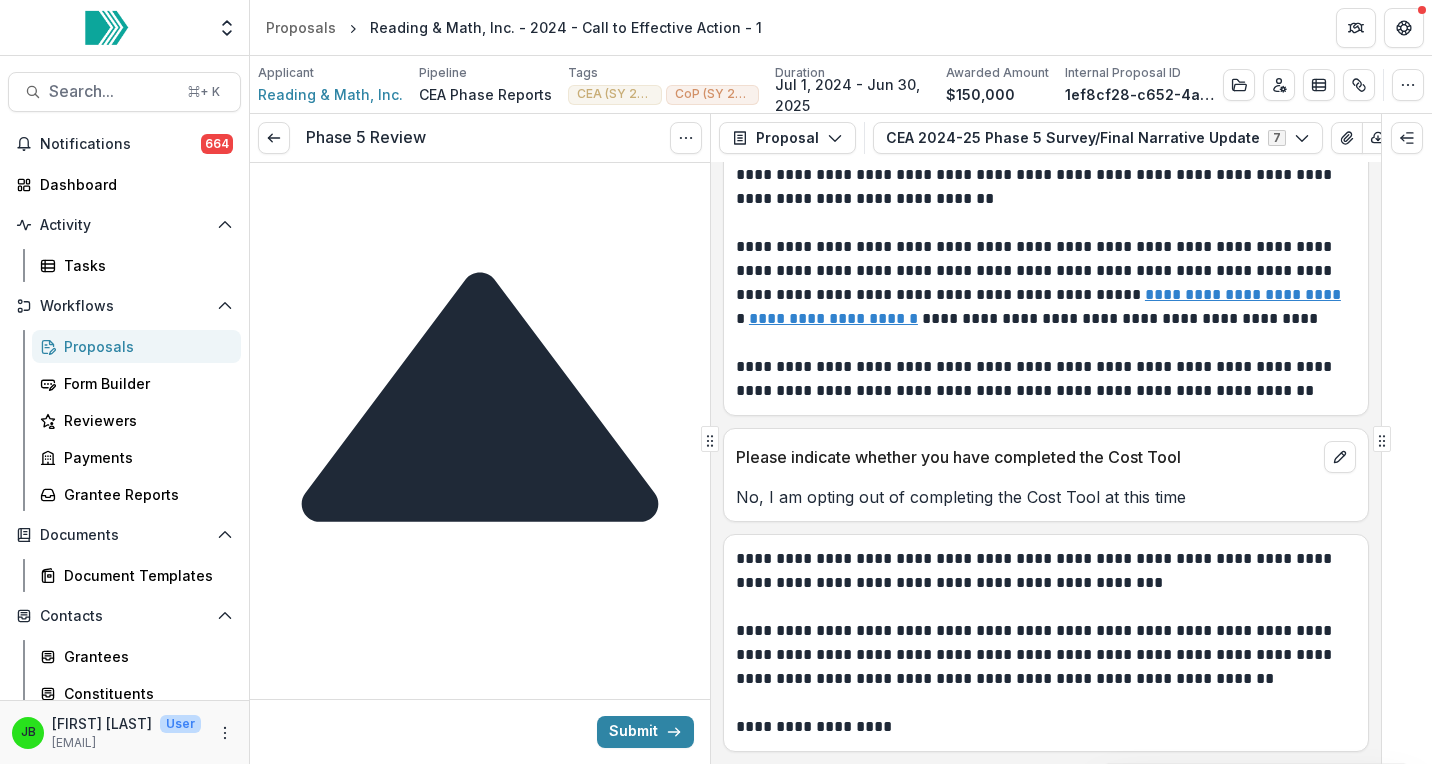 scroll, scrollTop: 3772, scrollLeft: 0, axis: vertical 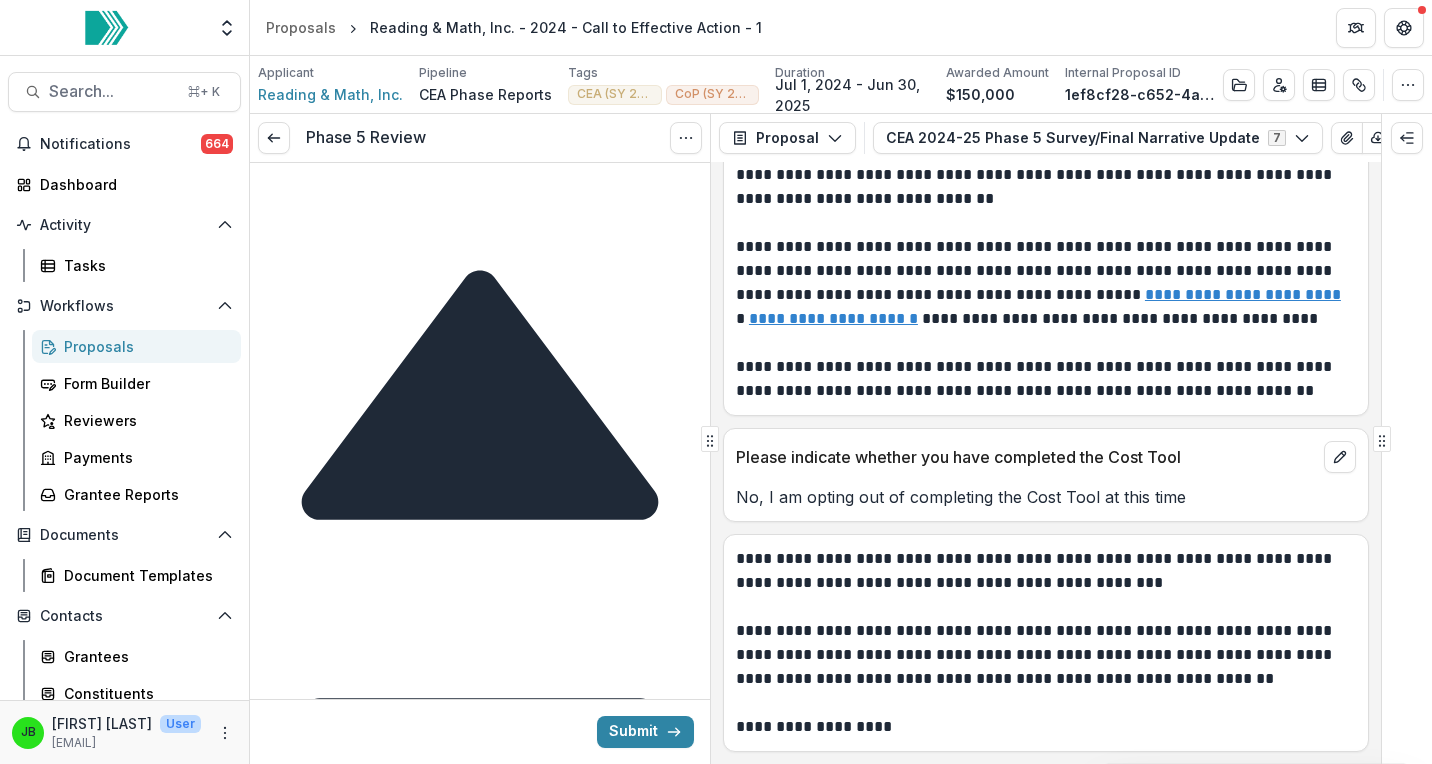 click on "**********" at bounding box center (476, 1279) 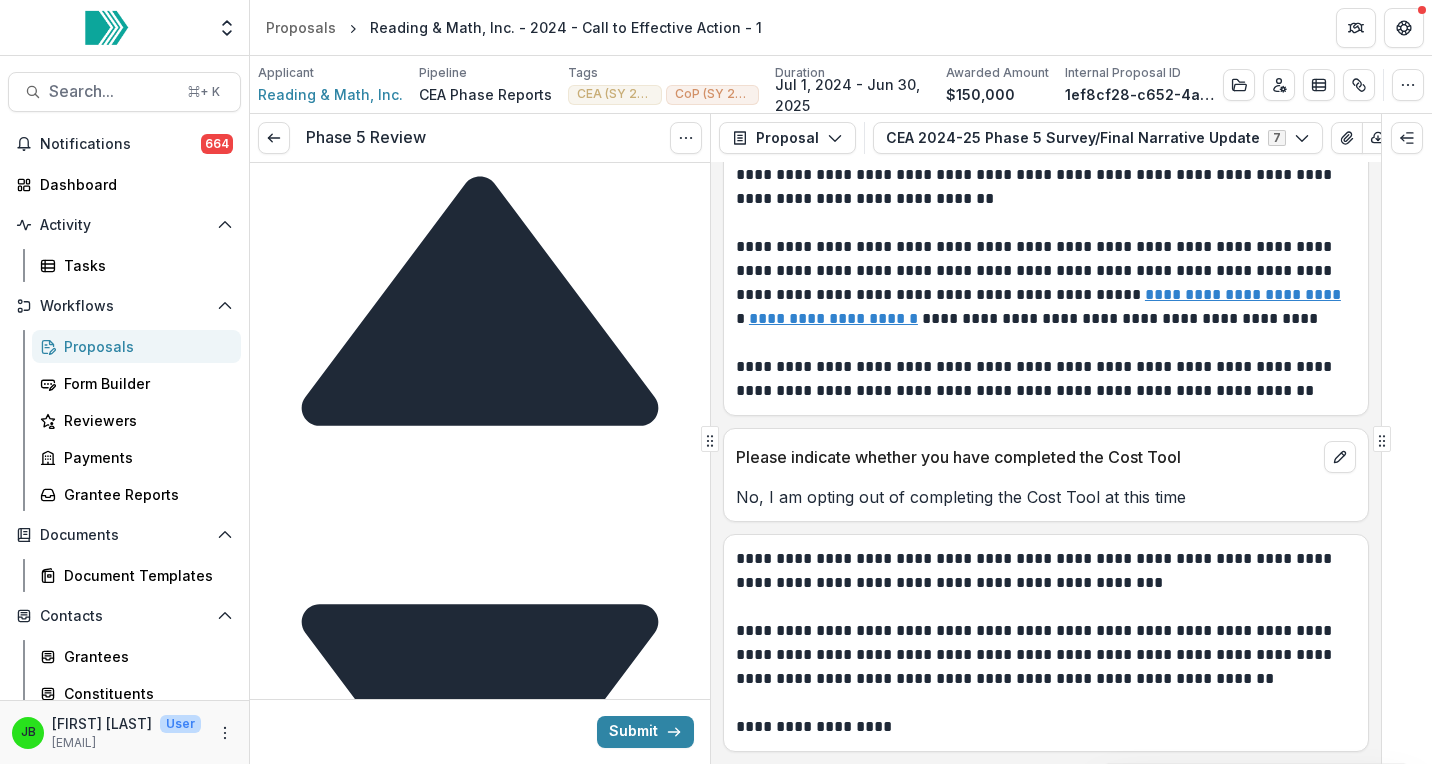 scroll, scrollTop: 3877, scrollLeft: 0, axis: vertical 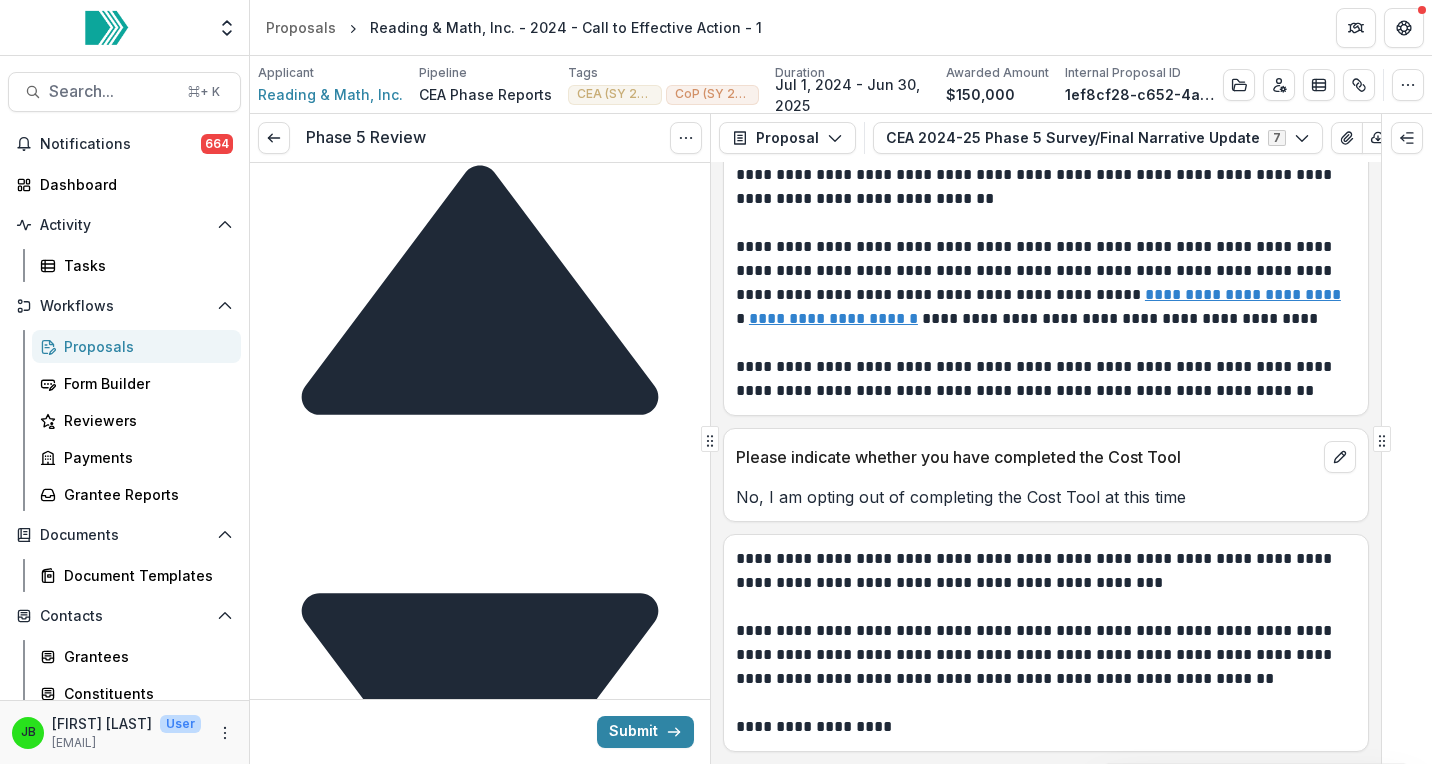 click on "**********" at bounding box center (476, 1218) 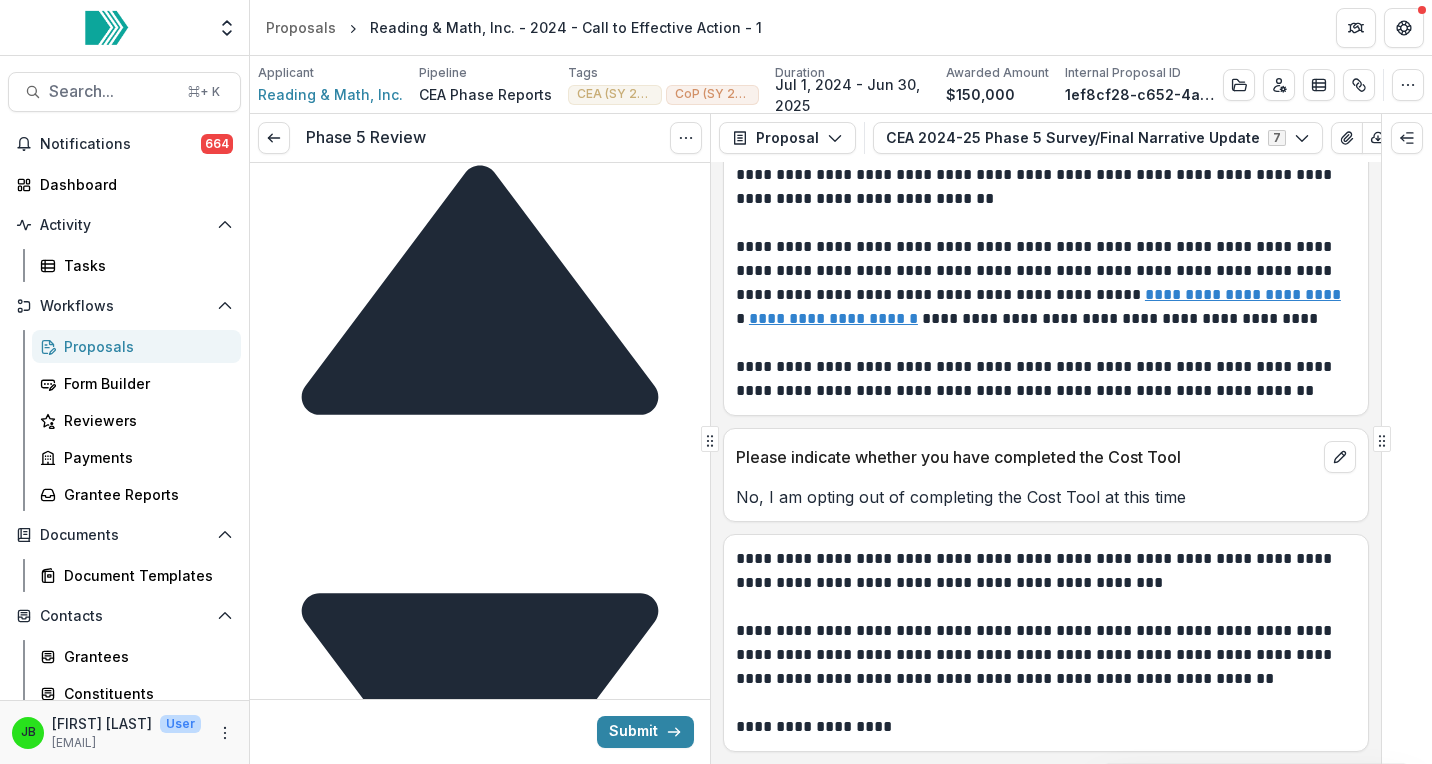 click on "**********" at bounding box center [476, 1218] 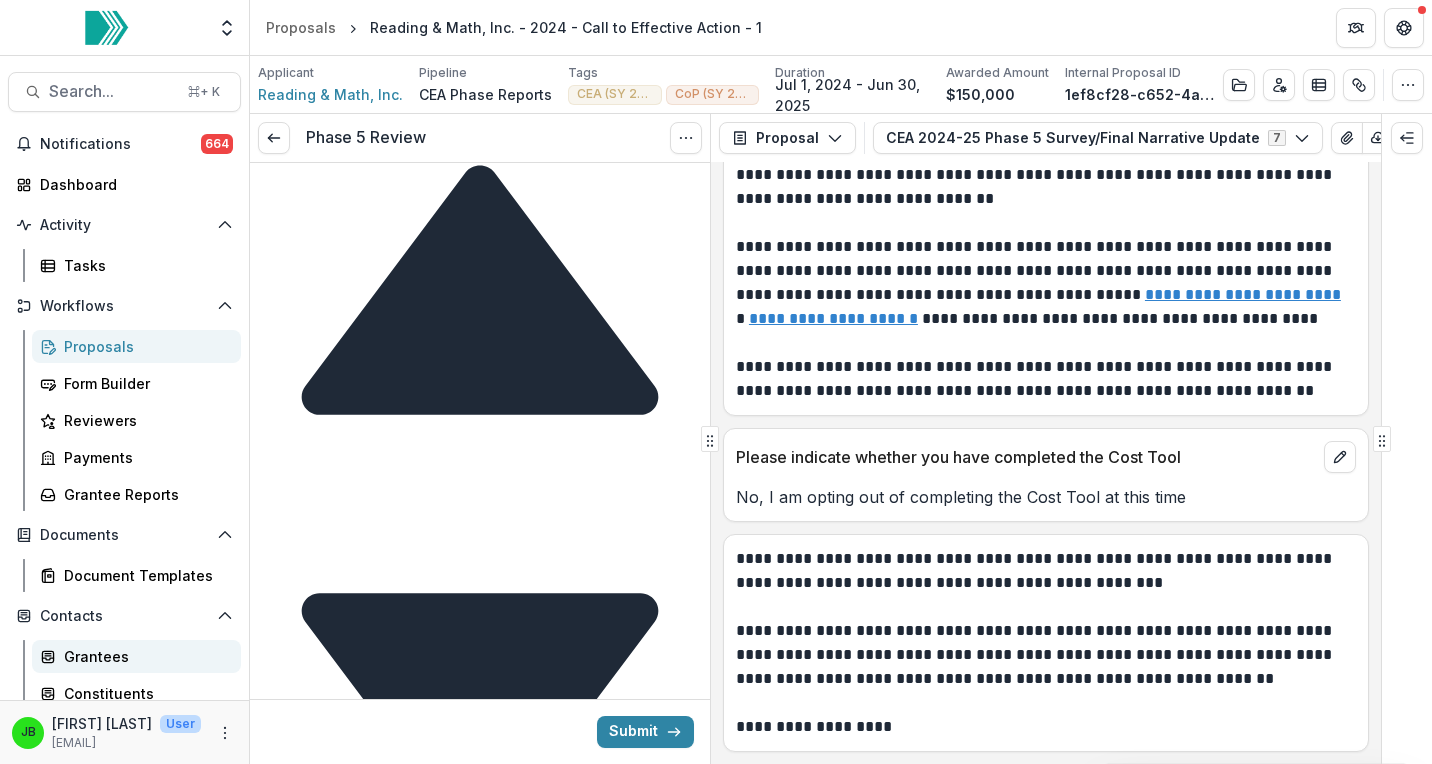 click on "Grantees" at bounding box center (144, 656) 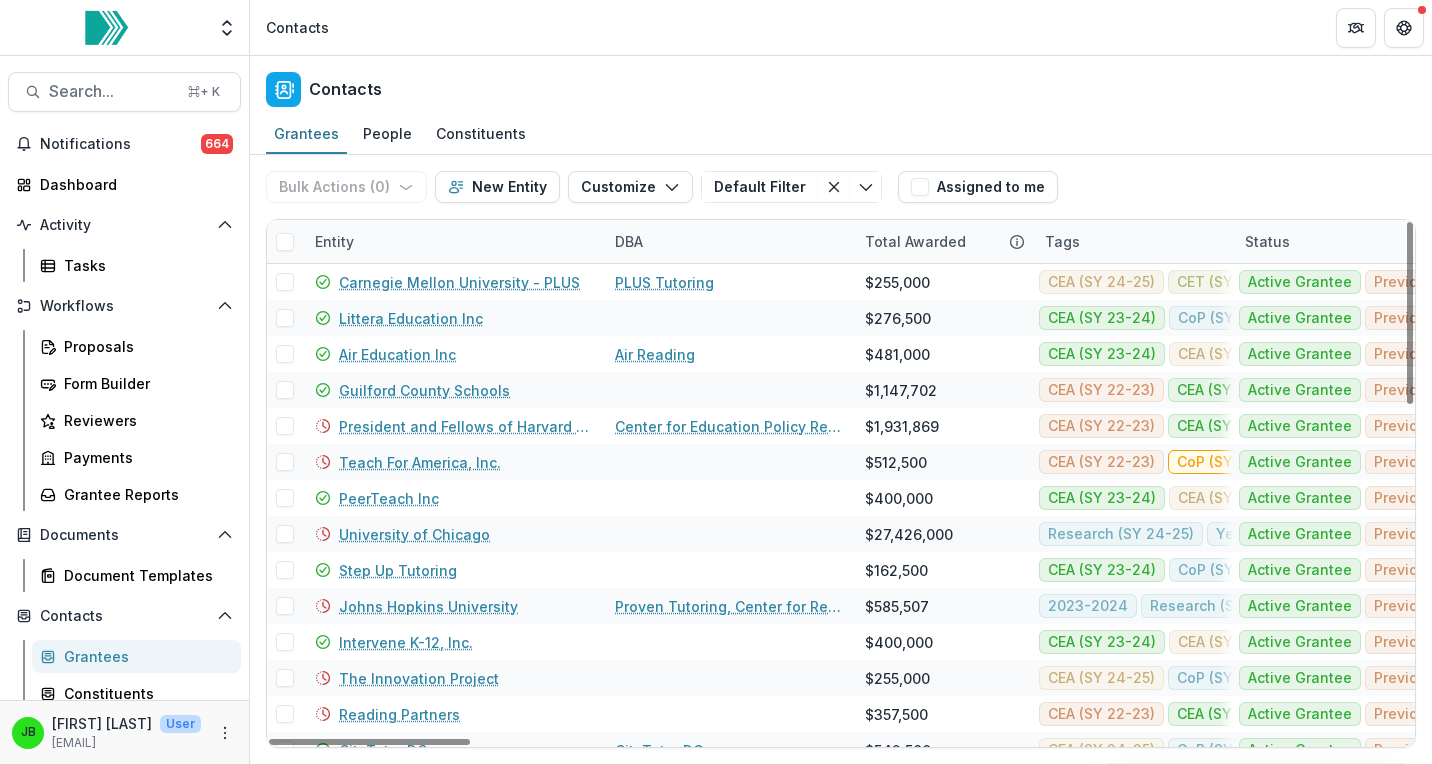 click on "Entity" at bounding box center (453, 241) 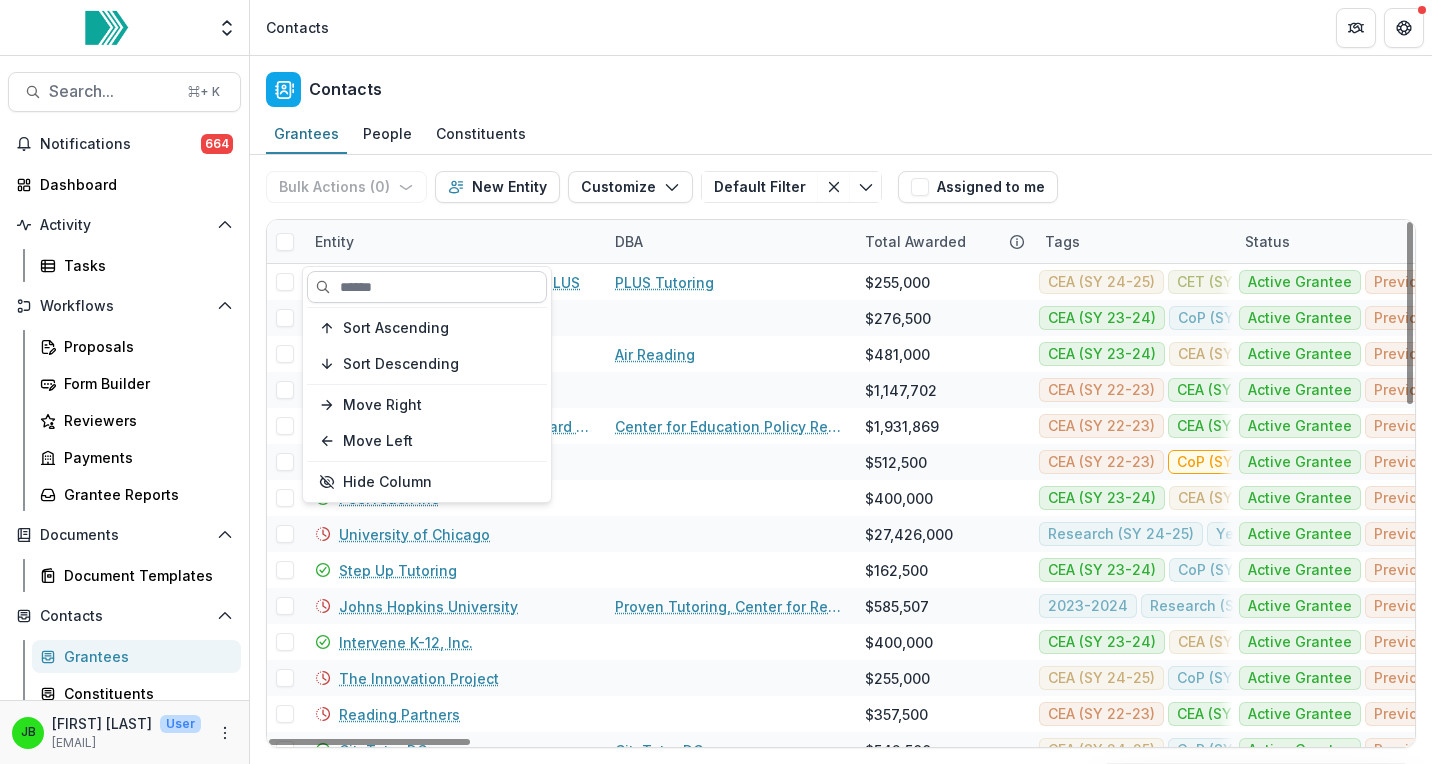 click at bounding box center (427, 287) 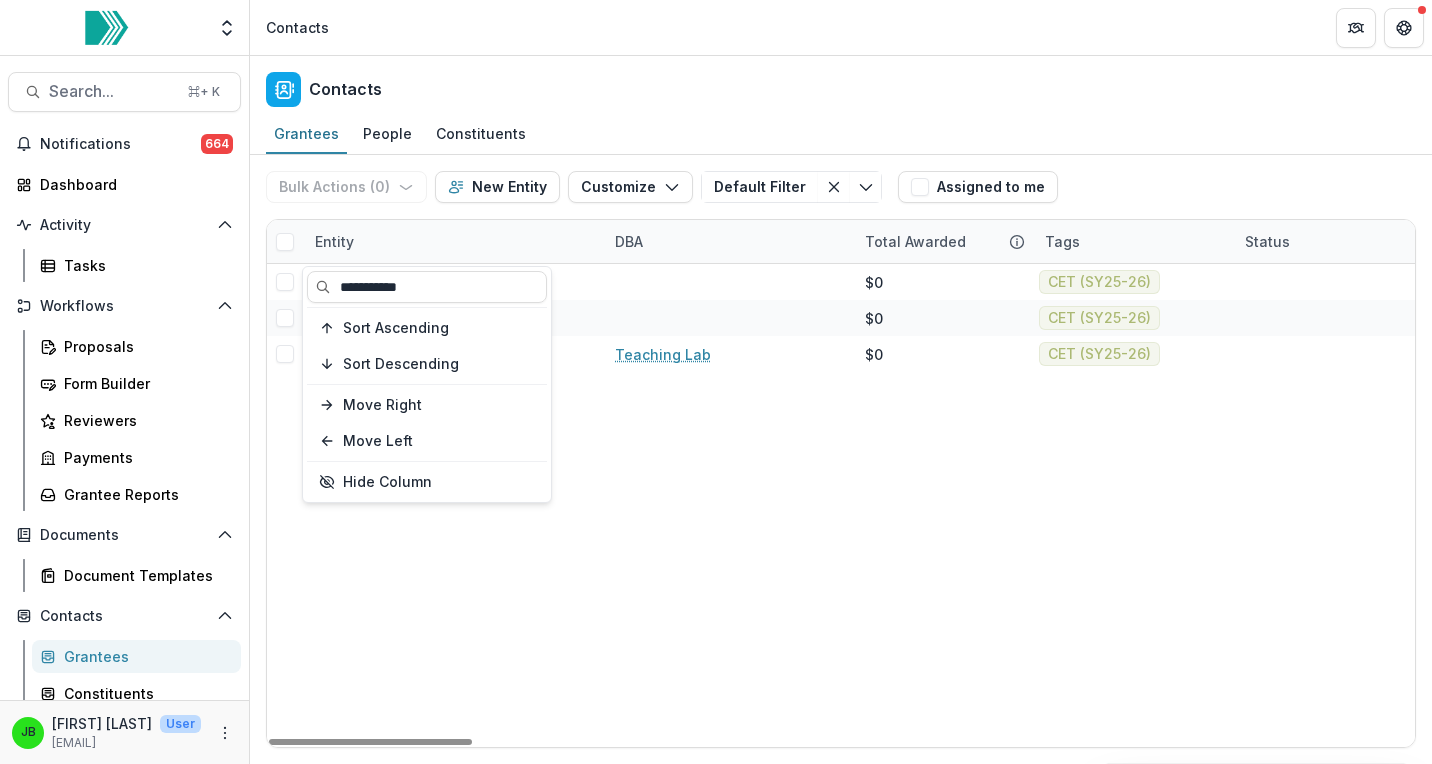 type on "**********" 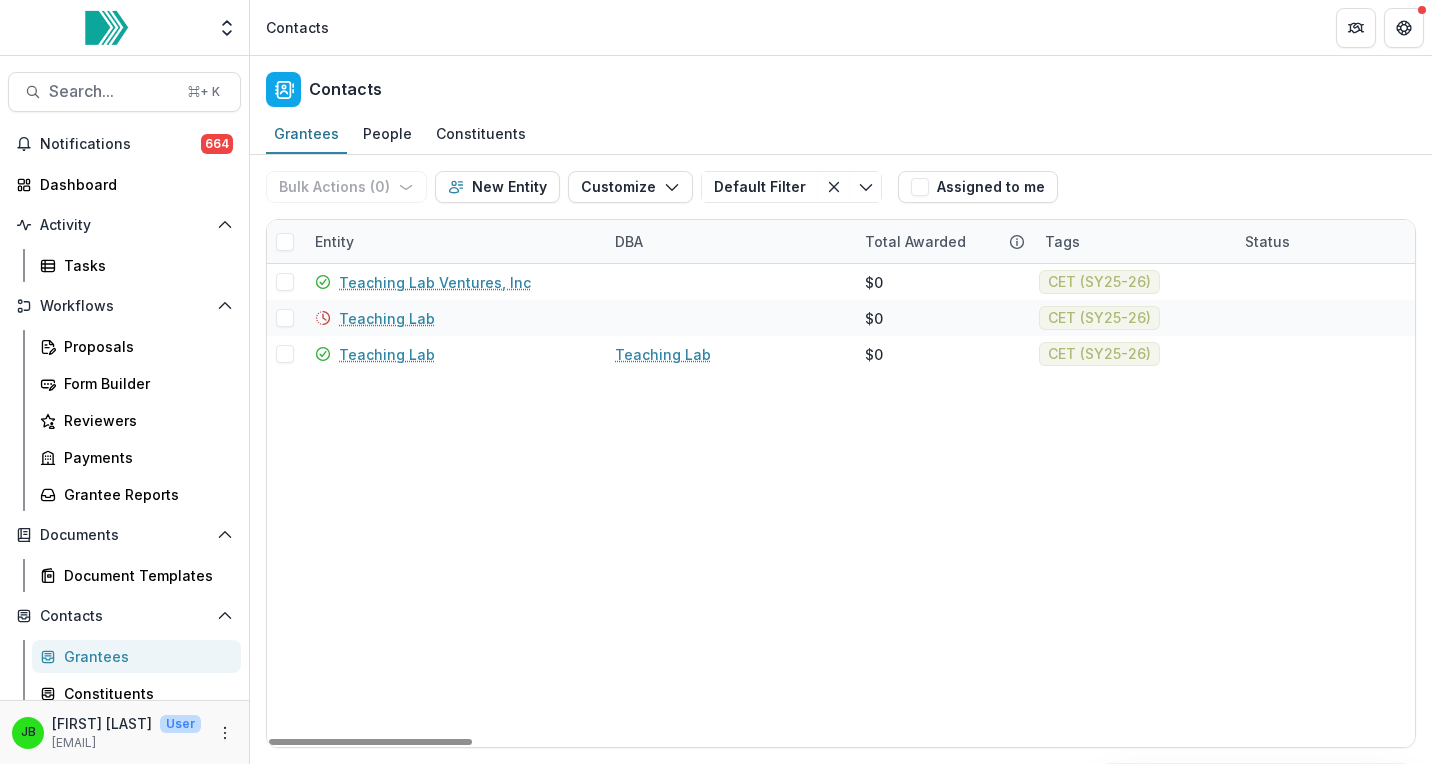 click on "Teaching Lab Ventures, Inc $0 CET (SY25-26) -- 99-1759976 [FIRST] [LAST] [NUMBER] [STREET] [CITY] [STATE] [US] 20009 Organization Teaching Lab $0 CET (SY25-26) -- [FIRST] [LAST] Organization Teaching Lab Teaching Lab $0 CET (SY25-26) -- 81-3546317 [FIRST] [LAST] [NUMBER] [STREET] [CITY] [STATE] [US] 20009 Organization" at bounding box center (3500, 505) 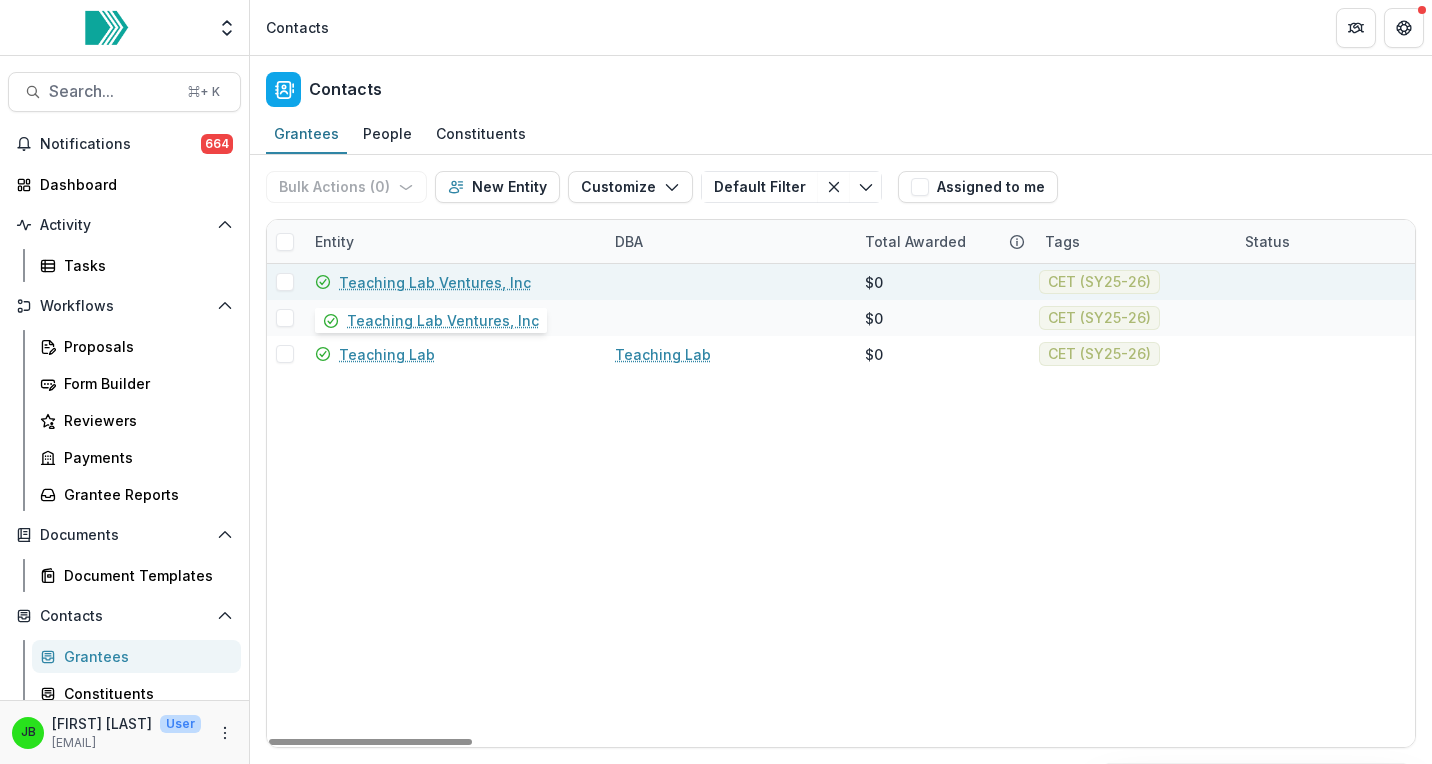 click on "Teaching Lab Ventures, Inc" at bounding box center (435, 282) 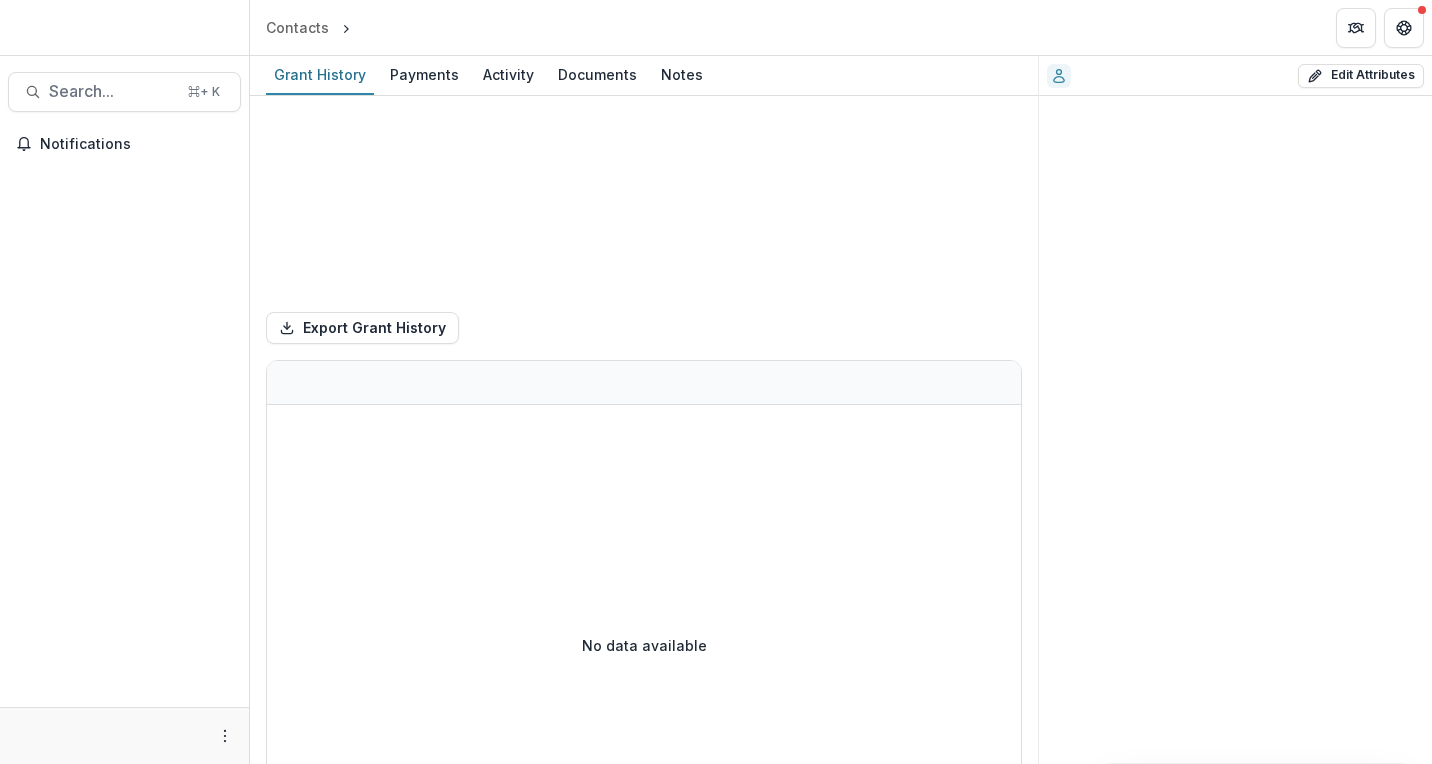 scroll, scrollTop: 0, scrollLeft: 0, axis: both 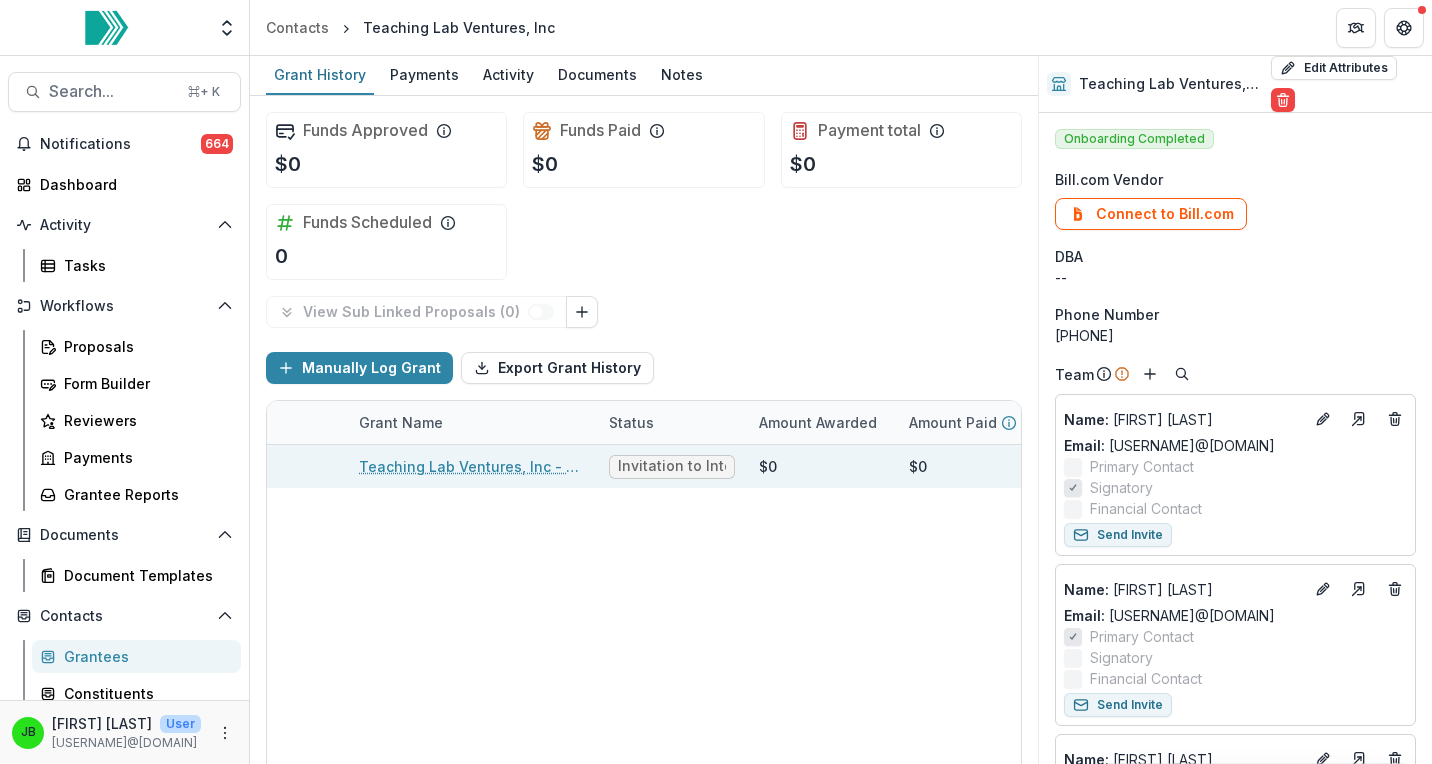 click on "Teaching Lab Ventures, Inc - 2025 - Call for Effective Technology Grant Application" at bounding box center (472, 466) 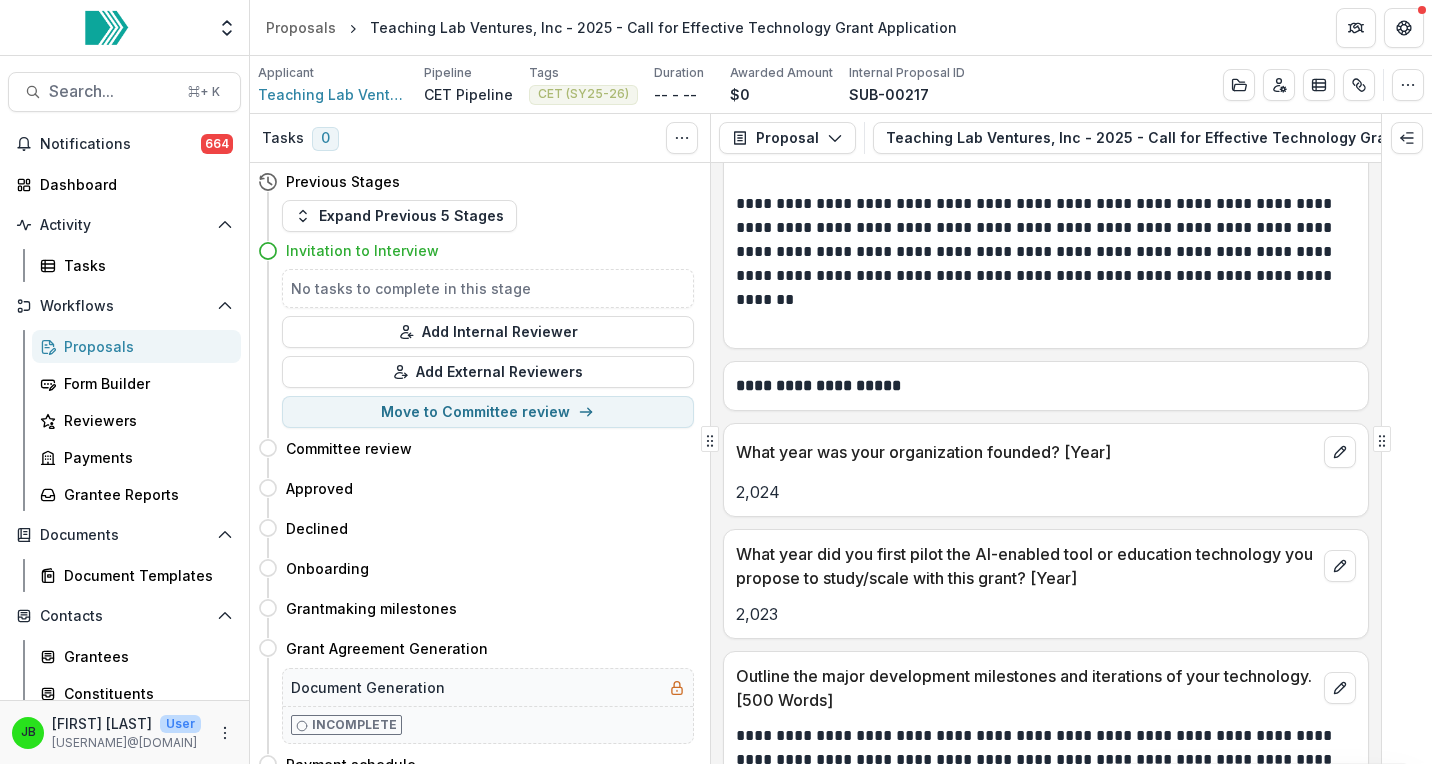 scroll, scrollTop: 2674, scrollLeft: 0, axis: vertical 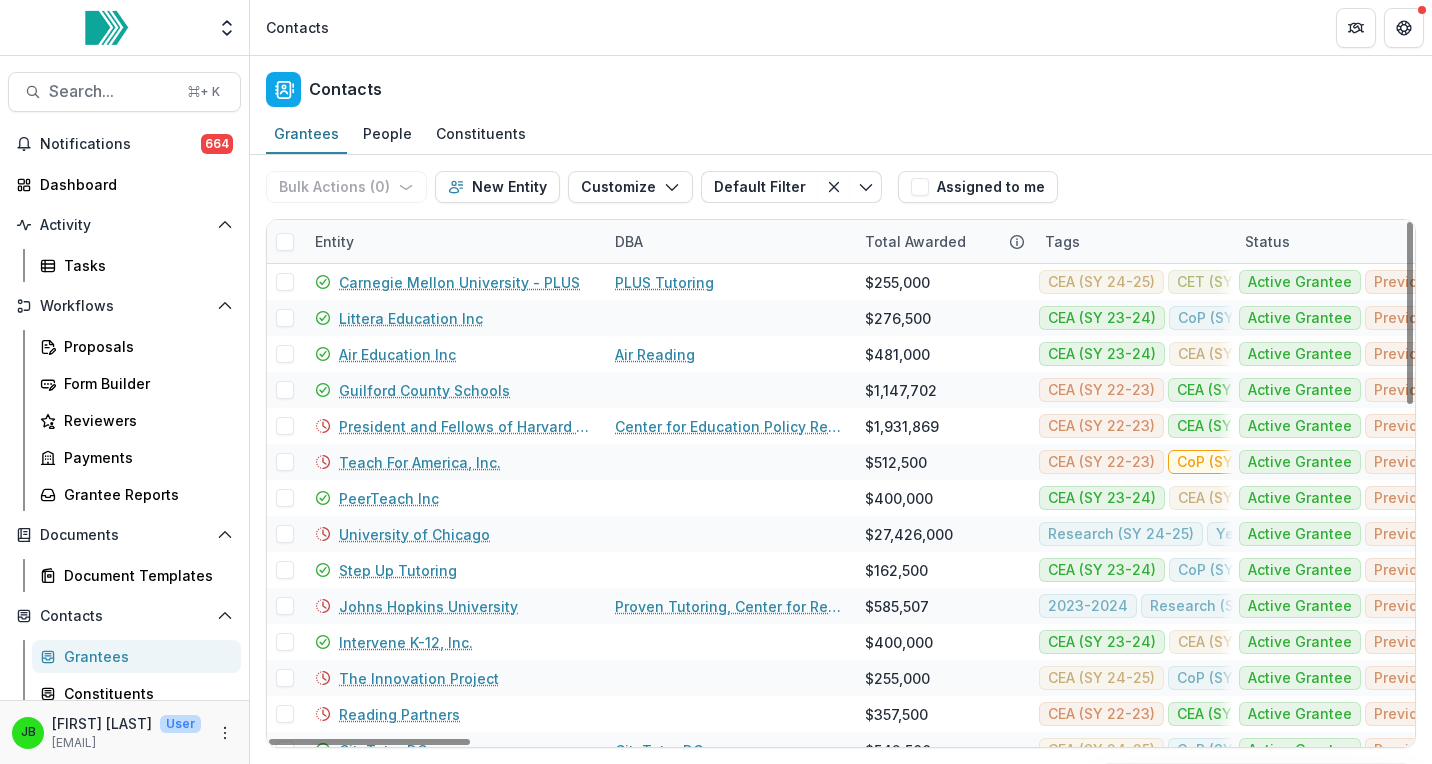 click on "Entity" at bounding box center [334, 241] 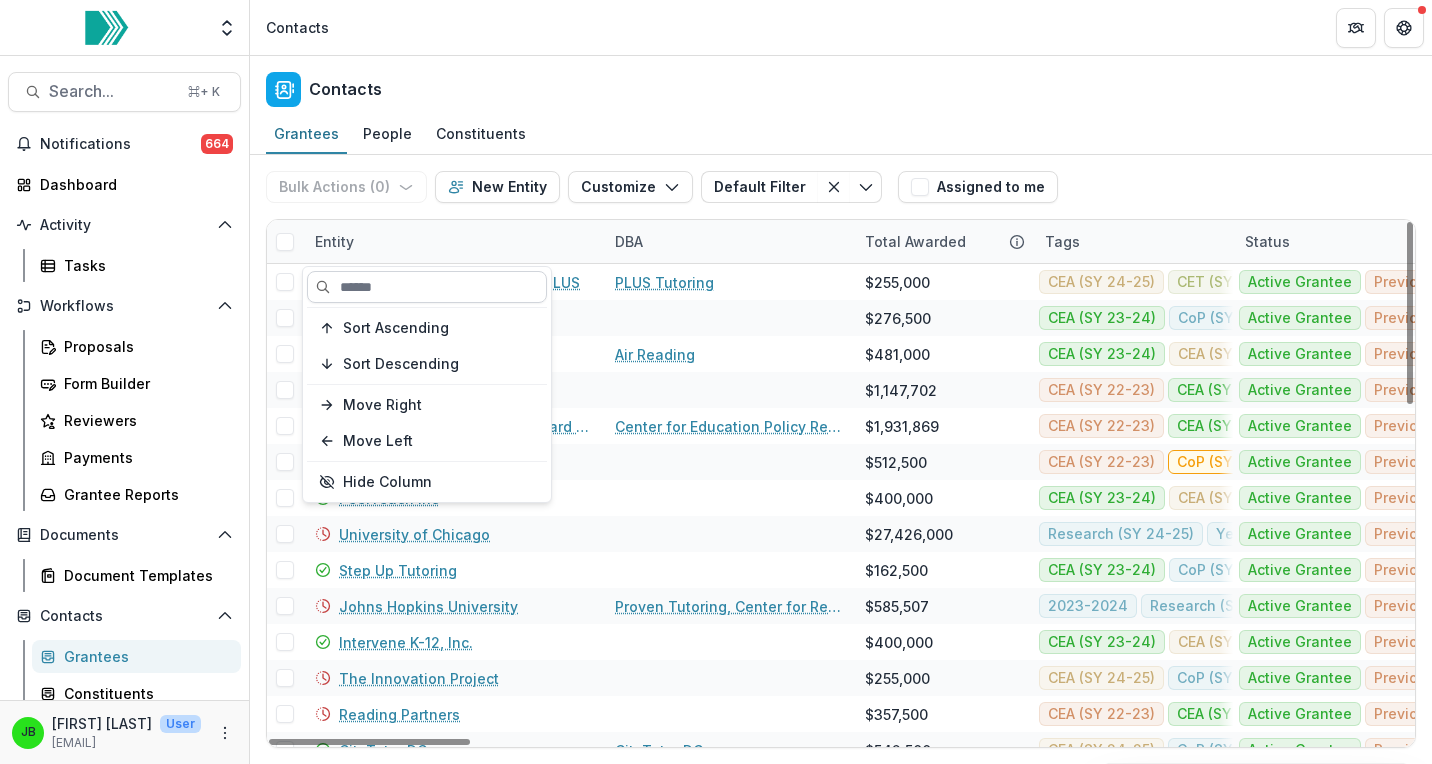 click at bounding box center [427, 287] 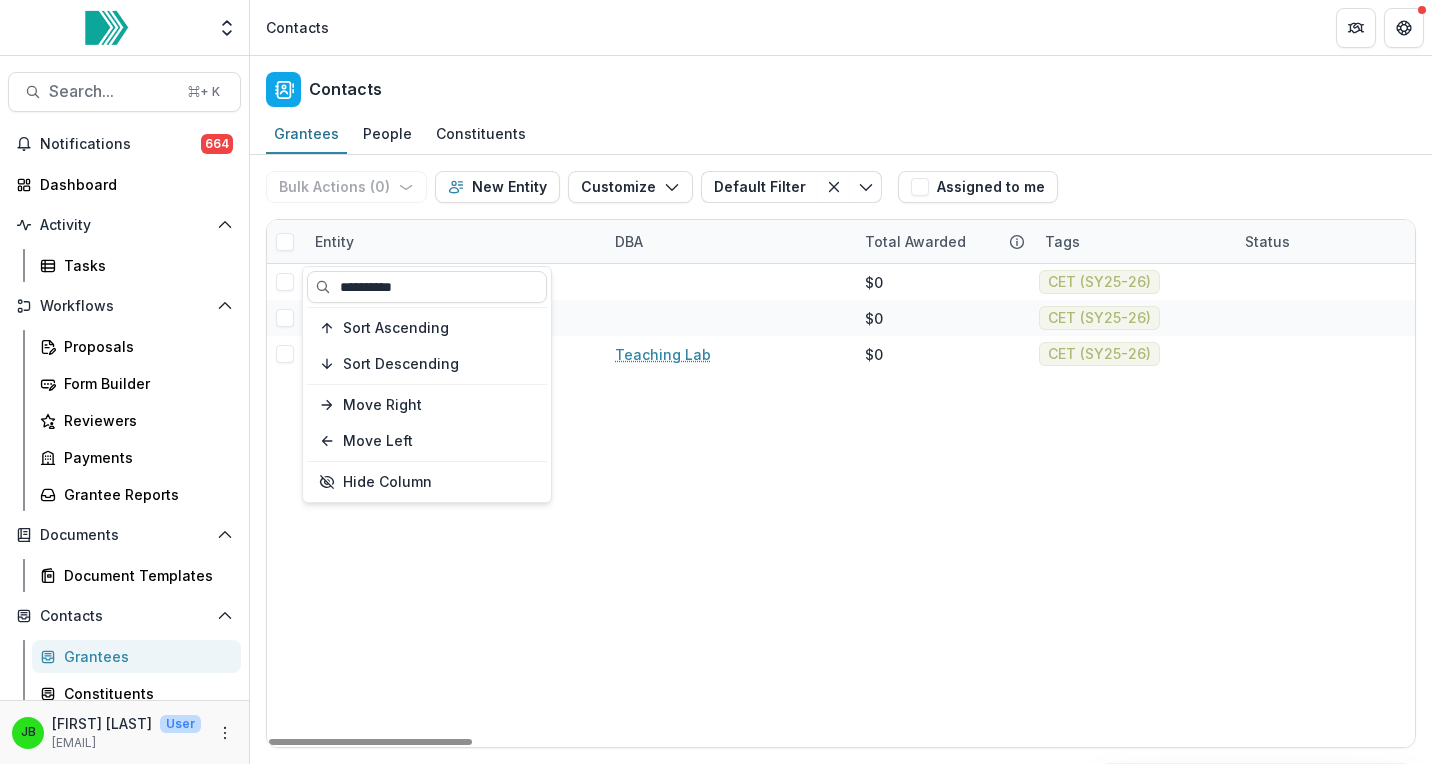 type on "**********" 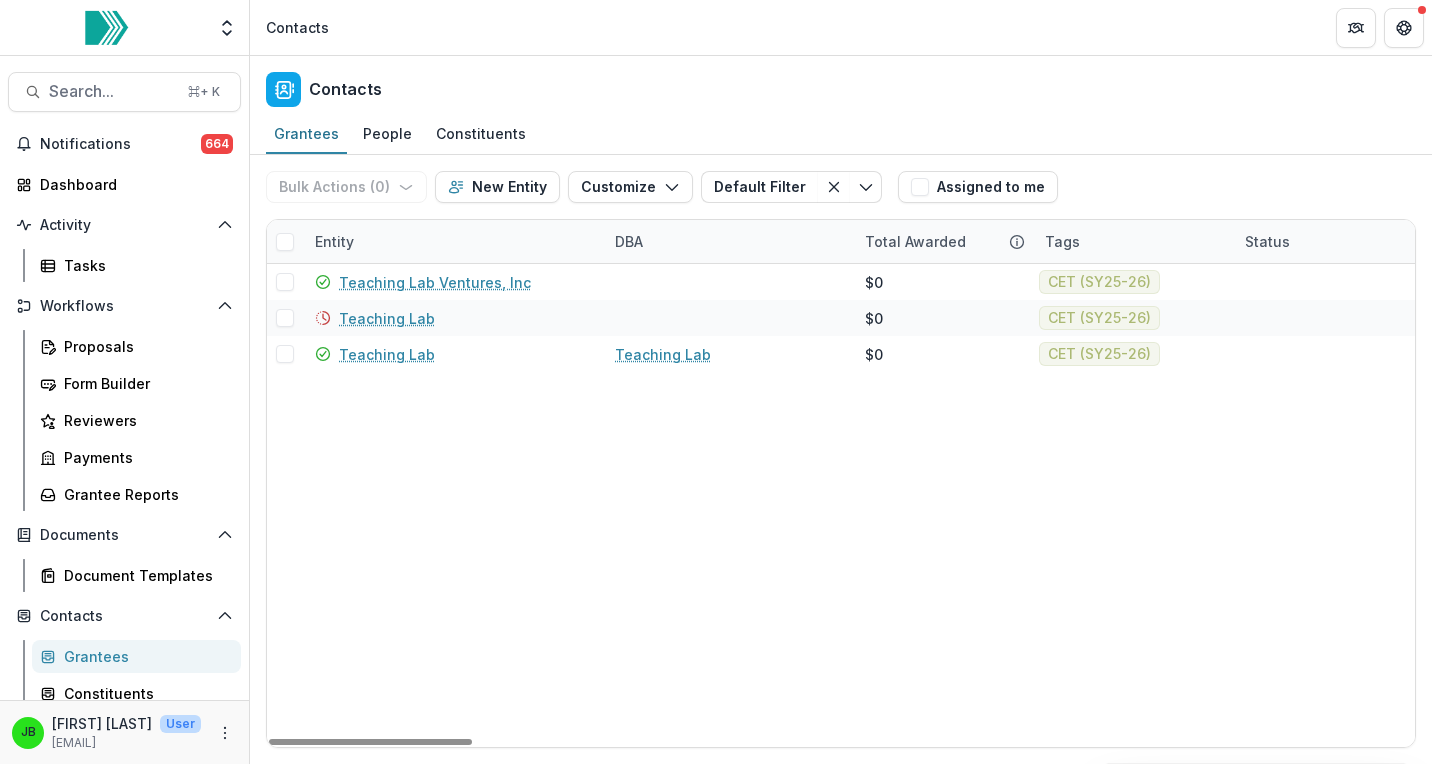 click on "Teaching Lab Ventures, Inc $0 CET (SY25-26) -- 99-1759976 [FIRST] [LAST] [NUMBER] [STREET] [CITY] [STATE] [US] 20009 Organization Teaching Lab $0 CET (SY25-26) -- [FIRST] [LAST] Organization Teaching Lab Teaching Lab $0 CET (SY25-26) -- 81-3546317 [FIRST] [LAST] [NUMBER] [STREET] [CITY] [STATE] [US] 20009 Organization" at bounding box center [3500, 505] 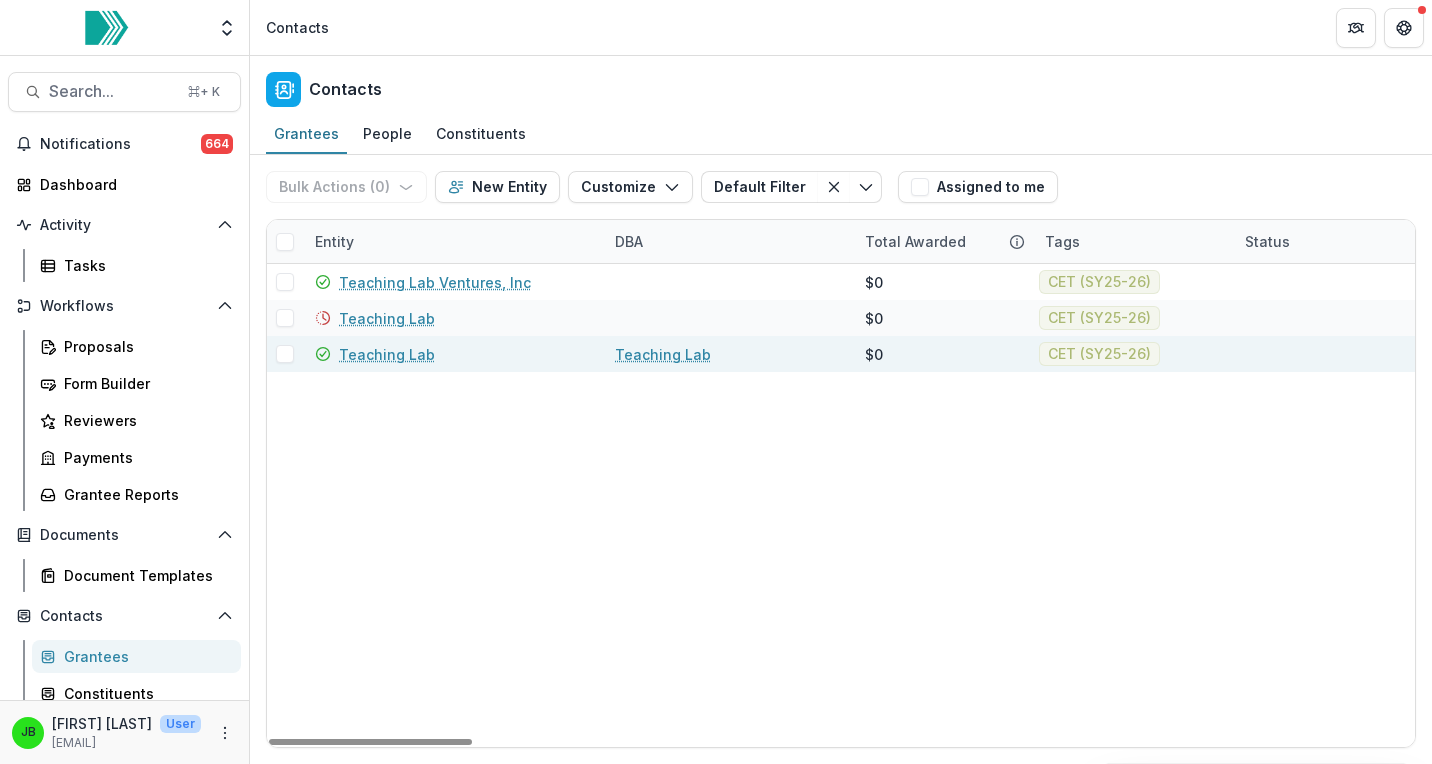 click on "Teaching Lab" at bounding box center (387, 354) 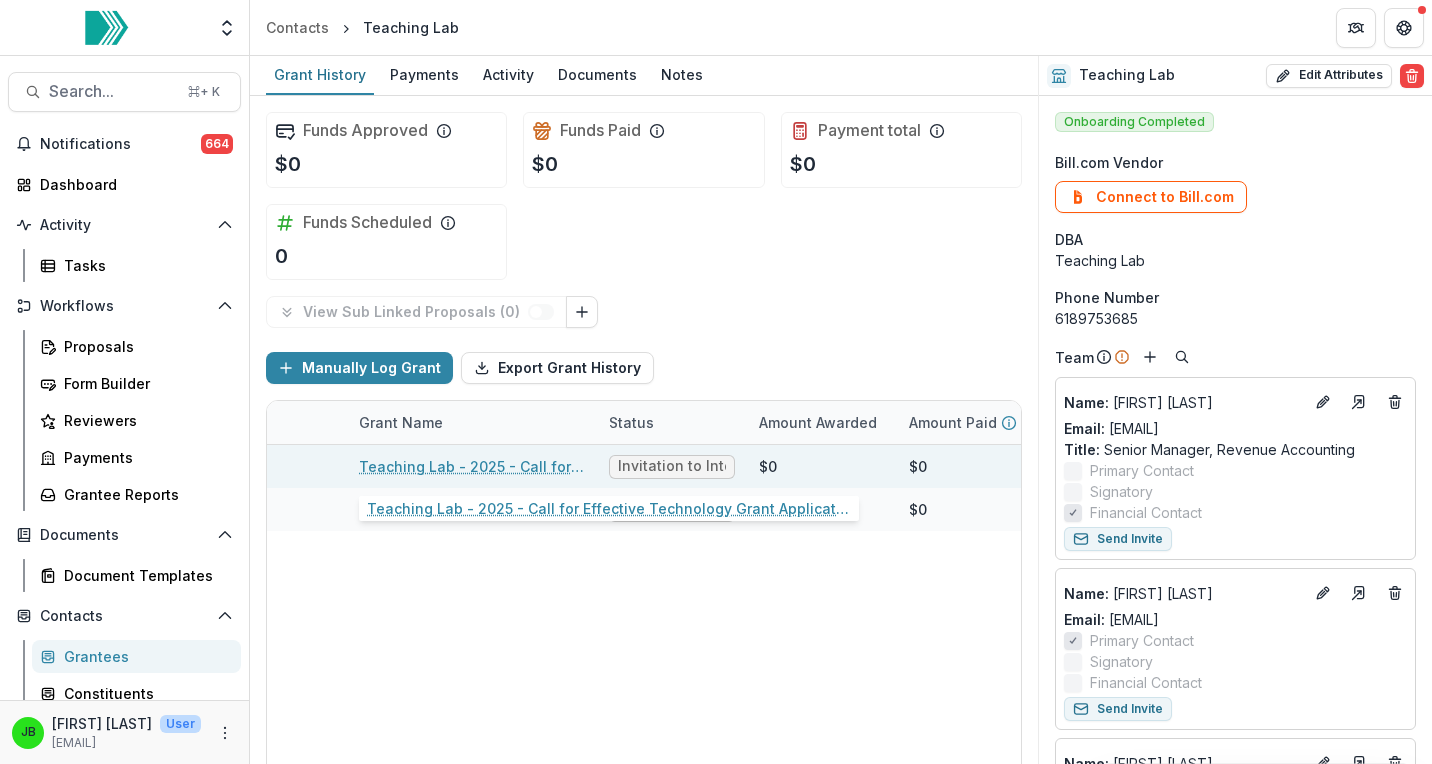 click on "Teaching Lab - 2025 - Call for Effective Technology Grant Application" at bounding box center (472, 466) 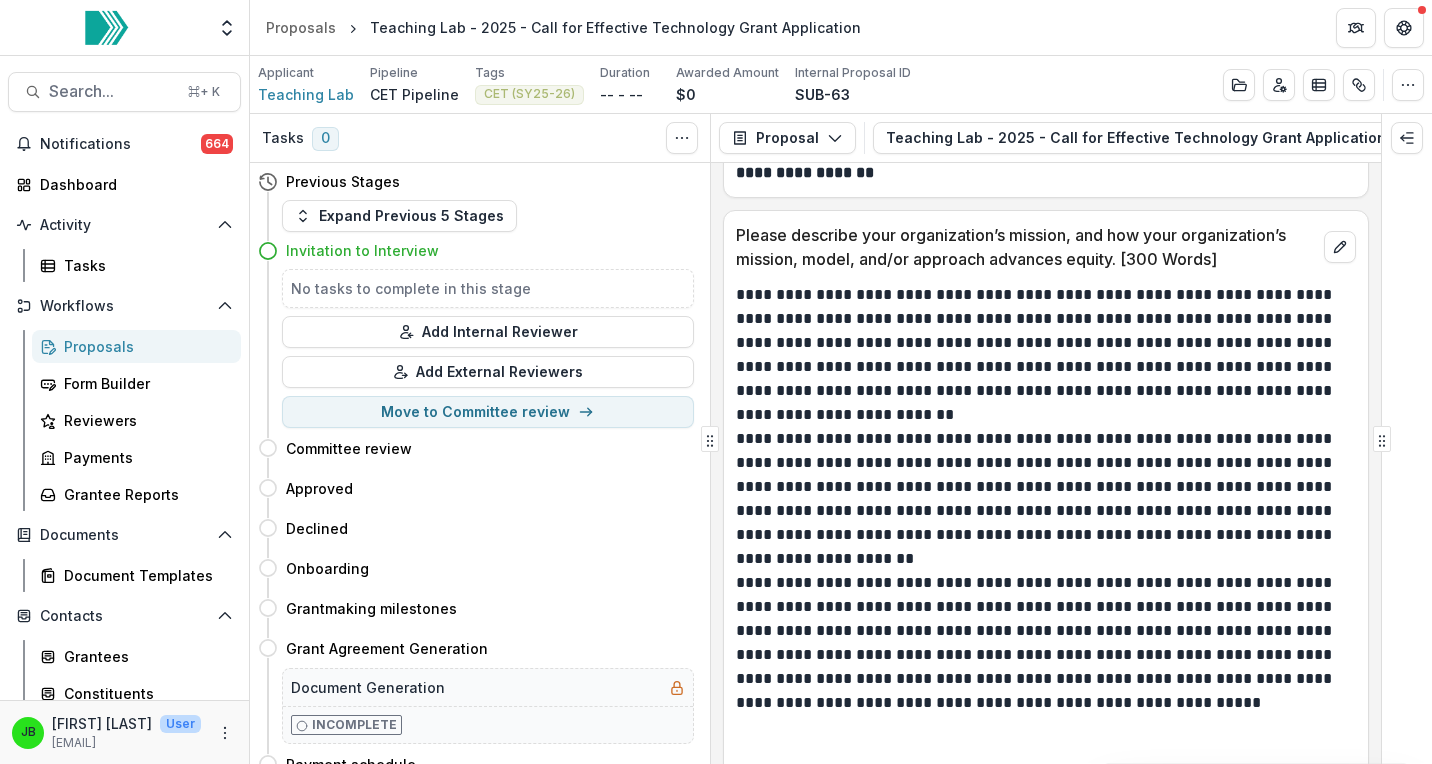 scroll, scrollTop: 1633, scrollLeft: 0, axis: vertical 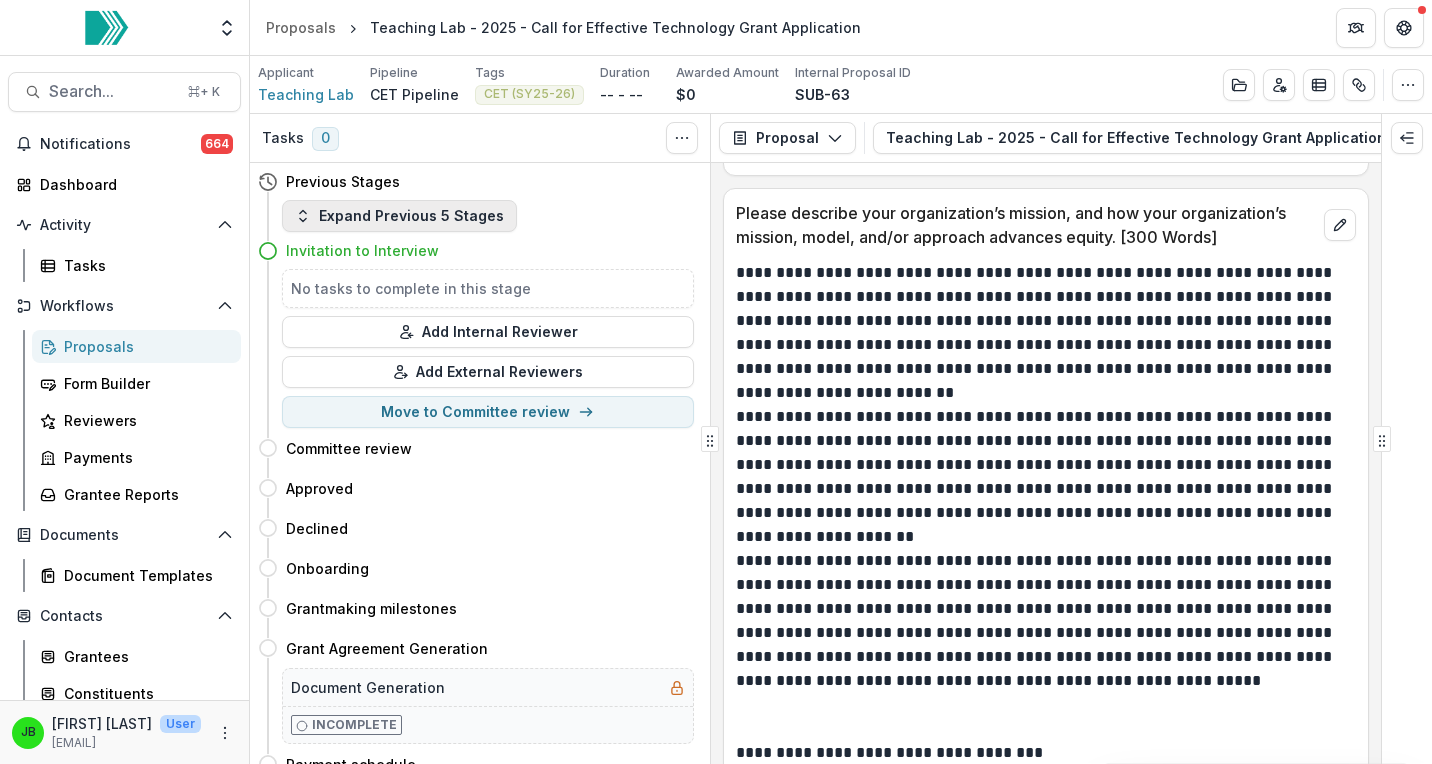 click on "Expand Previous 5 Stages" at bounding box center (399, 216) 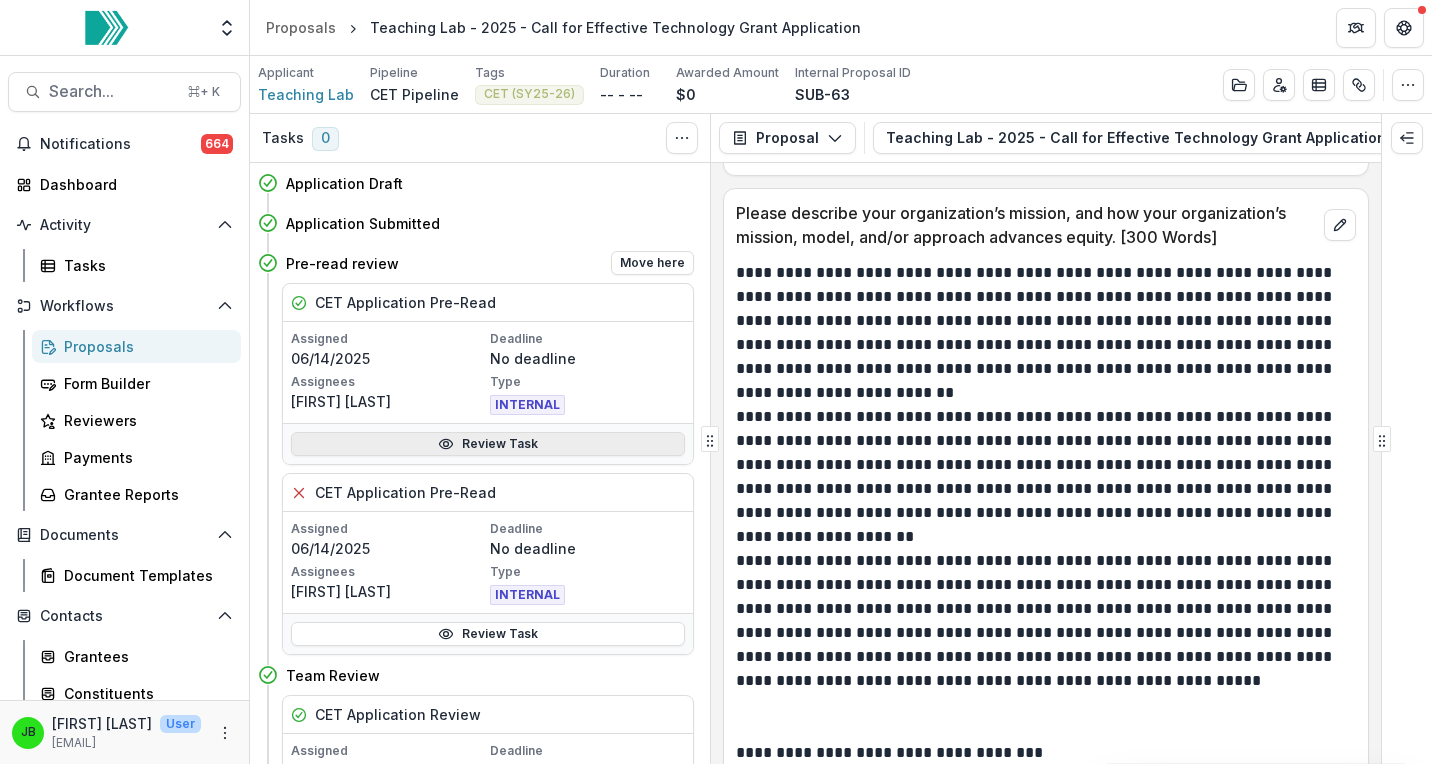click 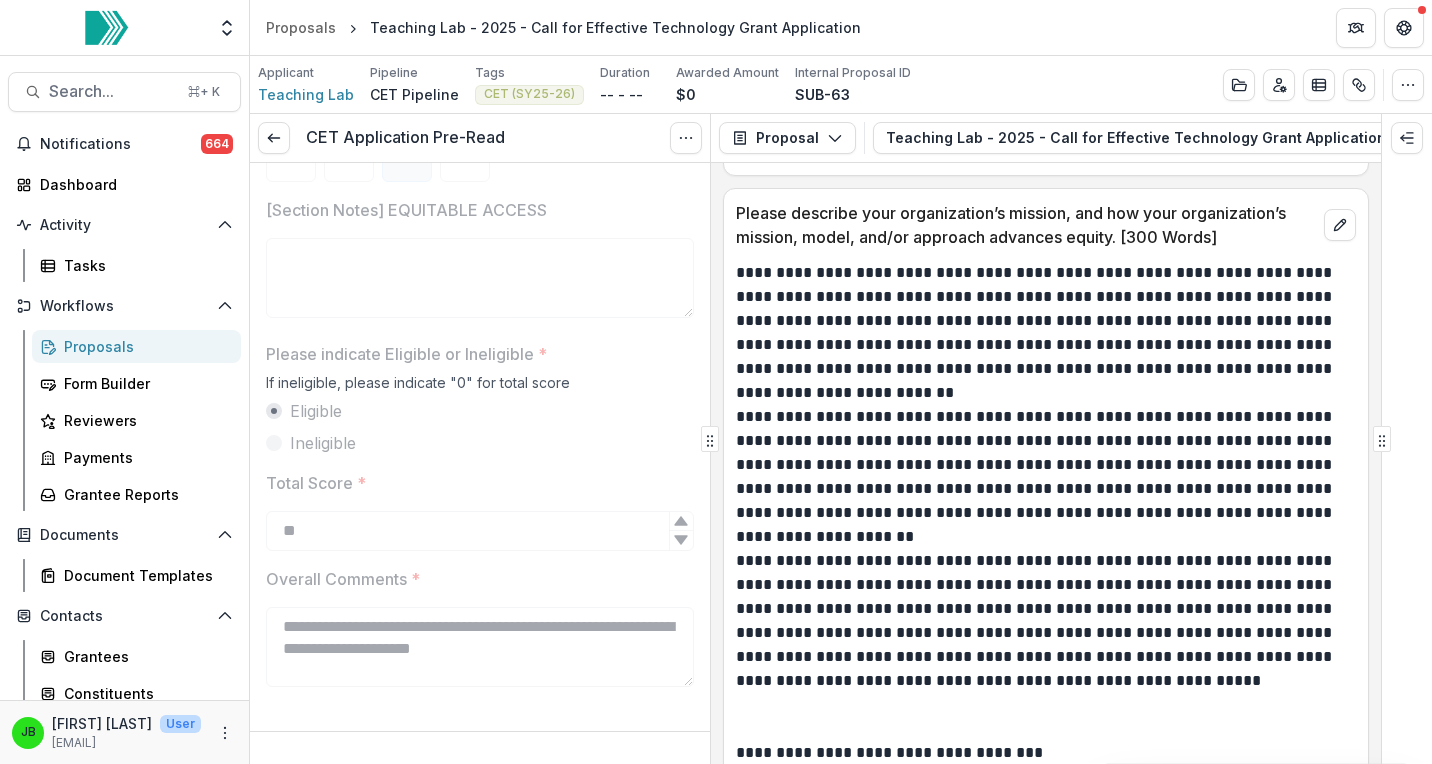 scroll, scrollTop: 3170, scrollLeft: 0, axis: vertical 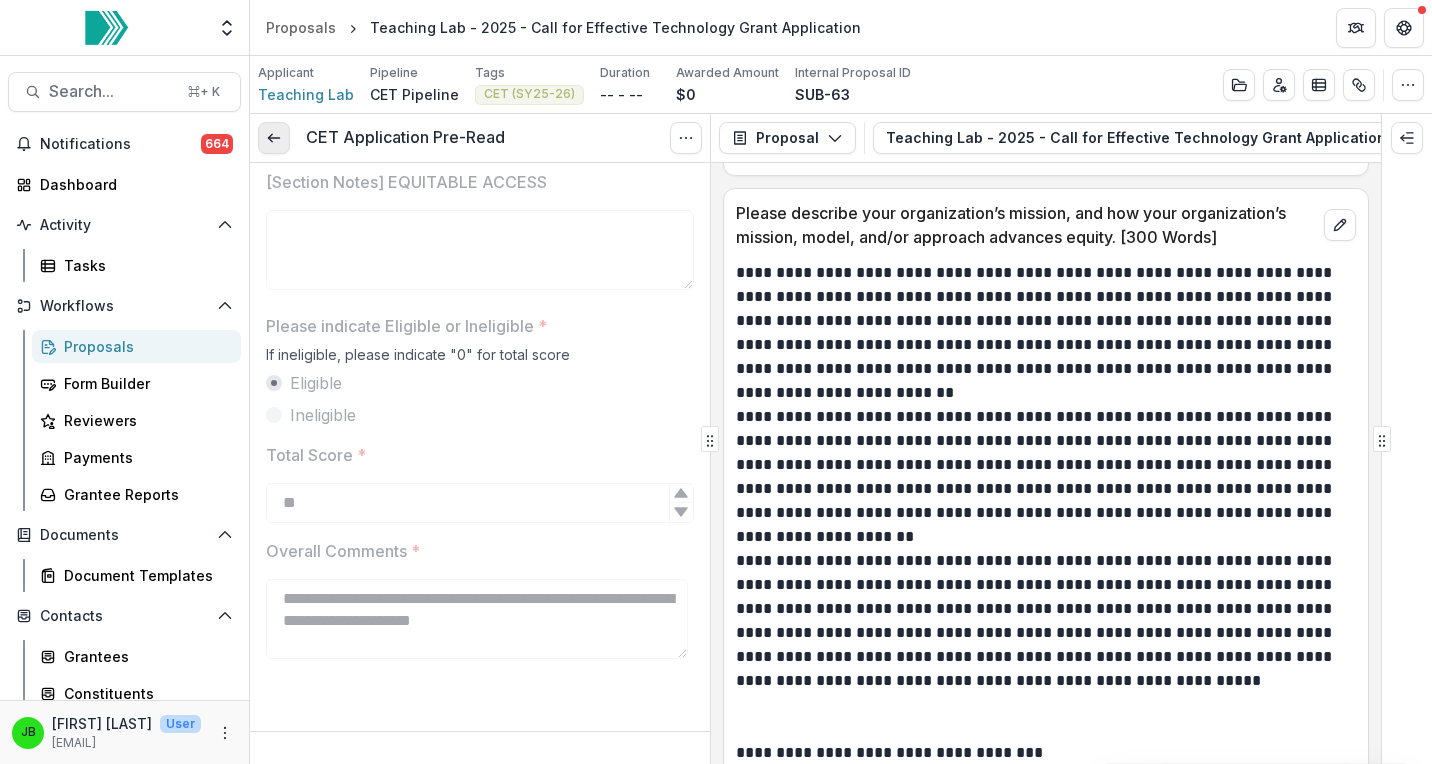 click 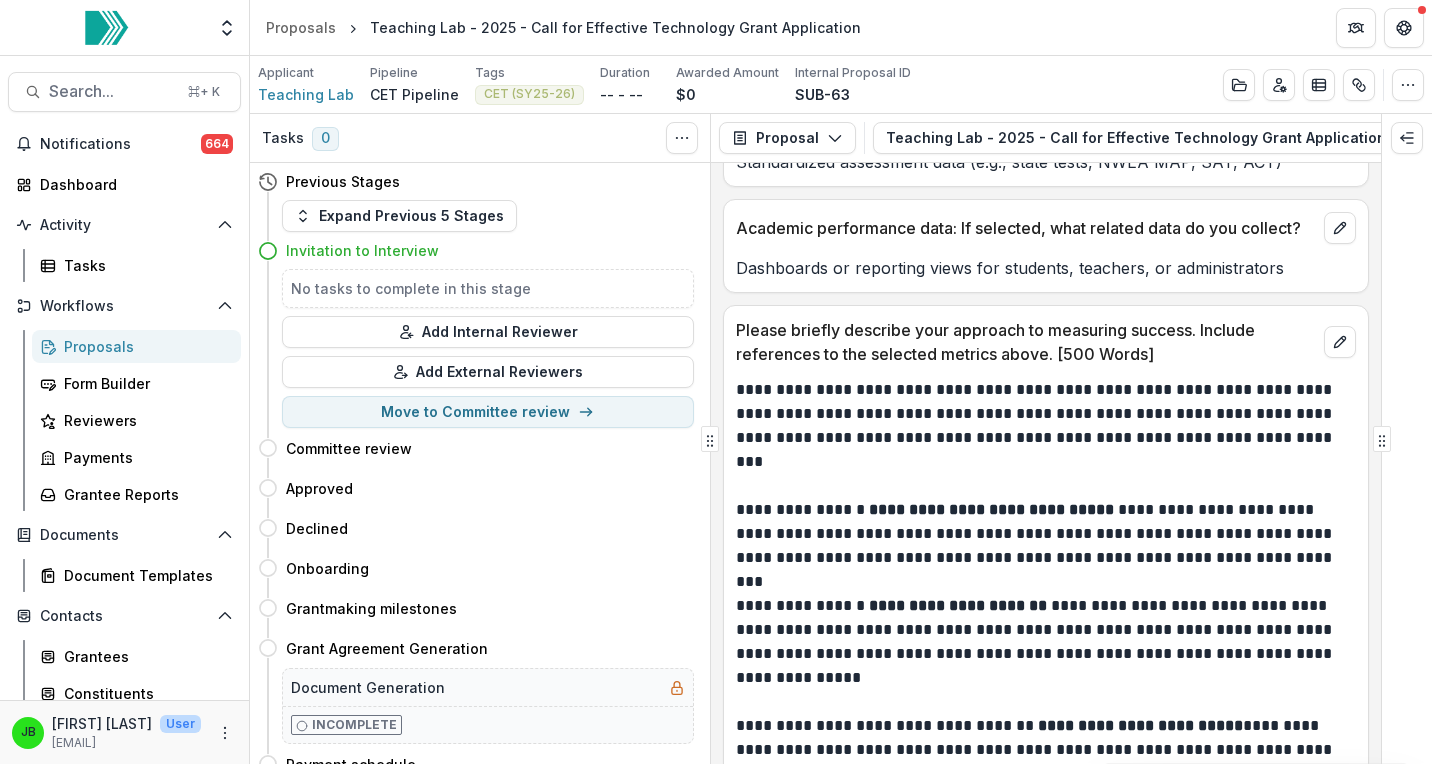 scroll, scrollTop: 17560, scrollLeft: 0, axis: vertical 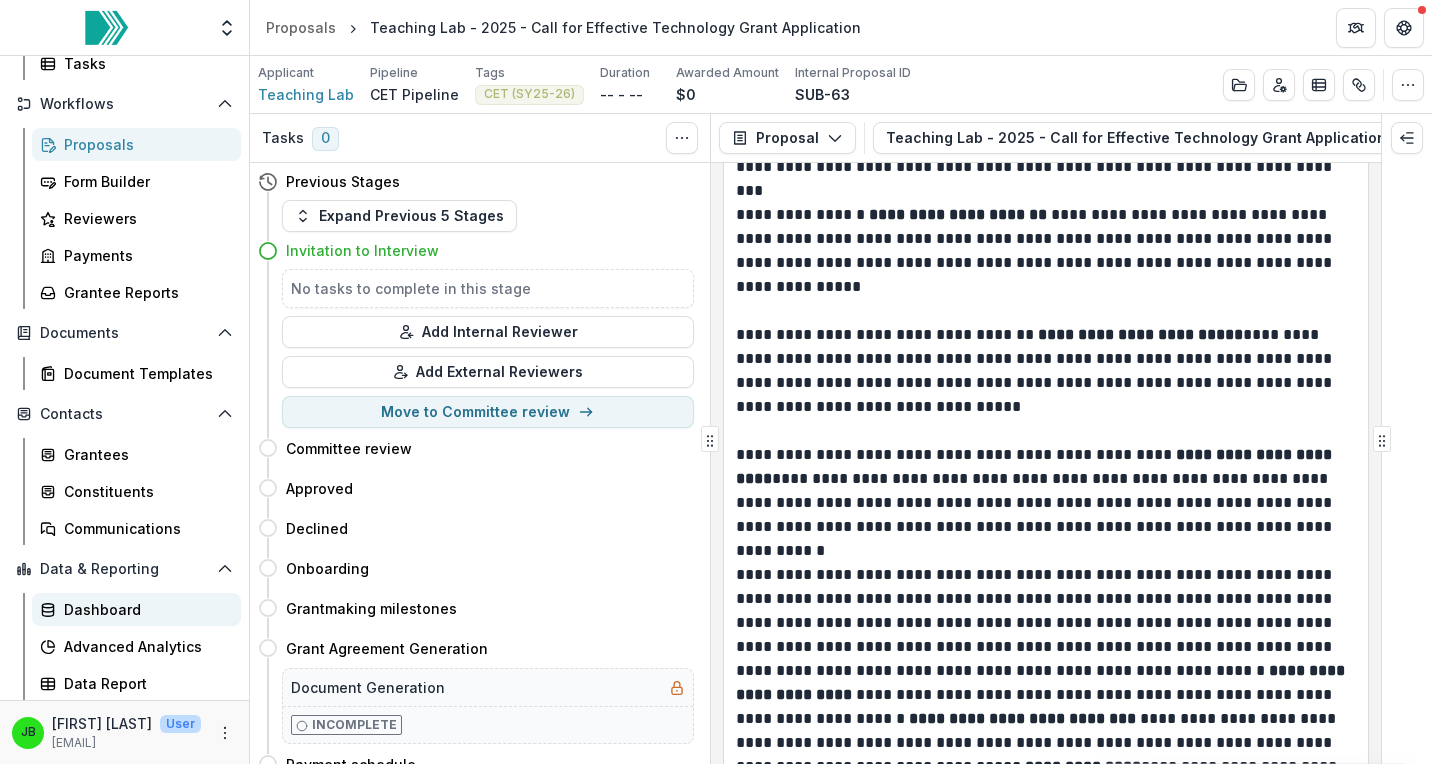 click on "Dashboard" at bounding box center (144, 609) 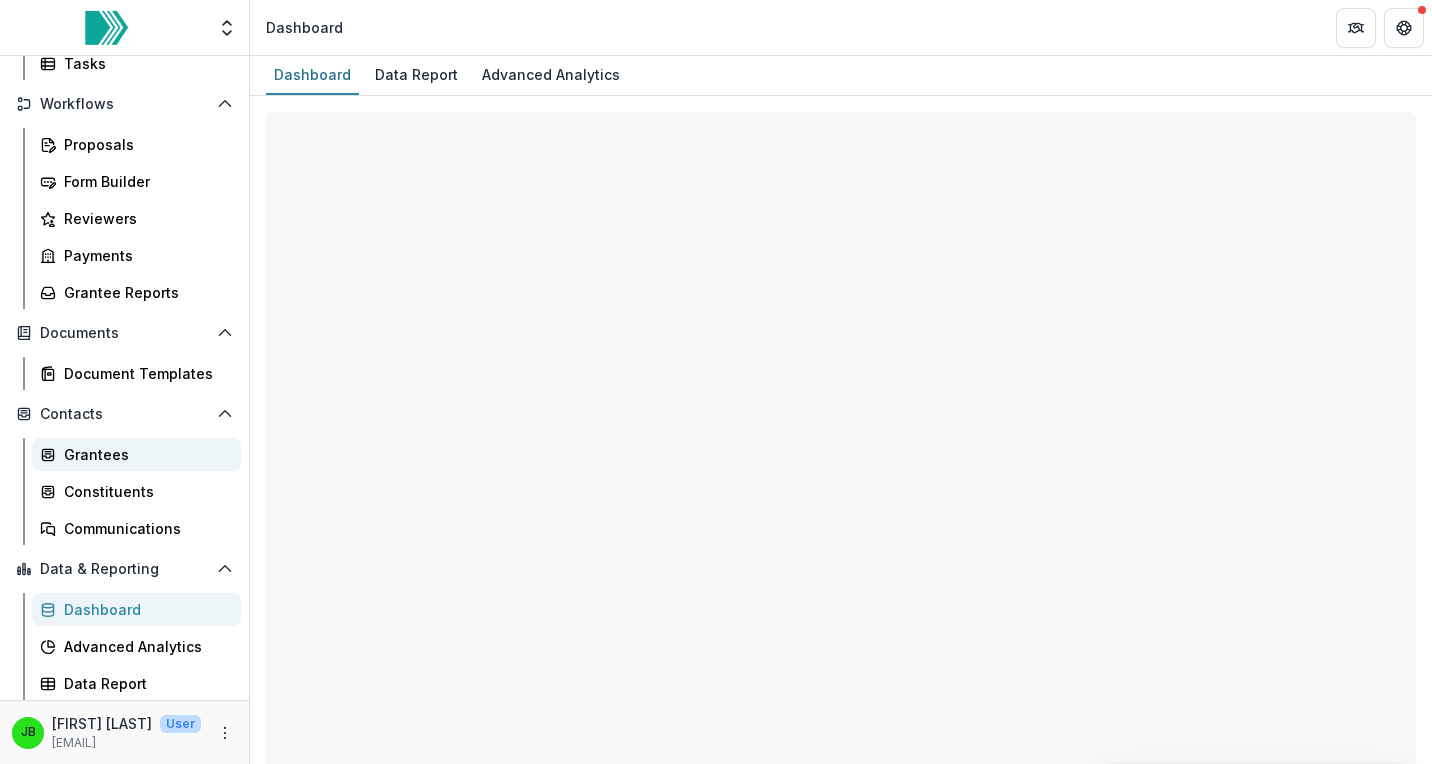 click on "Grantees" at bounding box center [144, 454] 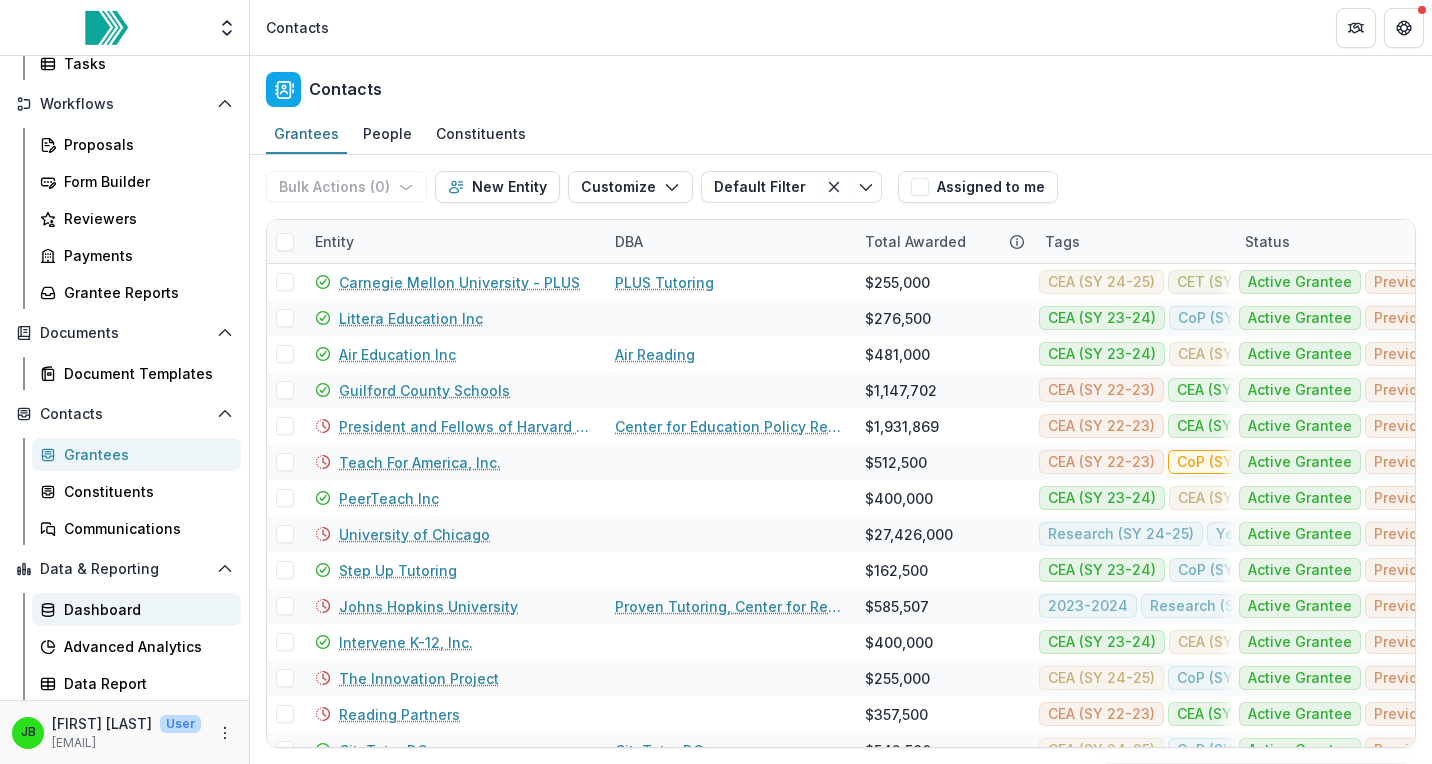 click on "Dashboard" at bounding box center [136, 609] 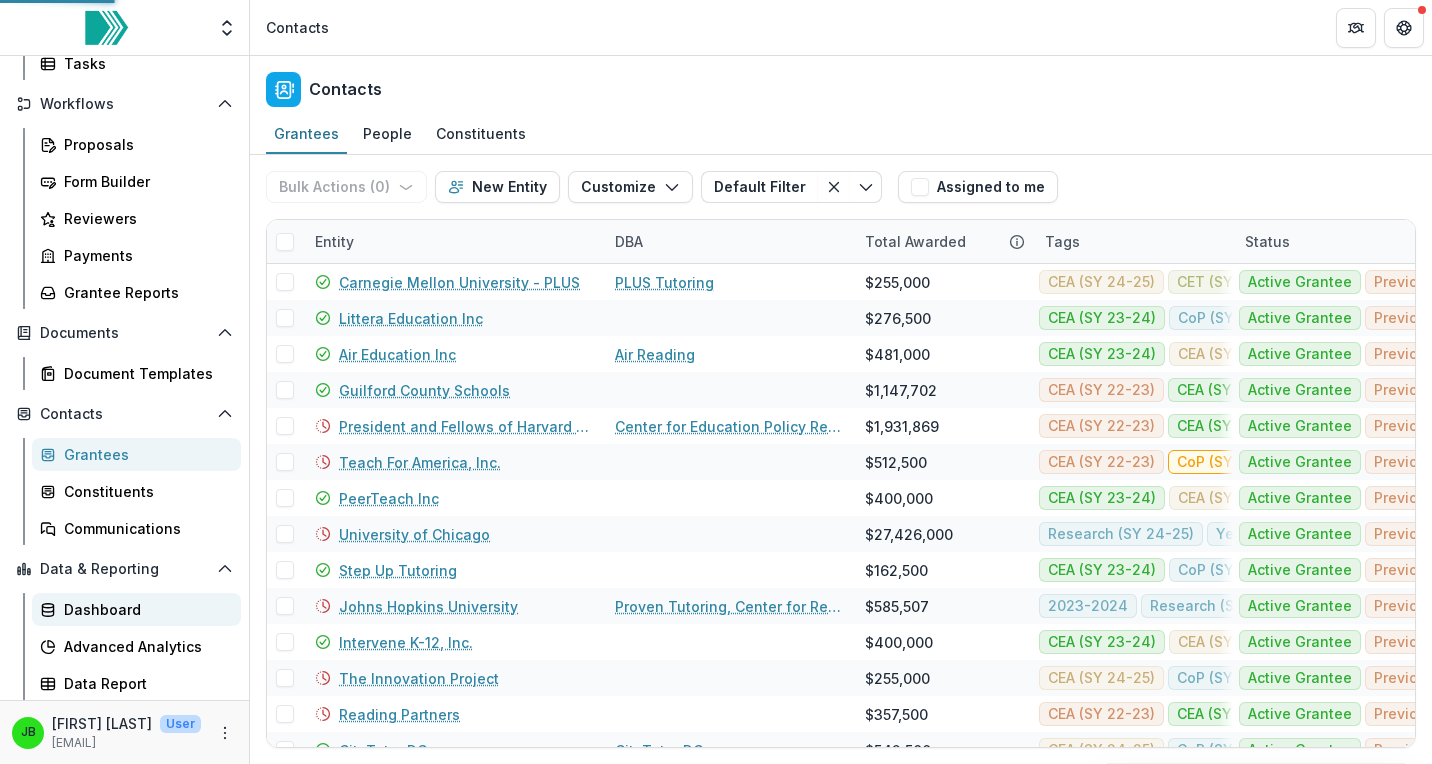 select on "**********" 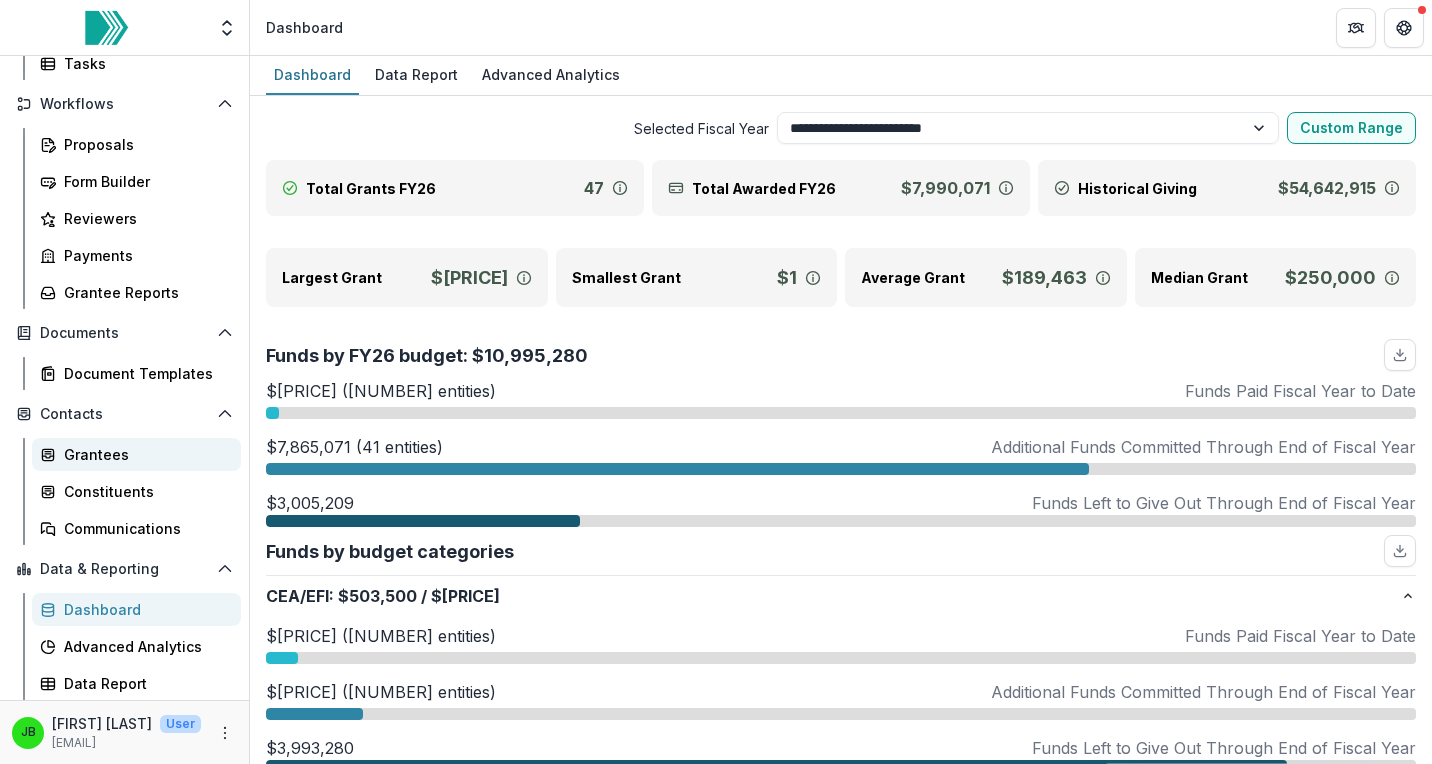 click on "Grantees" at bounding box center [144, 454] 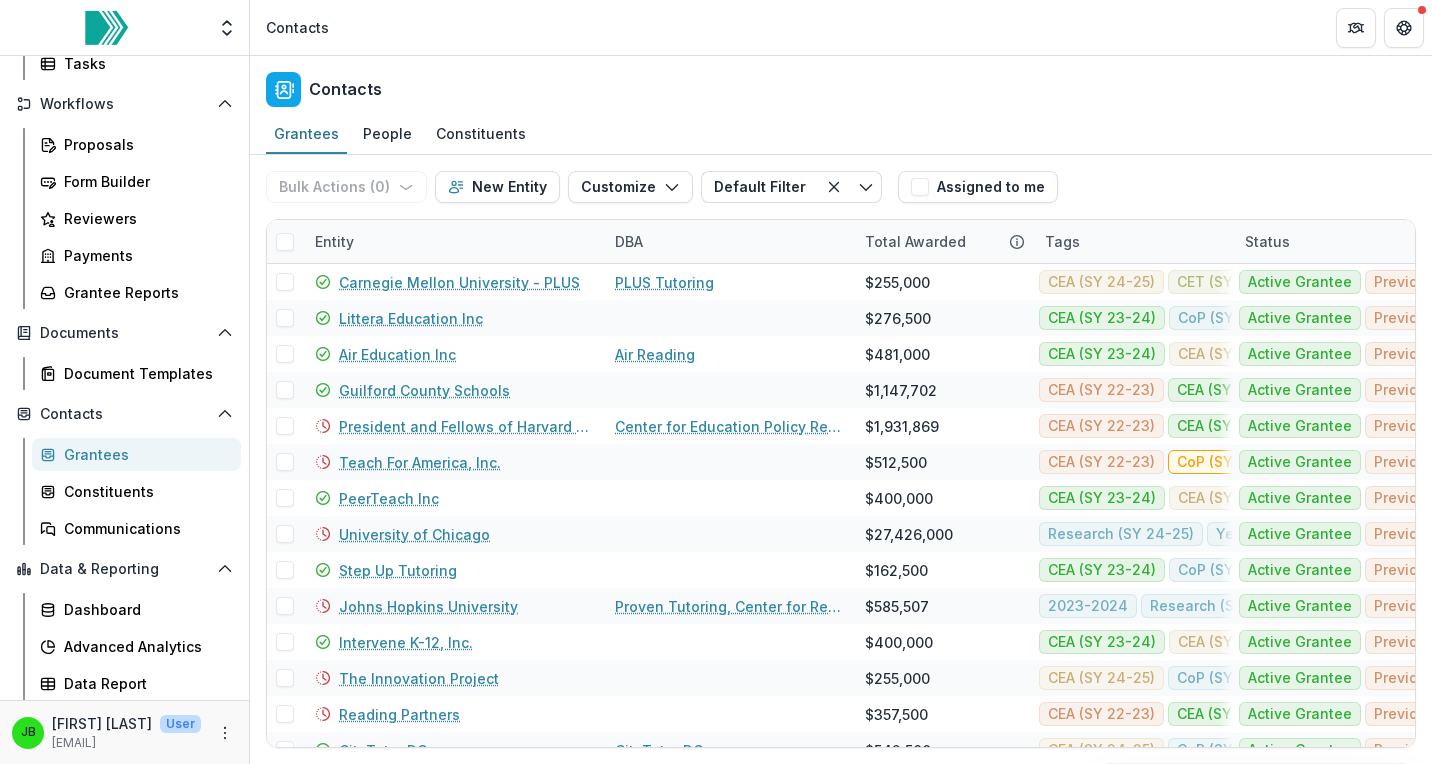 click on "Grantees" at bounding box center [144, 454] 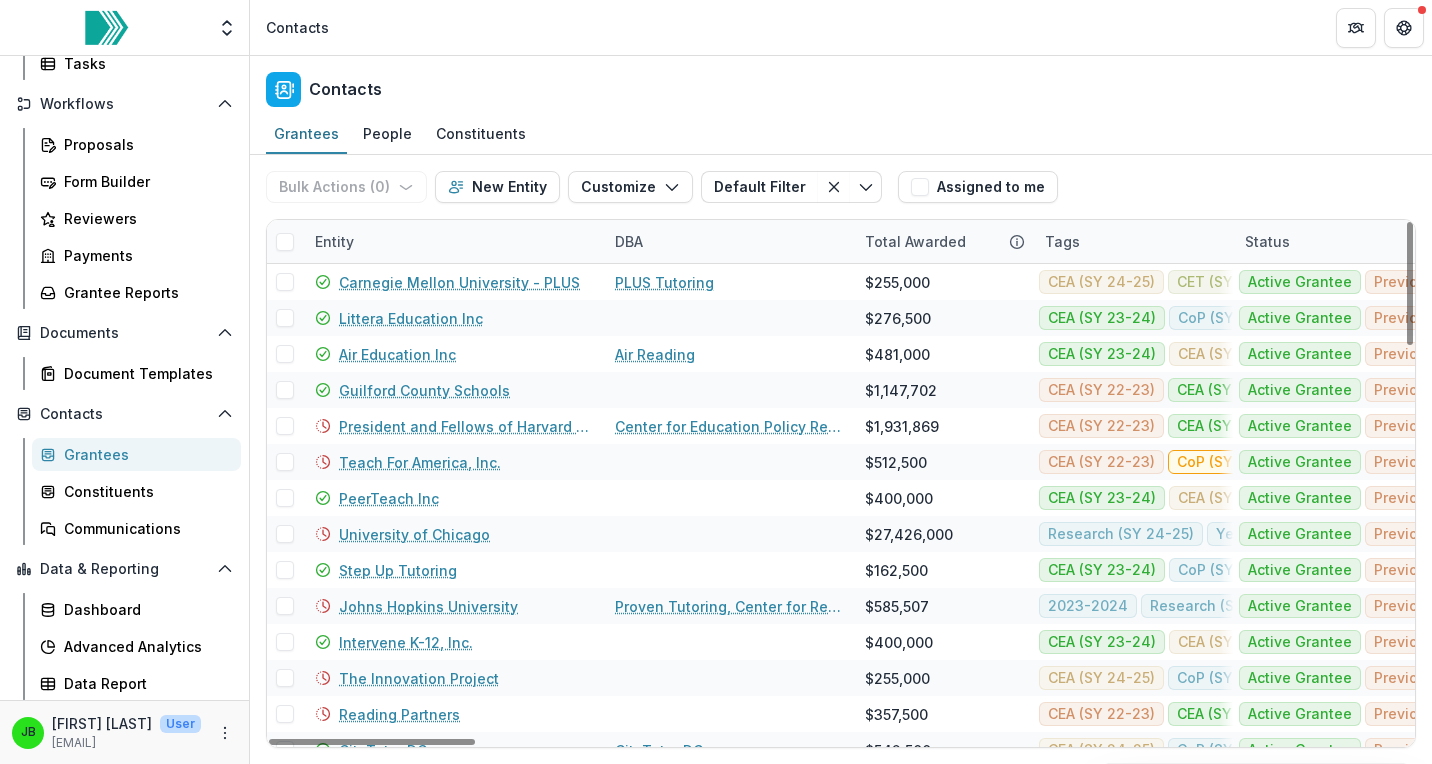 click on "Entity" at bounding box center (334, 241) 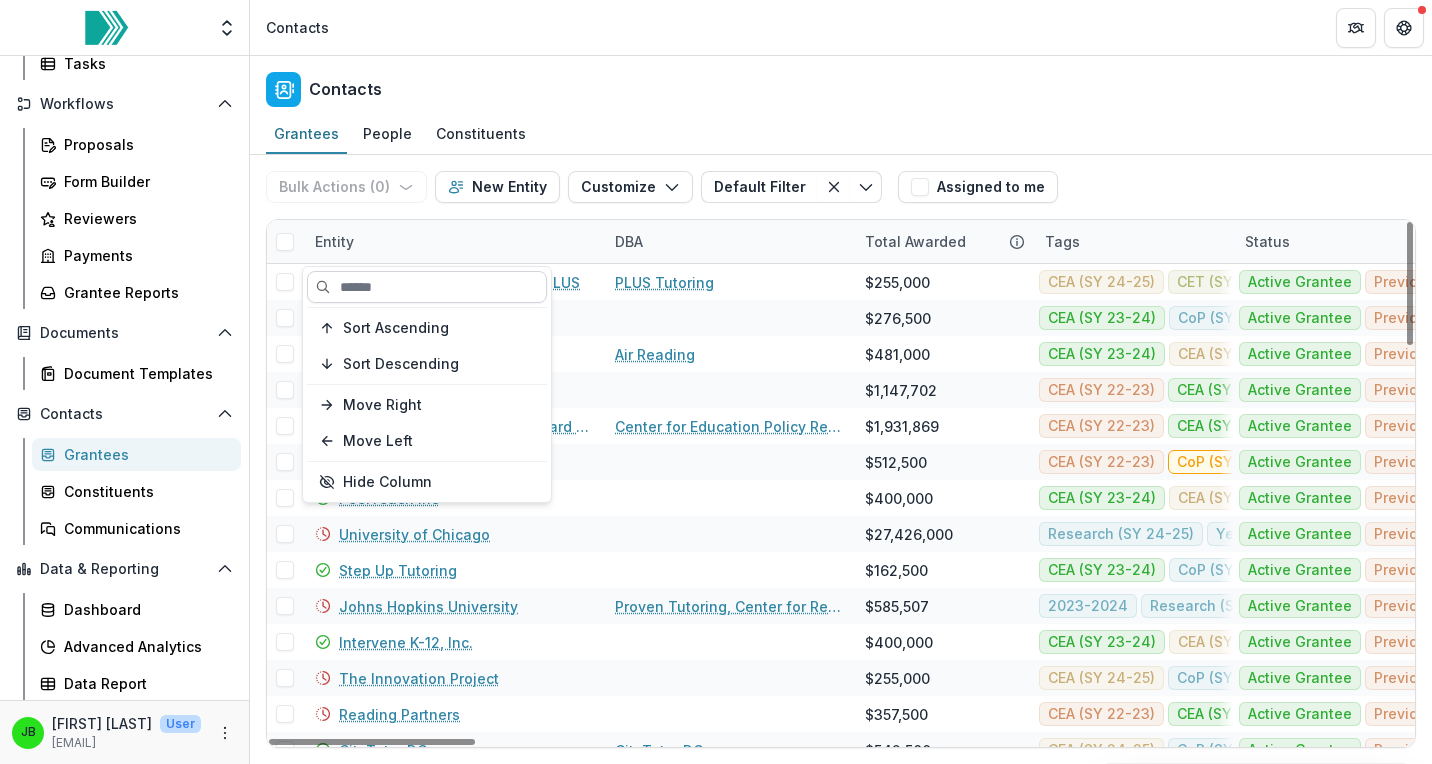 click at bounding box center (427, 287) 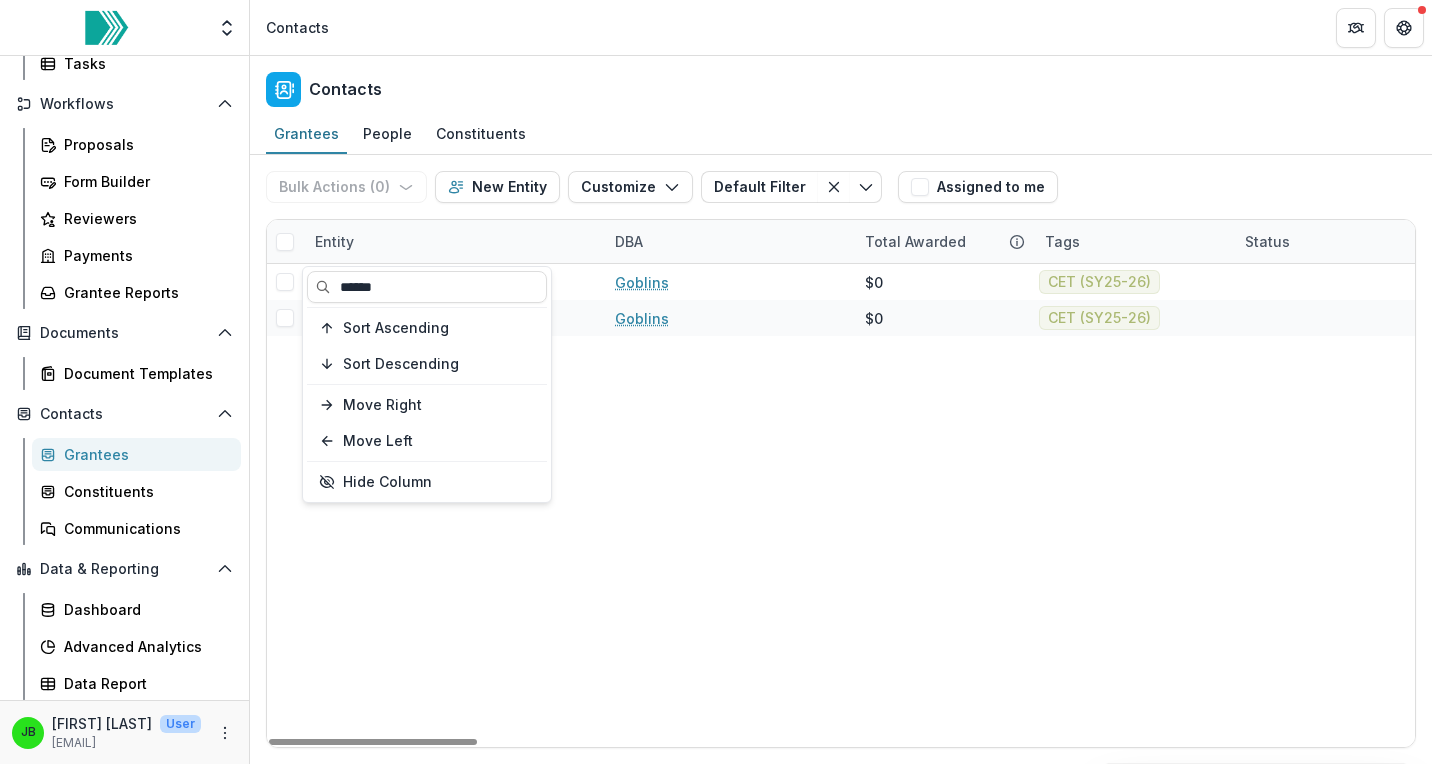 type on "******" 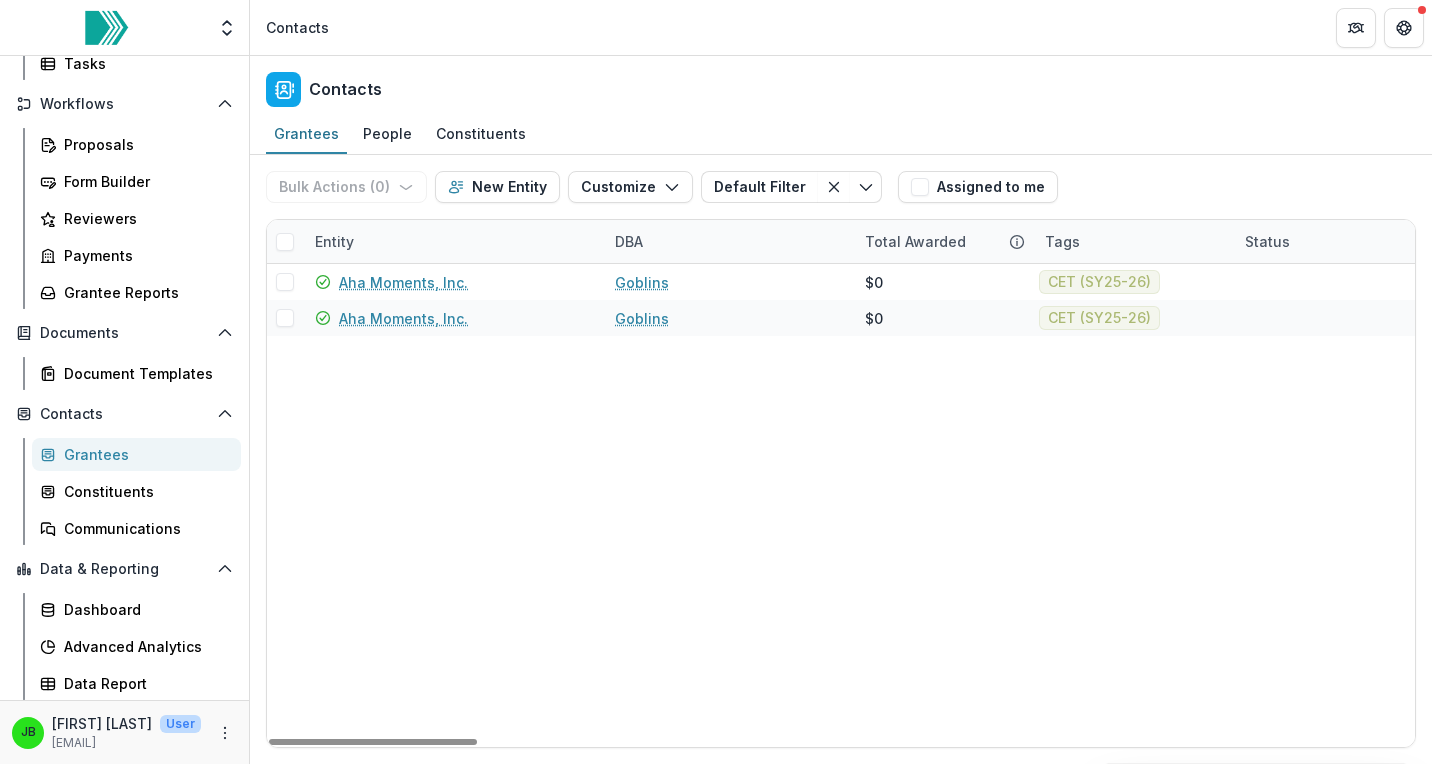 click on "Aha Moments, Inc. Goblins $0 CET (SY25-26) -- [EIN] [FIRST] [LAST] Organization Aha Moments, Inc. Goblins $0 CET (SY25-26) -- [EIN] [FIRST] [LAST] [NUMBER] [STREET] [APT] [NUMBER] [CITY] [STATE] [US] [POSTAL_CODE] Organization" at bounding box center (3425, 505) 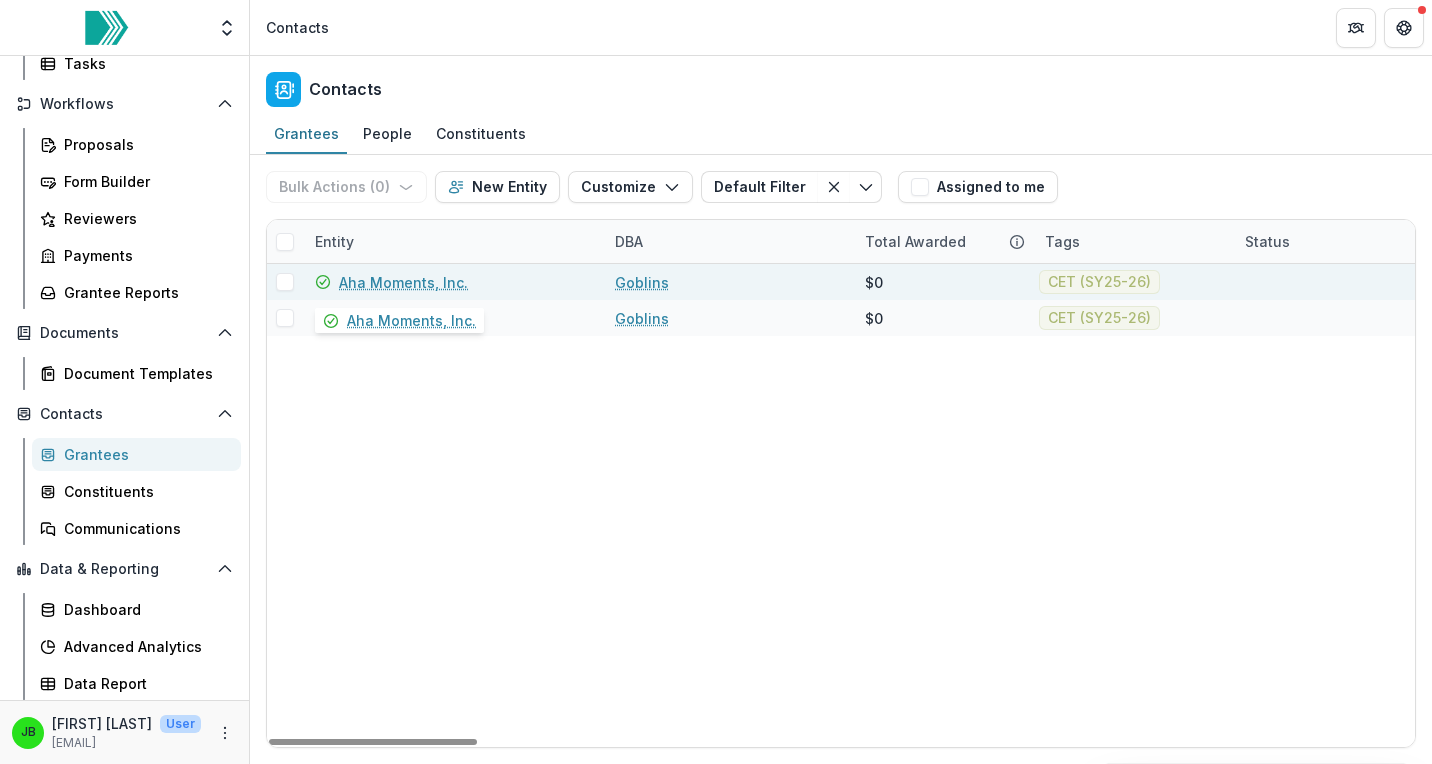 click on "Aha Moments, Inc." at bounding box center [403, 282] 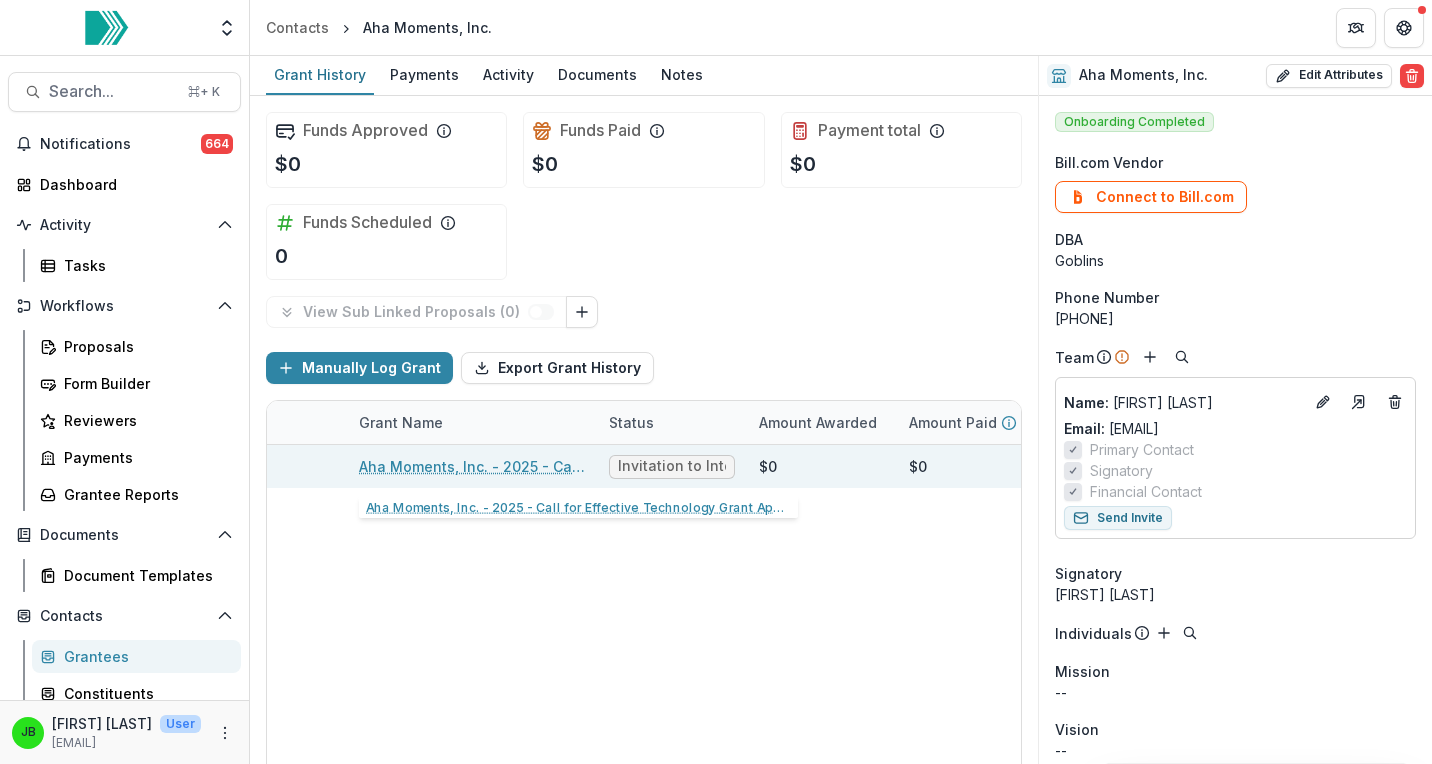 click on "Aha Moments, Inc. - 2025 - Call for Effective Technology Grant Application" at bounding box center [472, 466] 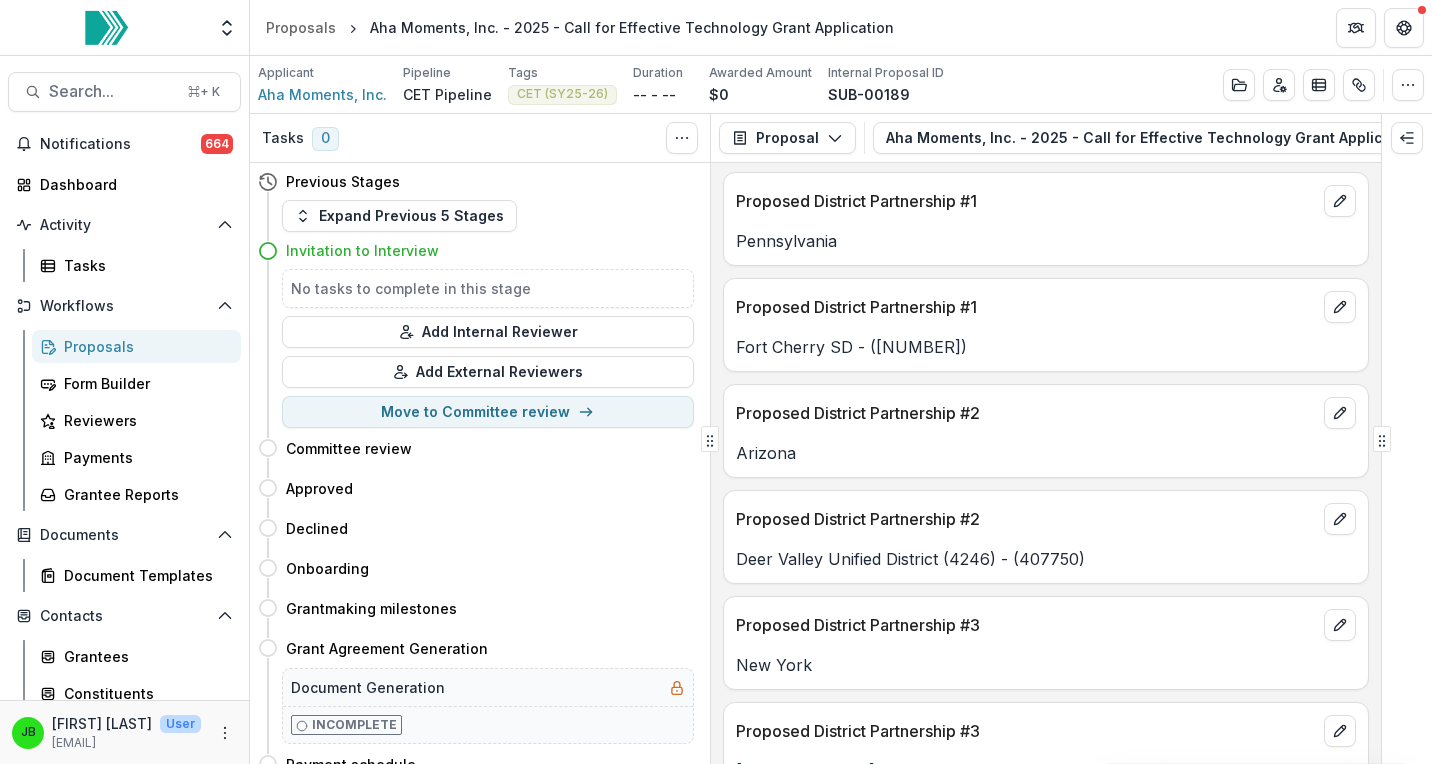 scroll, scrollTop: 12235, scrollLeft: 0, axis: vertical 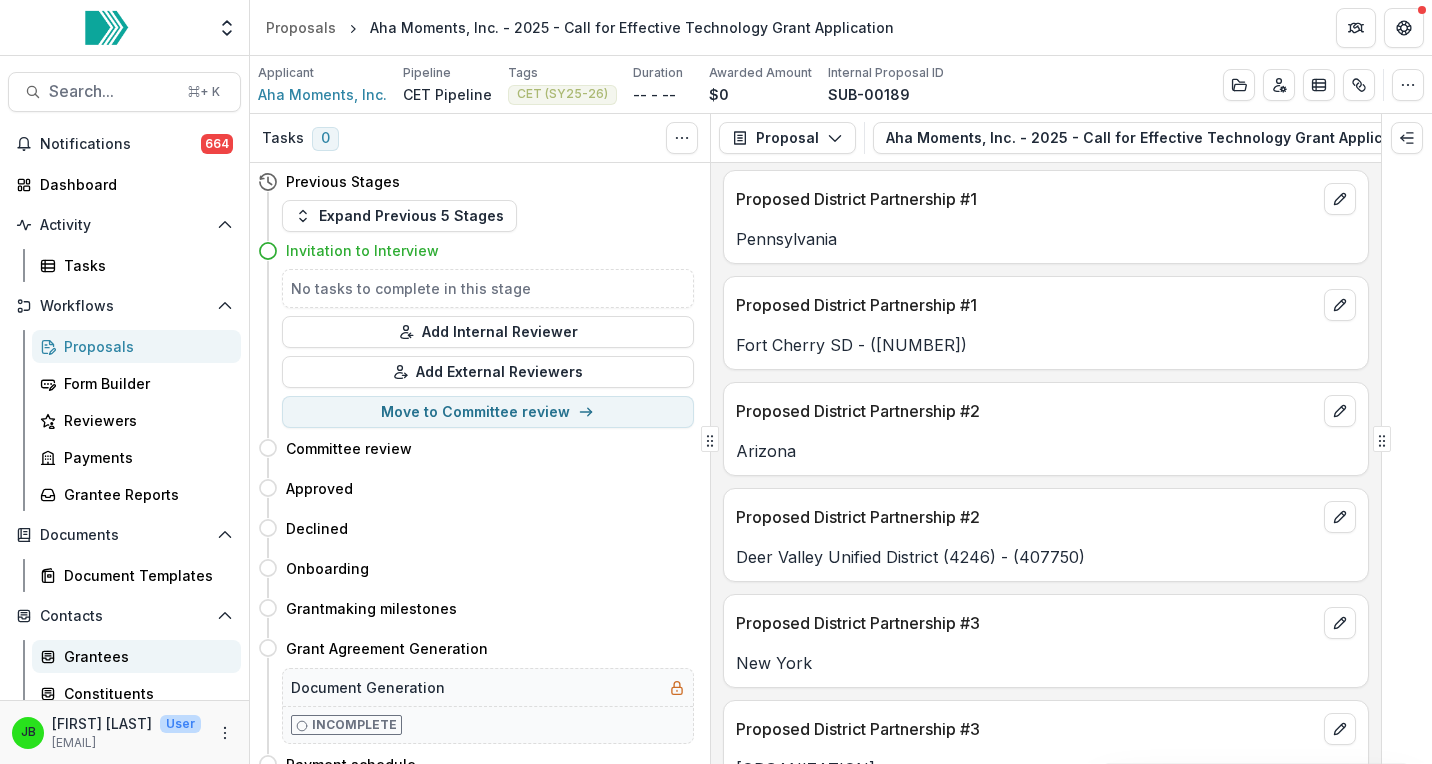 click on "Grantees" at bounding box center (144, 656) 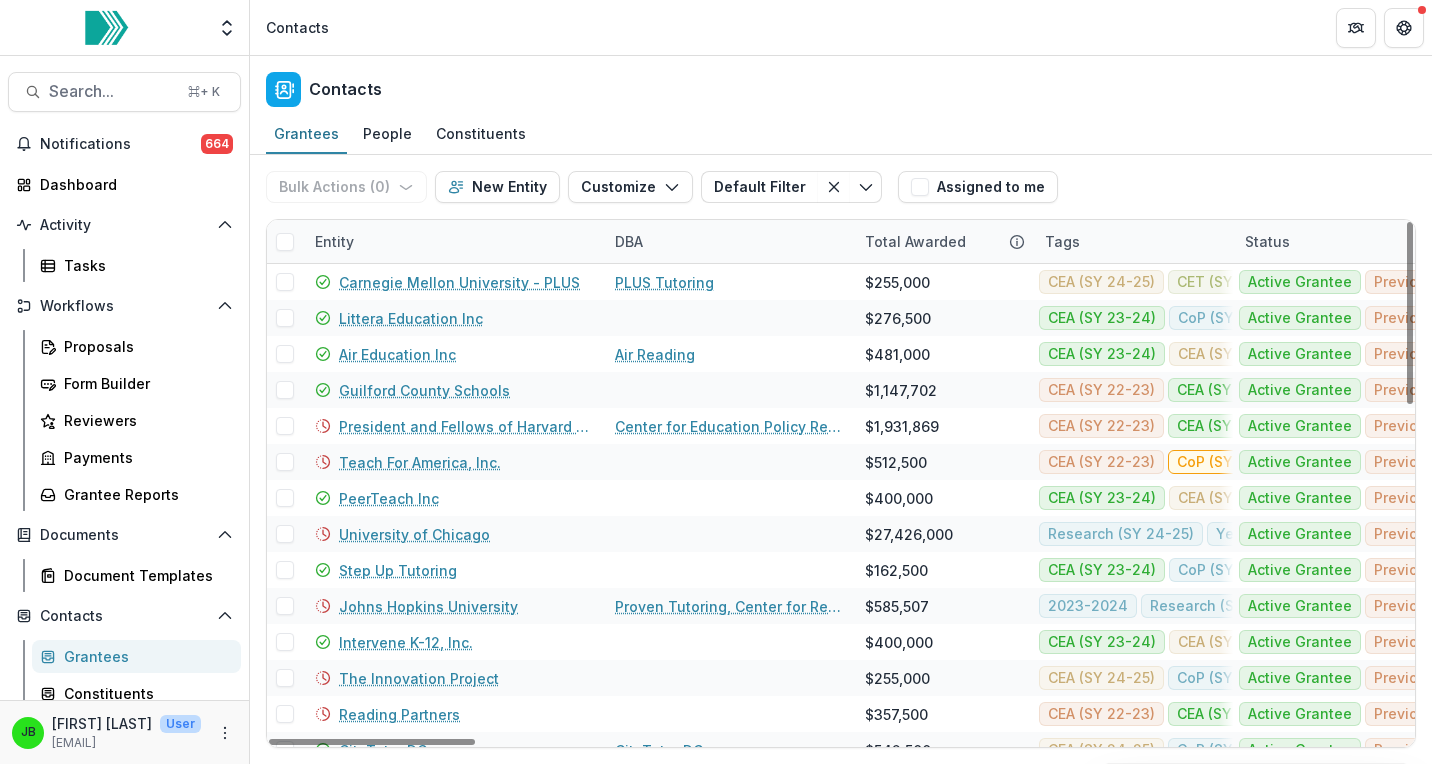 click on "Entity" at bounding box center [334, 241] 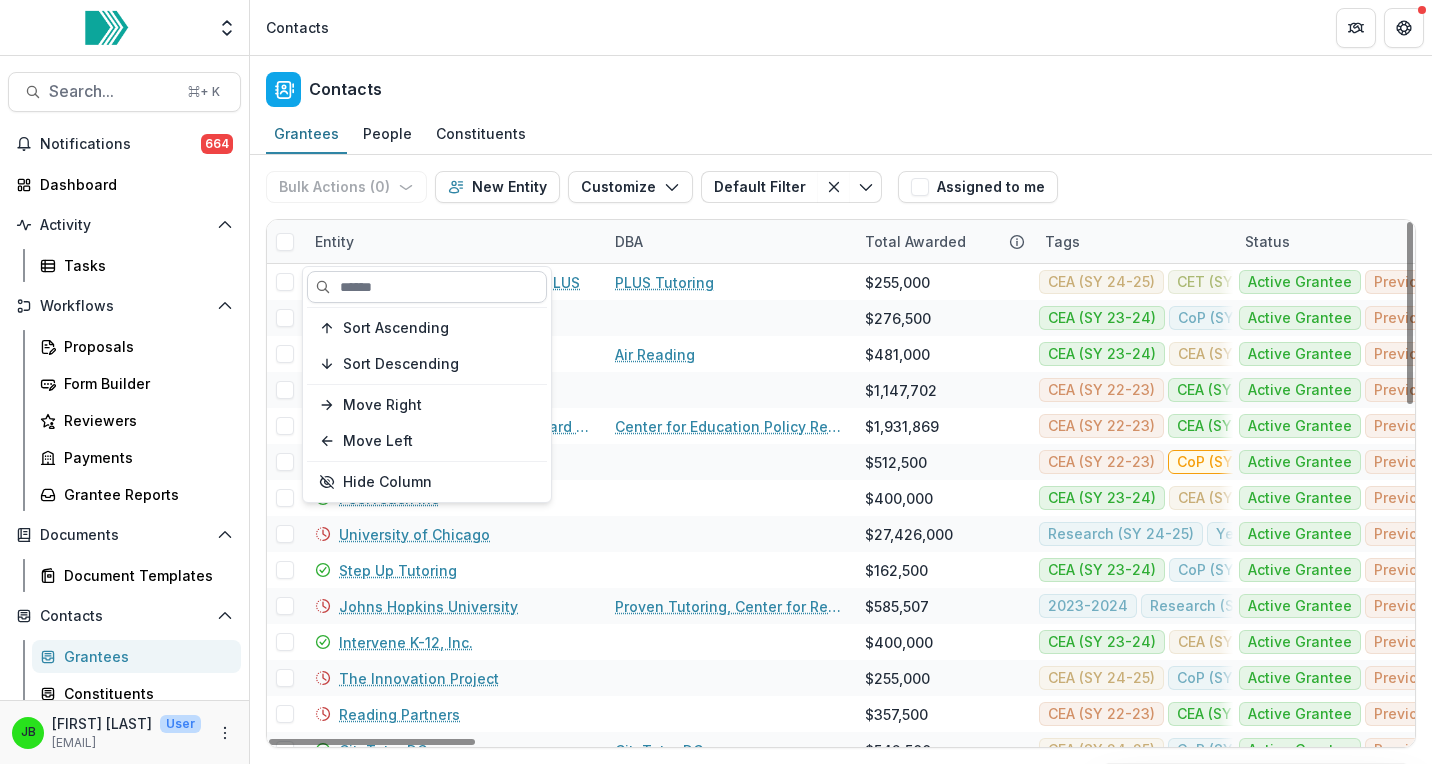 click at bounding box center (427, 287) 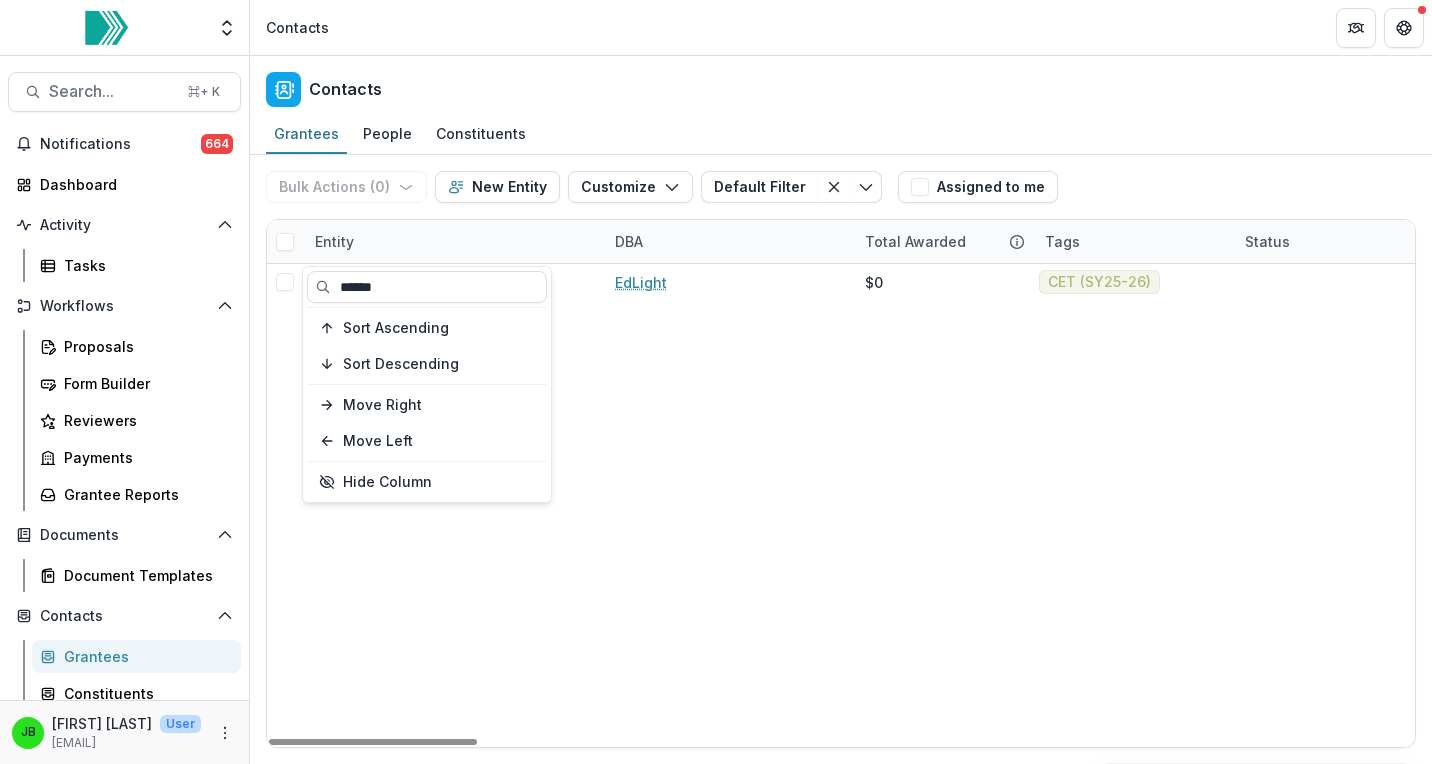 type on "******" 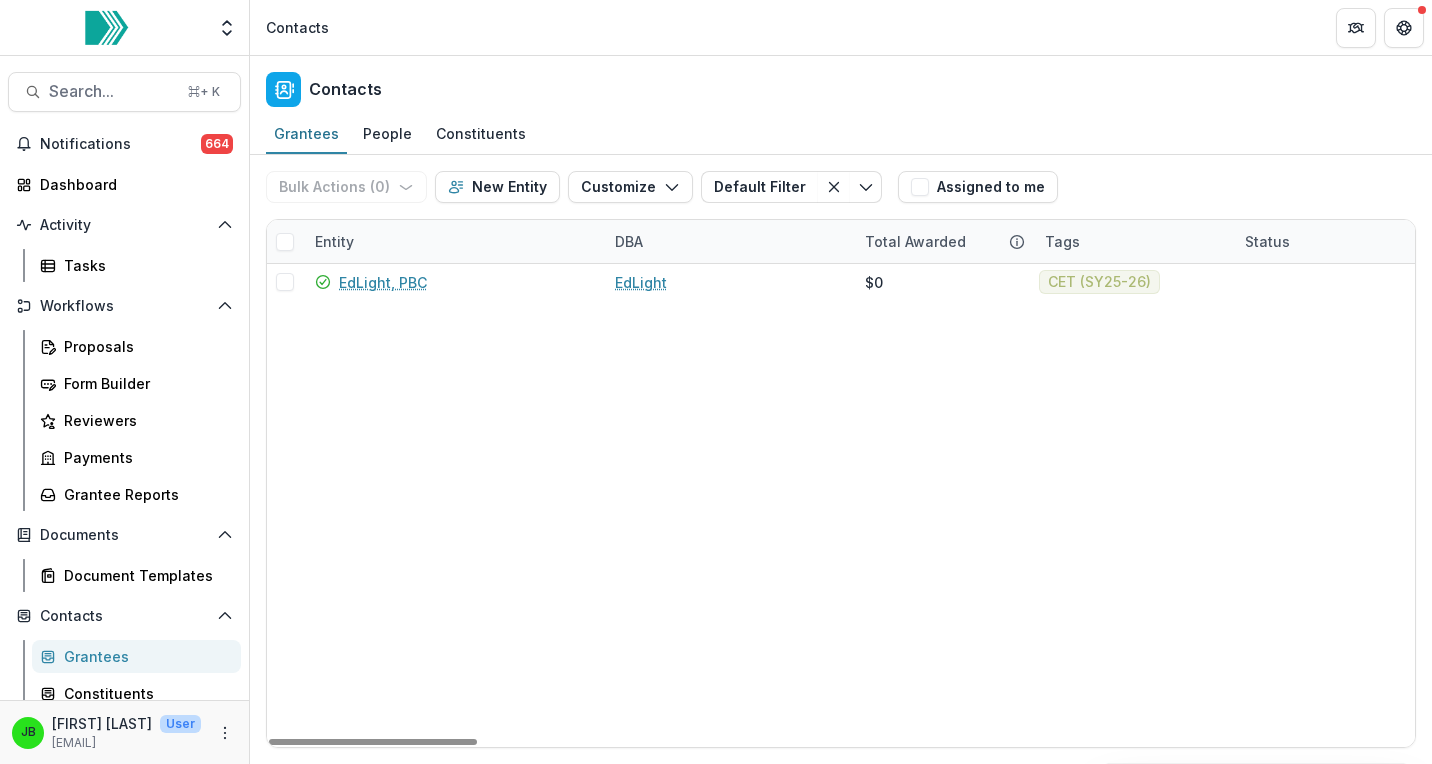 click on "Contacts" at bounding box center [841, 85] 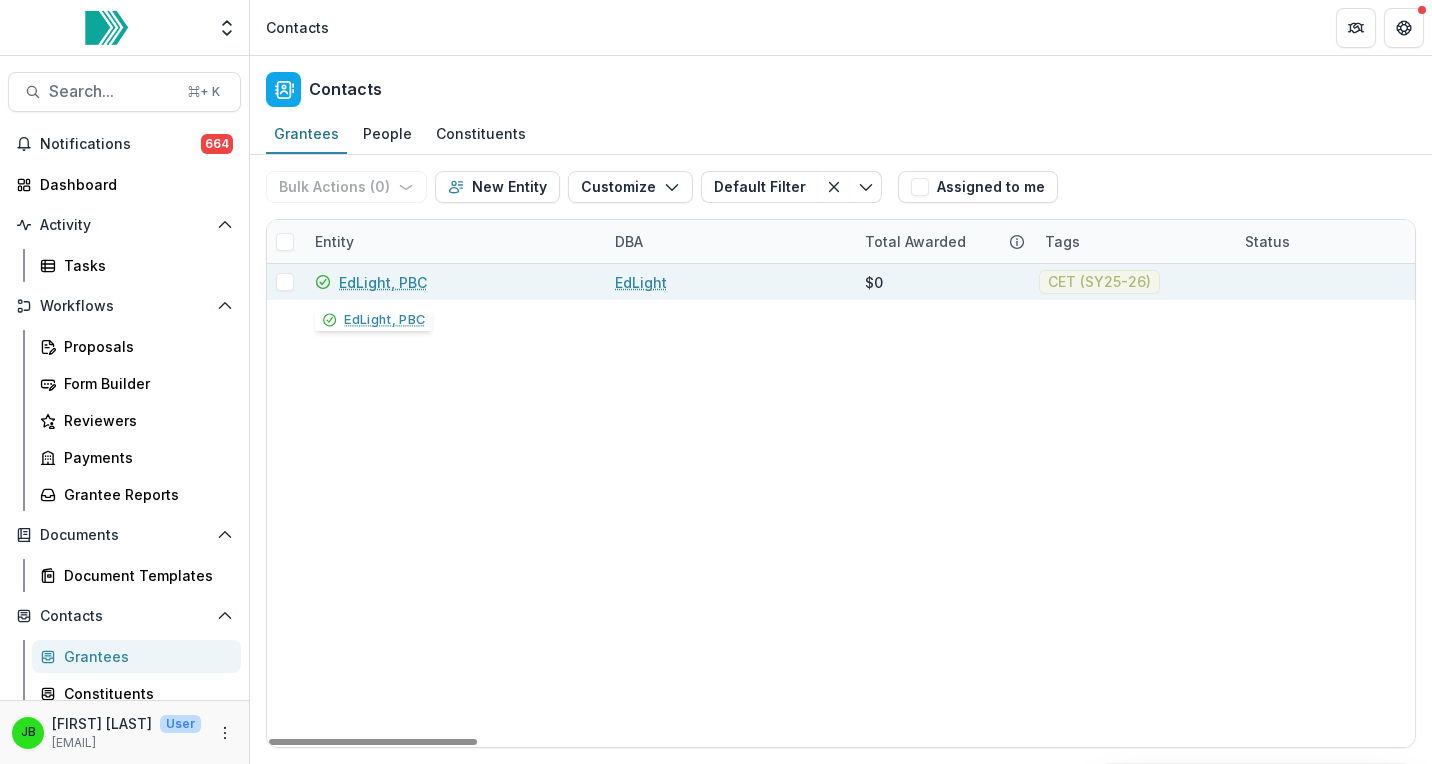 click on "EdLight, PBC" at bounding box center [383, 282] 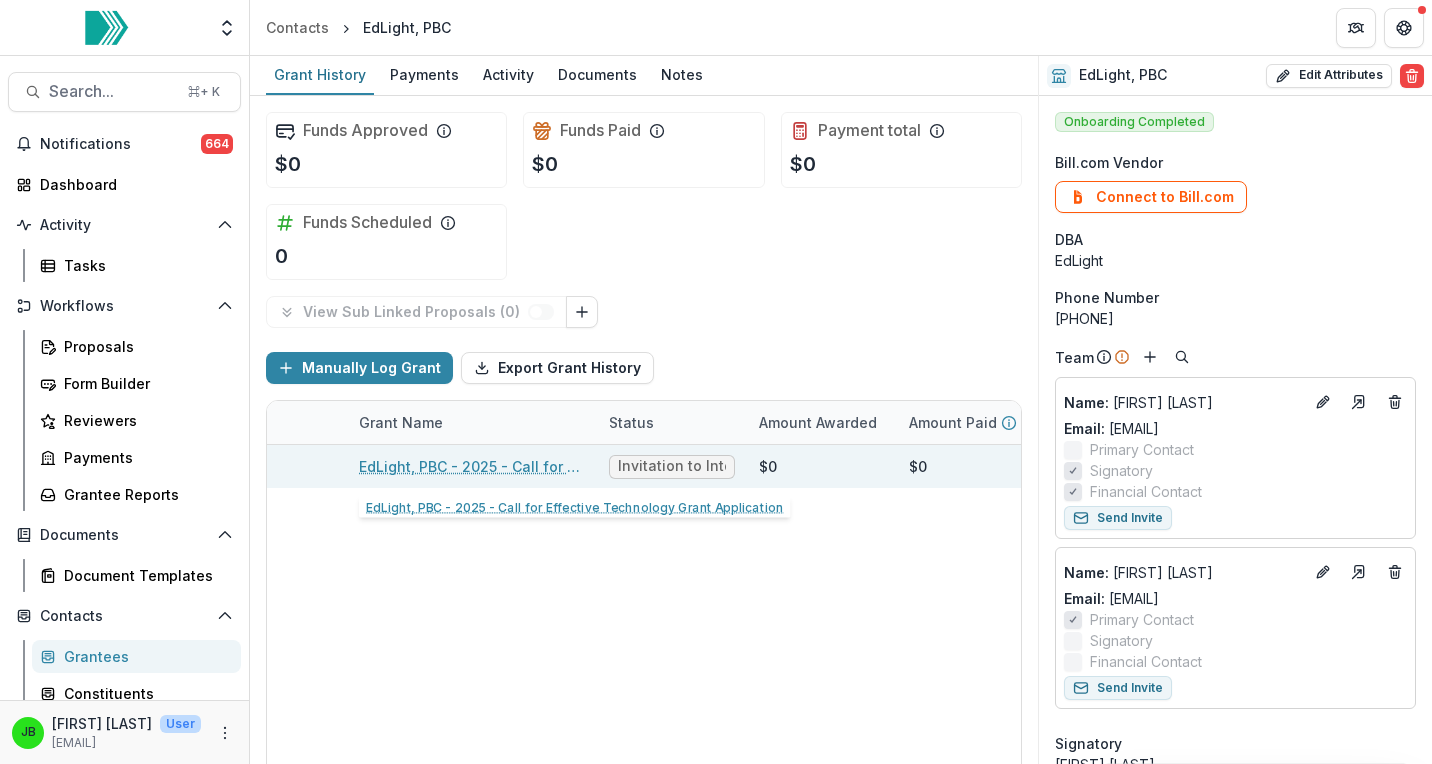 click on "EdLight, PBC - 2025 - Call for Effective Technology Grant Application" at bounding box center [472, 466] 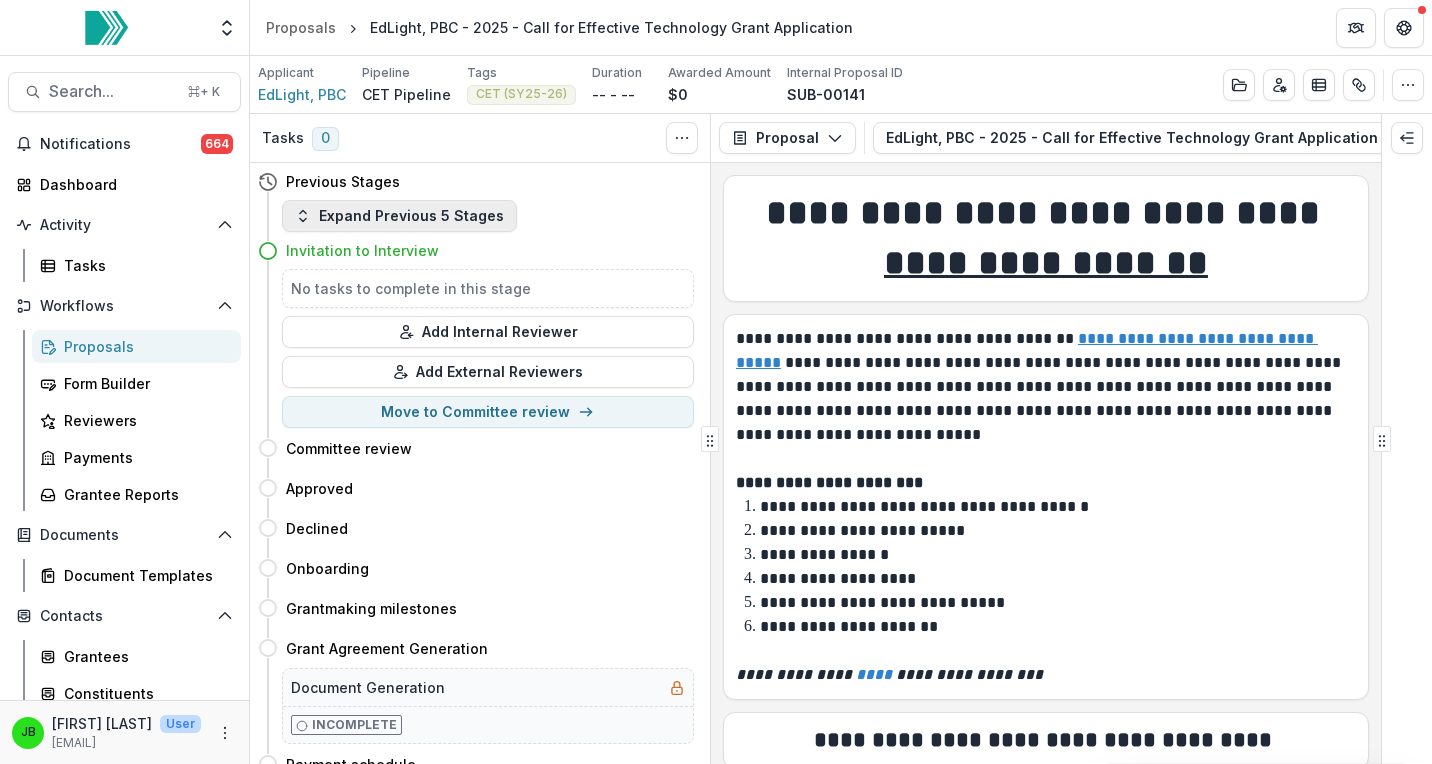 click on "Expand Previous 5 Stages" at bounding box center [399, 216] 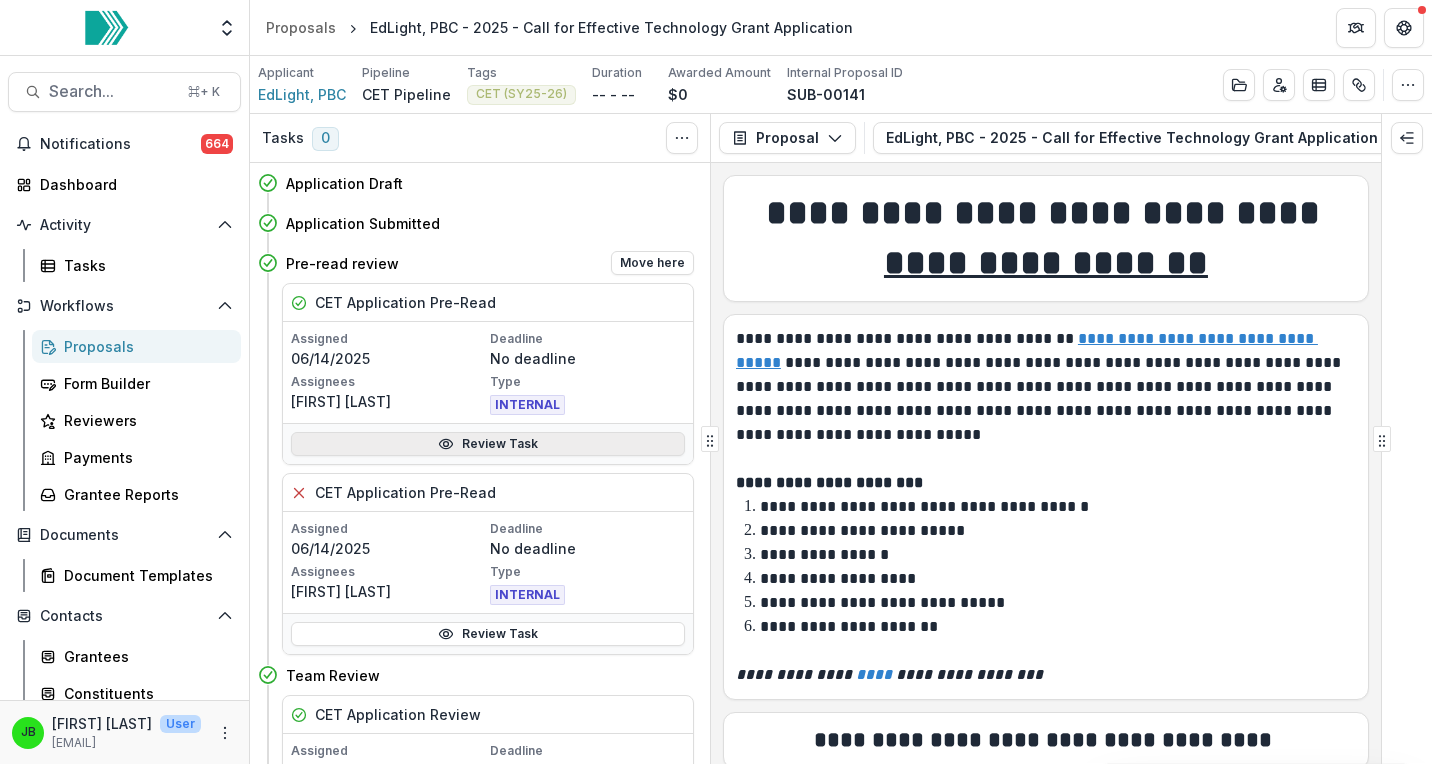click on "Review Task" at bounding box center (488, 444) 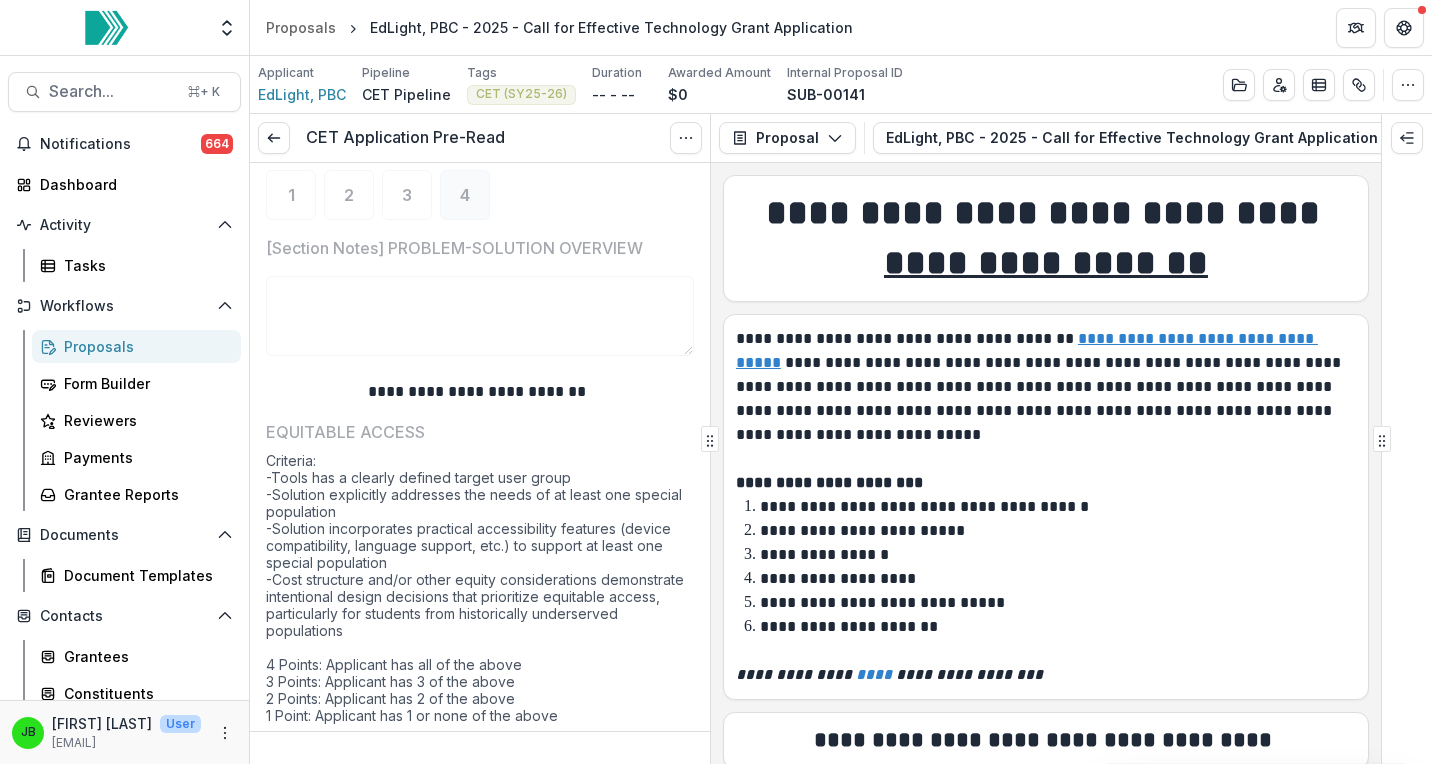 scroll, scrollTop: 3170, scrollLeft: 0, axis: vertical 